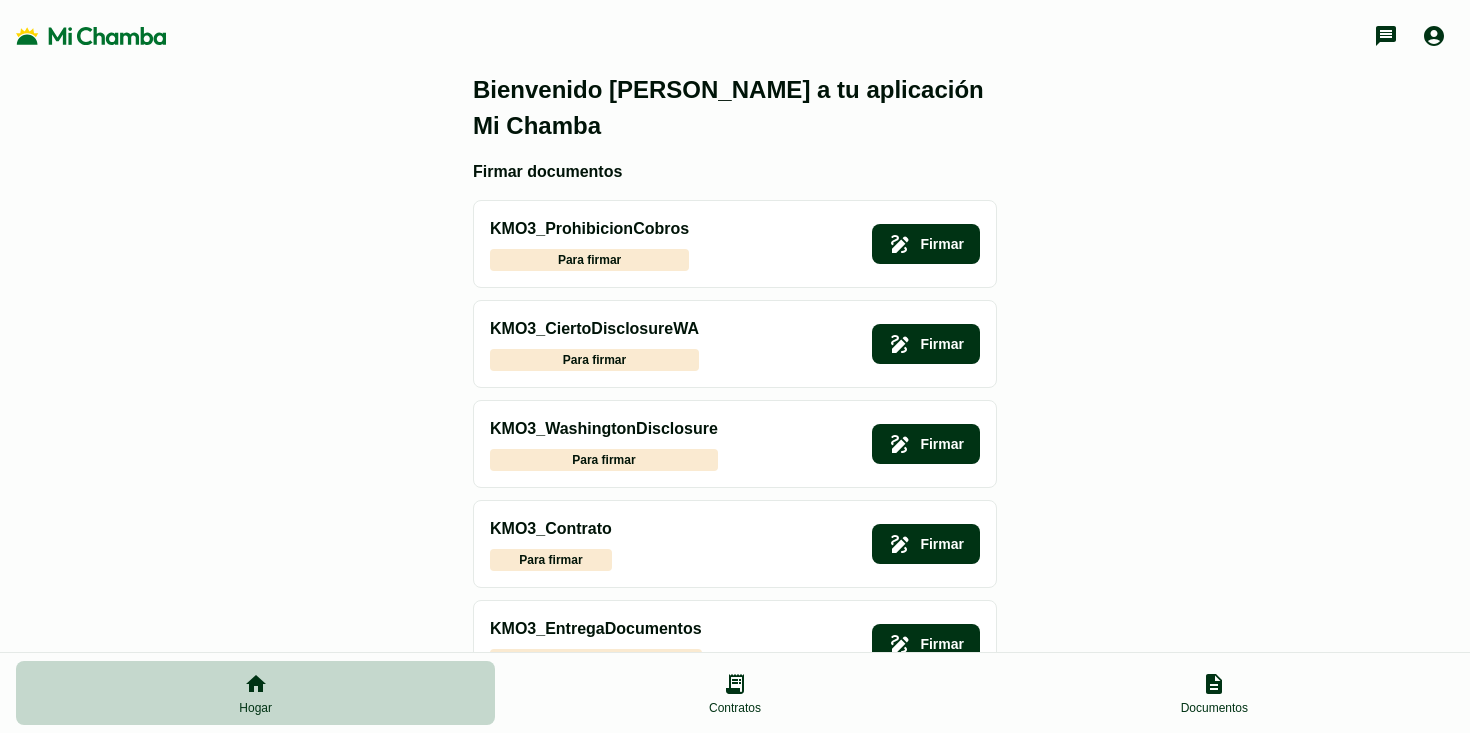 scroll, scrollTop: 0, scrollLeft: 0, axis: both 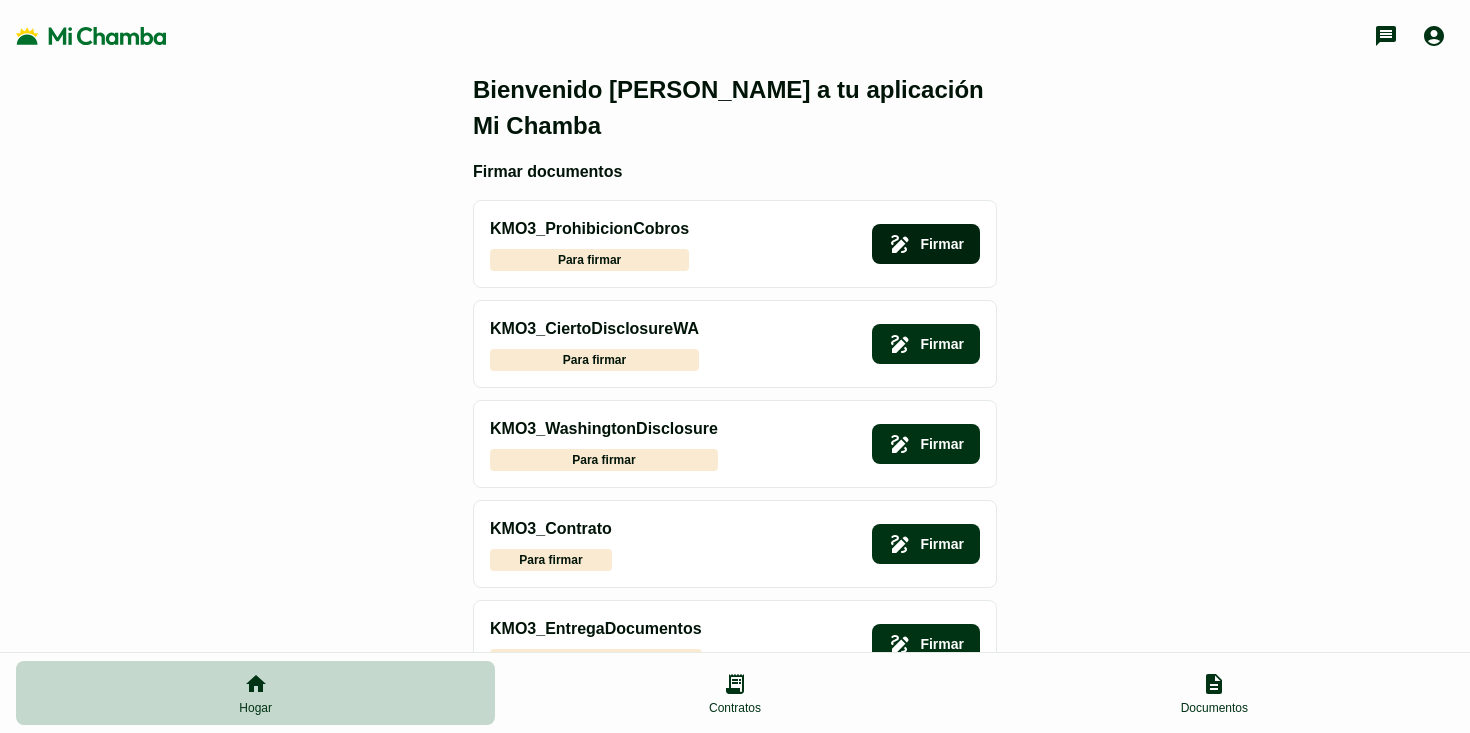 click on "Firmar" 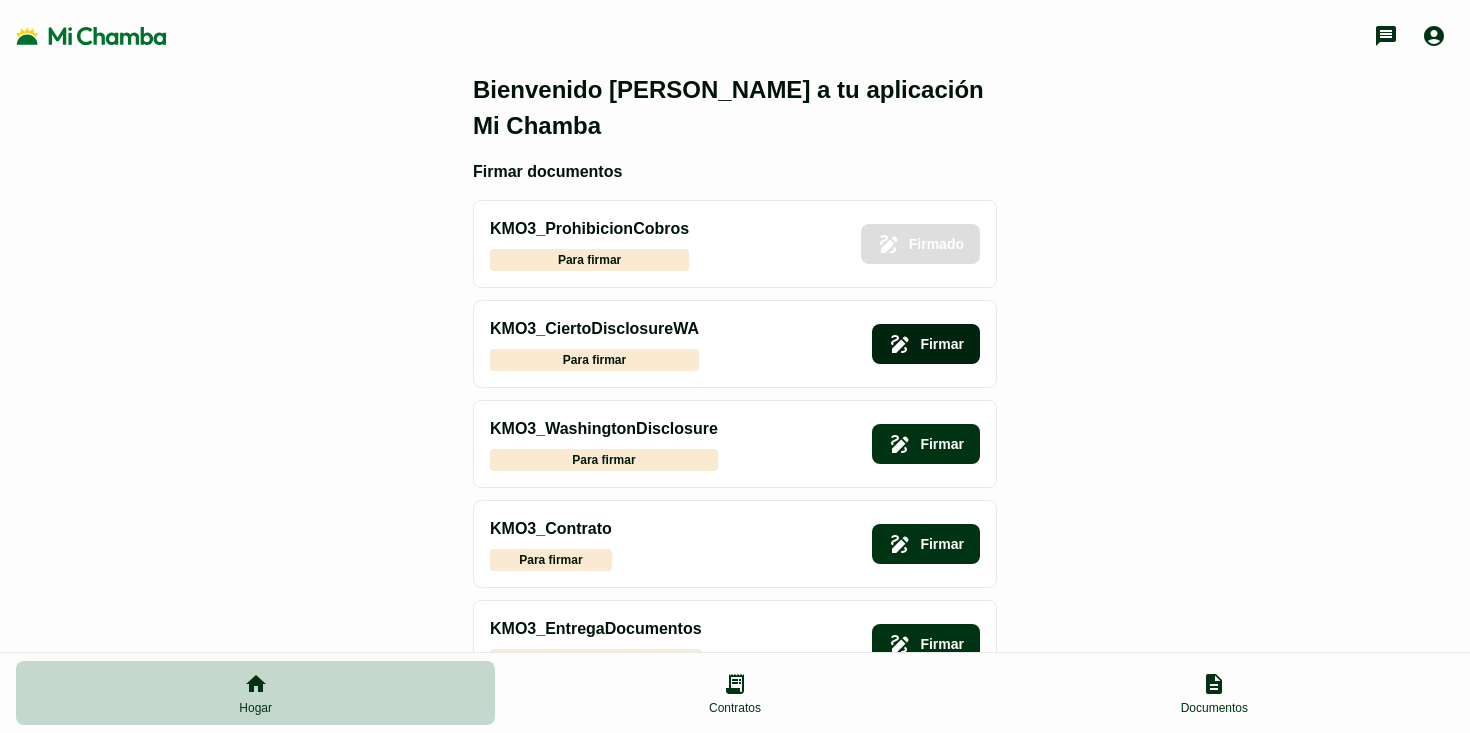 click on "Firmar" at bounding box center [926, 344] 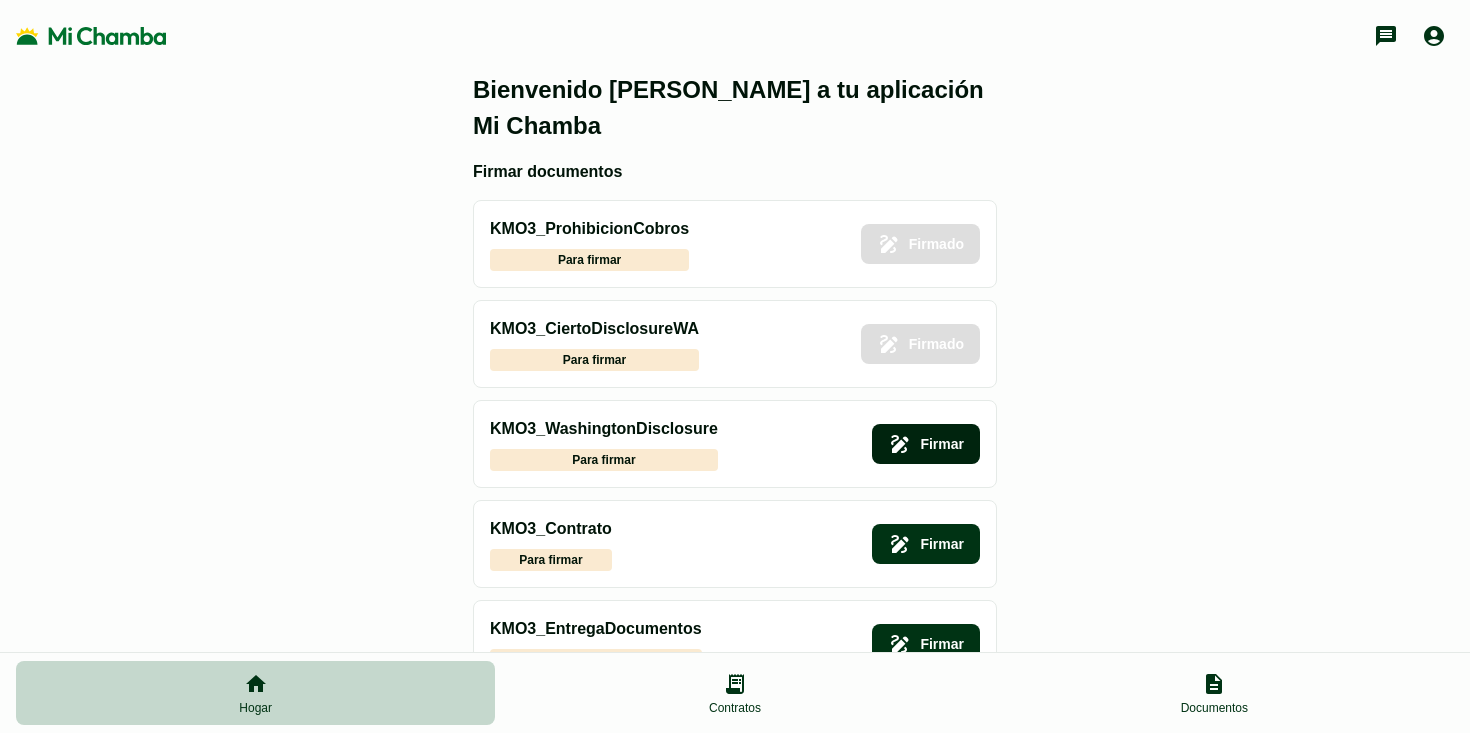 click on "Firmar" 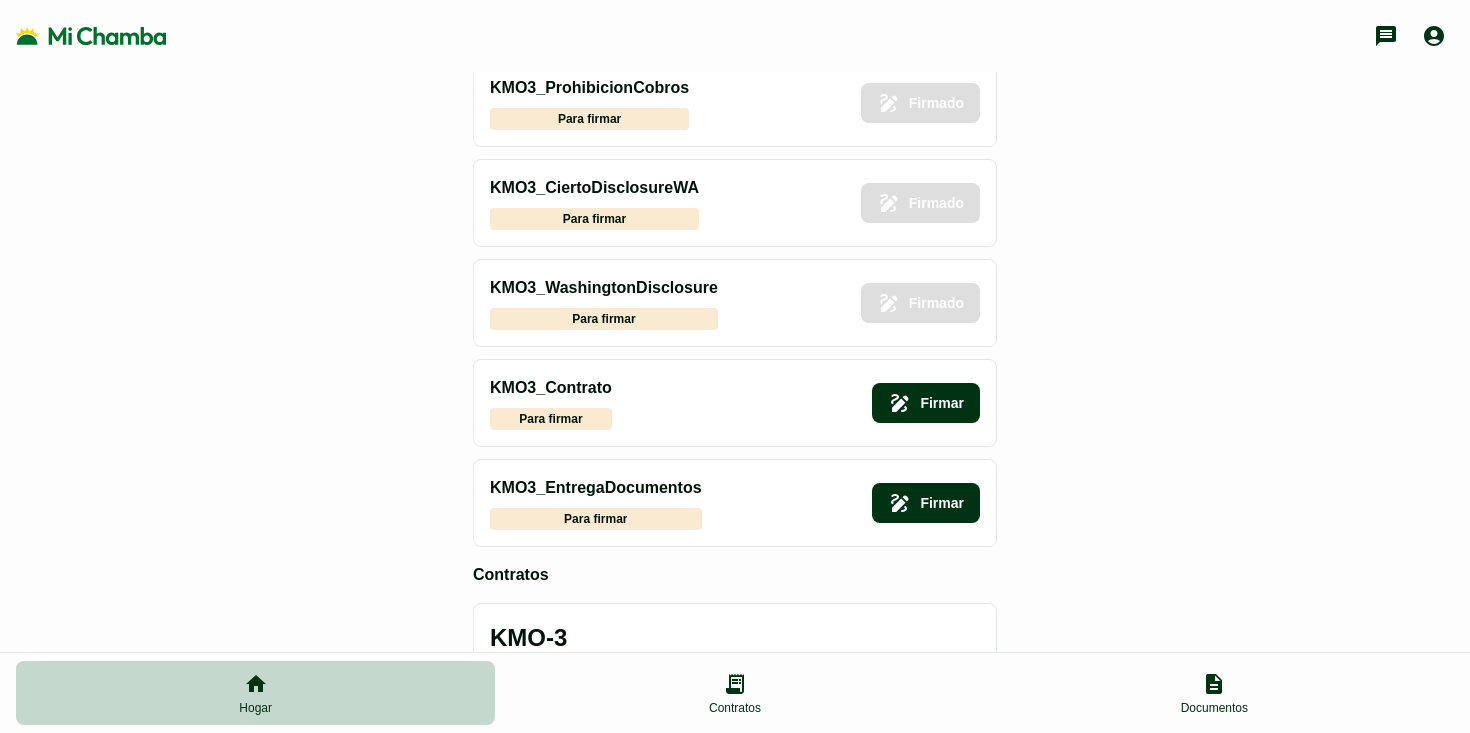 scroll, scrollTop: 143, scrollLeft: 0, axis: vertical 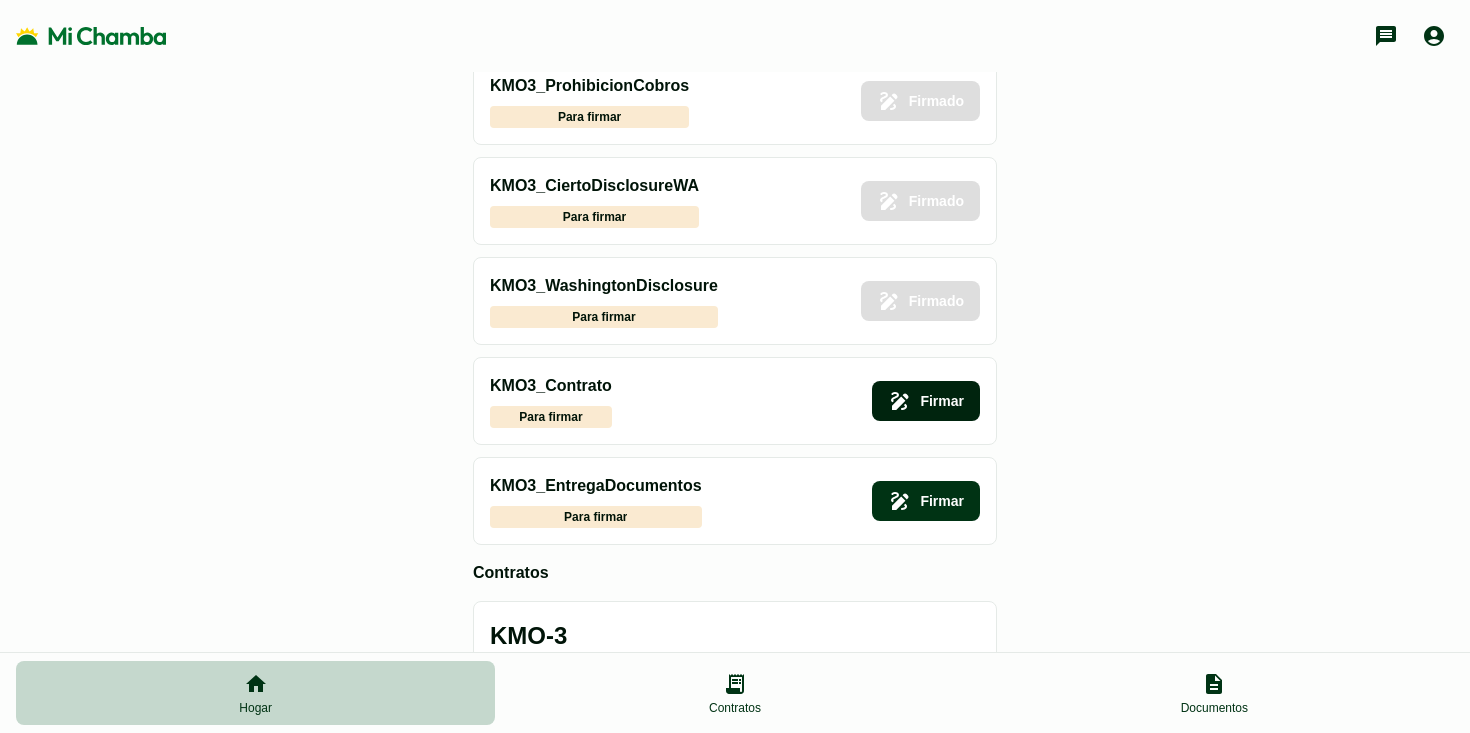 click on "Firmar" 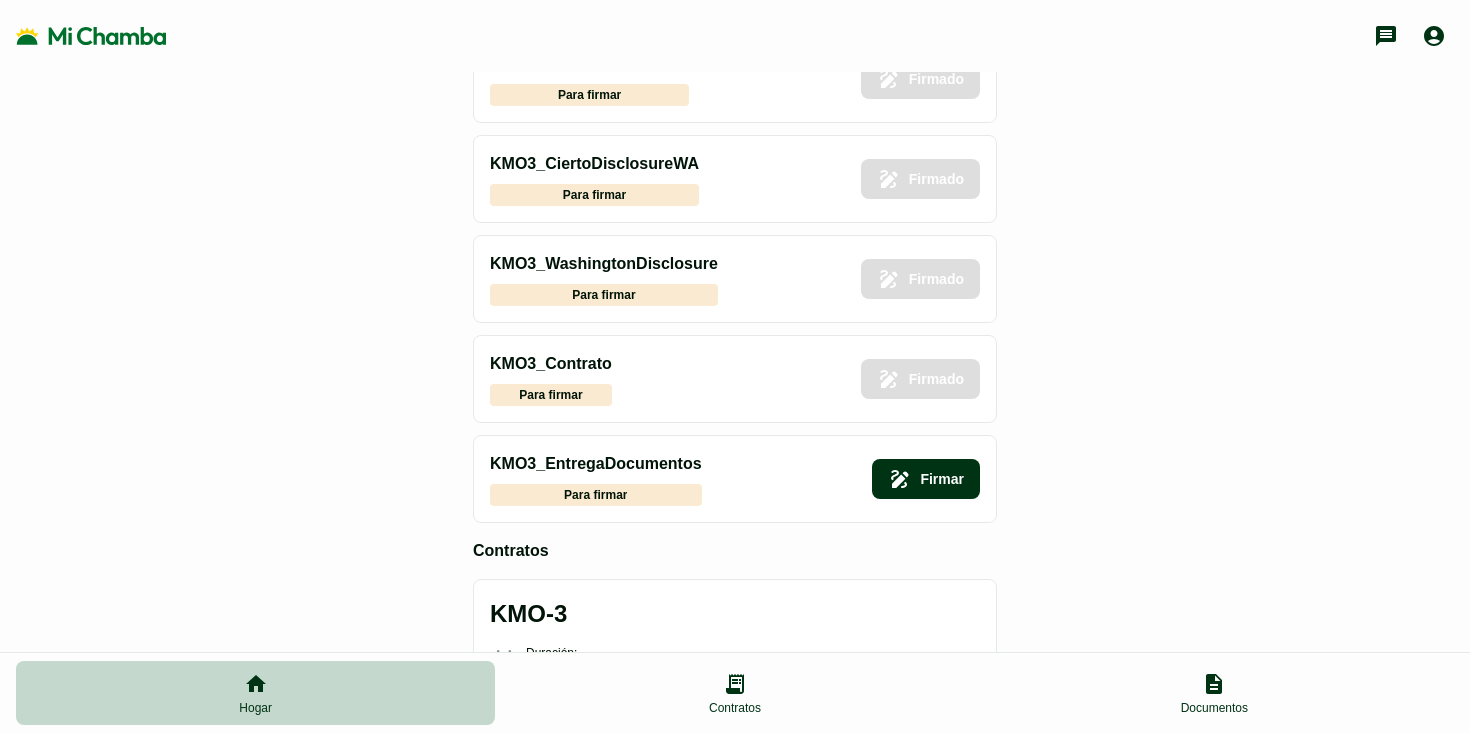 scroll, scrollTop: 0, scrollLeft: 0, axis: both 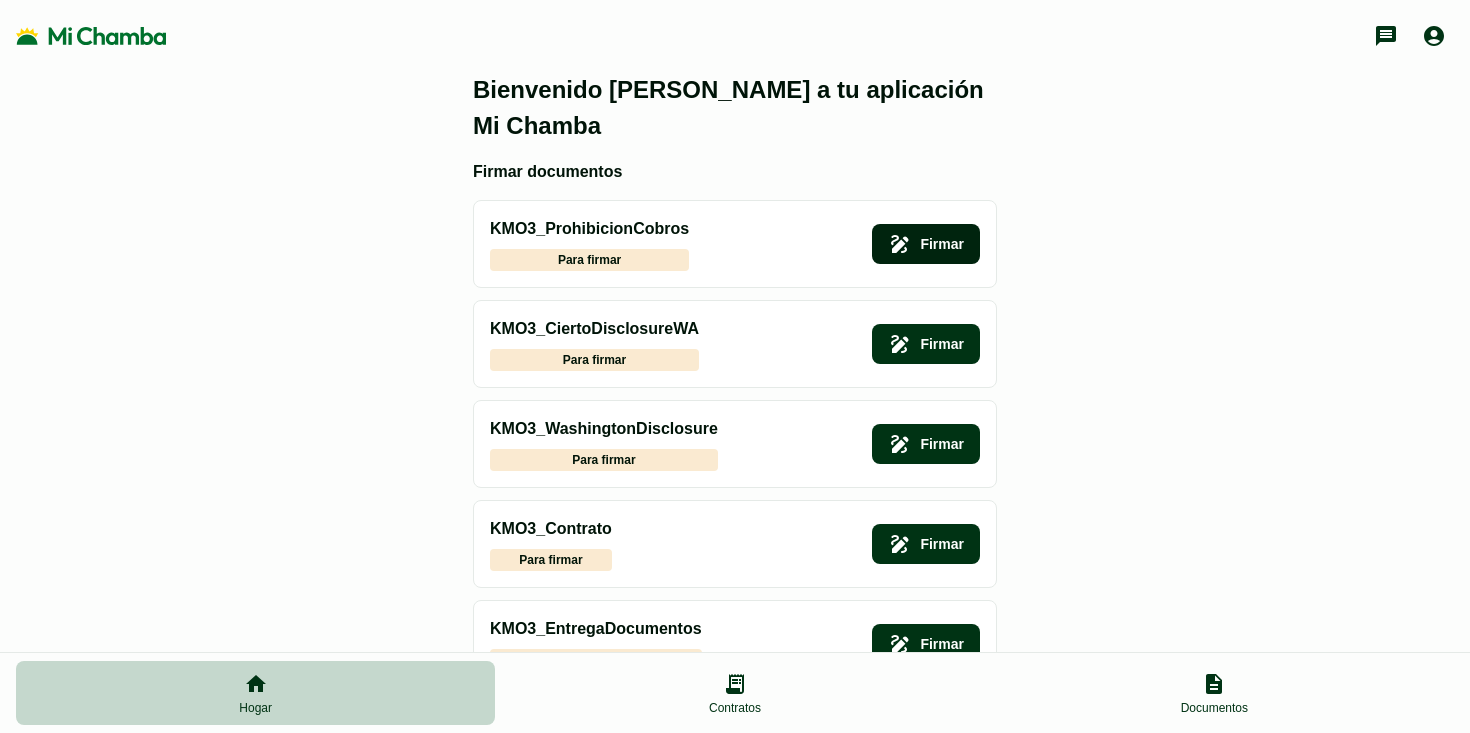 click on "Firmar" at bounding box center (926, 244) 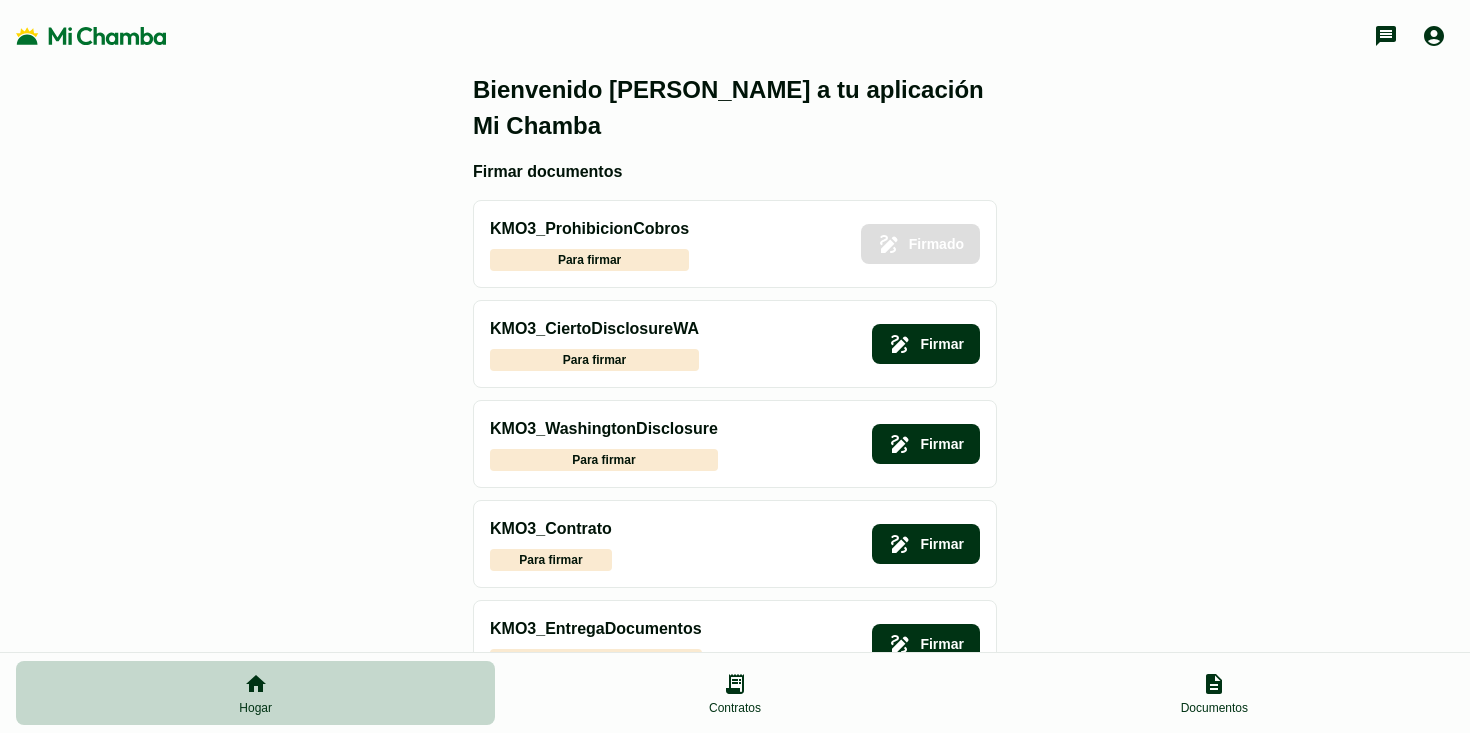 click on "KMO3_CiertoDisclosureWA   Para firmar       Firmar" at bounding box center [735, 344] 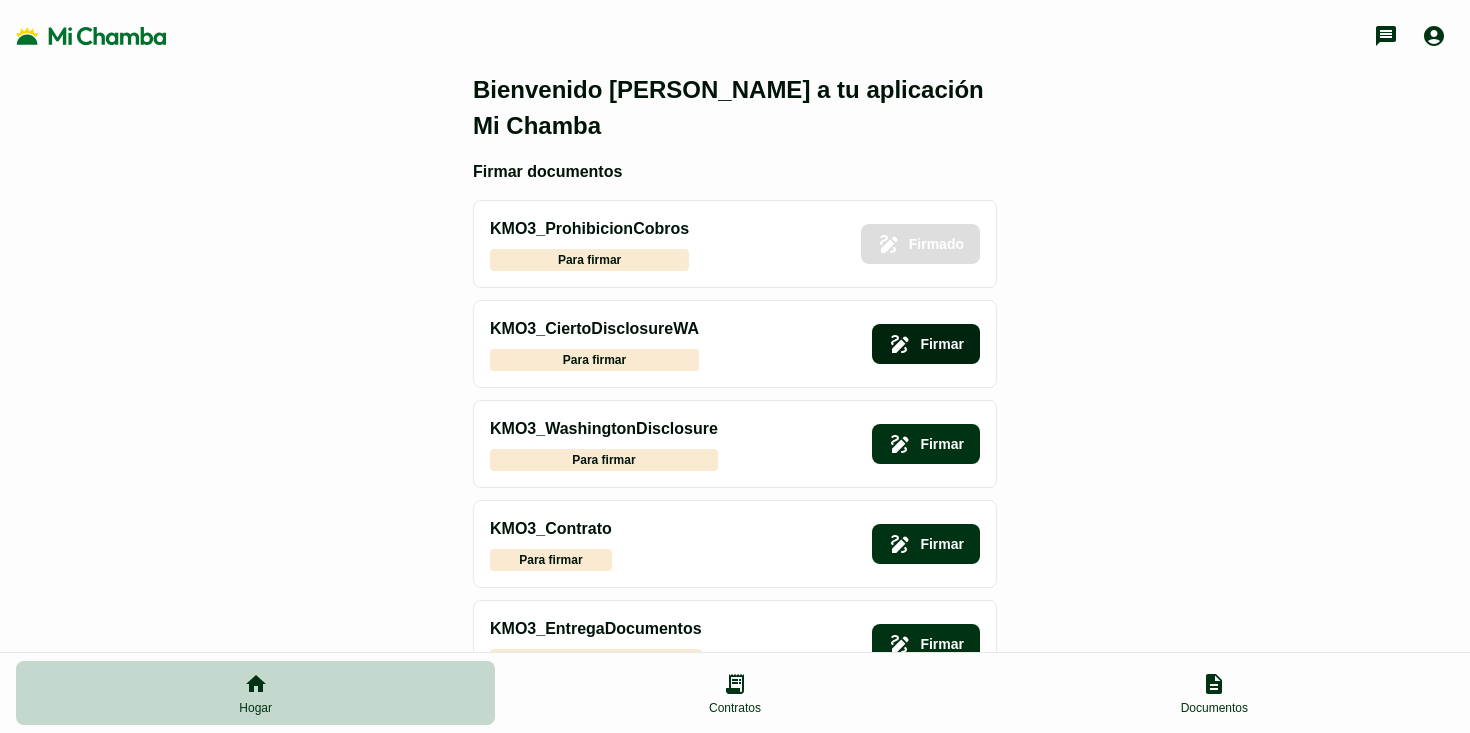 click on "Firmar" at bounding box center (926, 344) 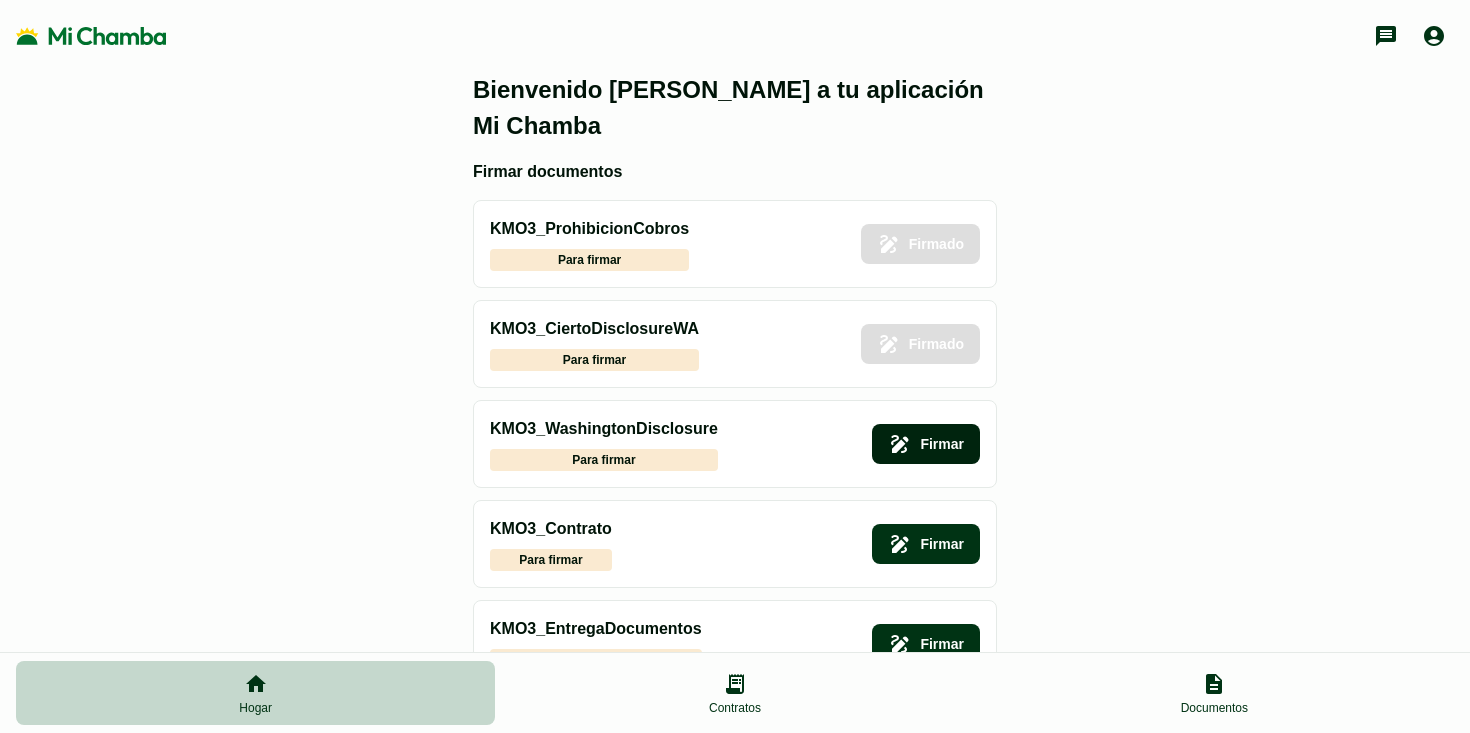 click on "Firmar" at bounding box center (926, 444) 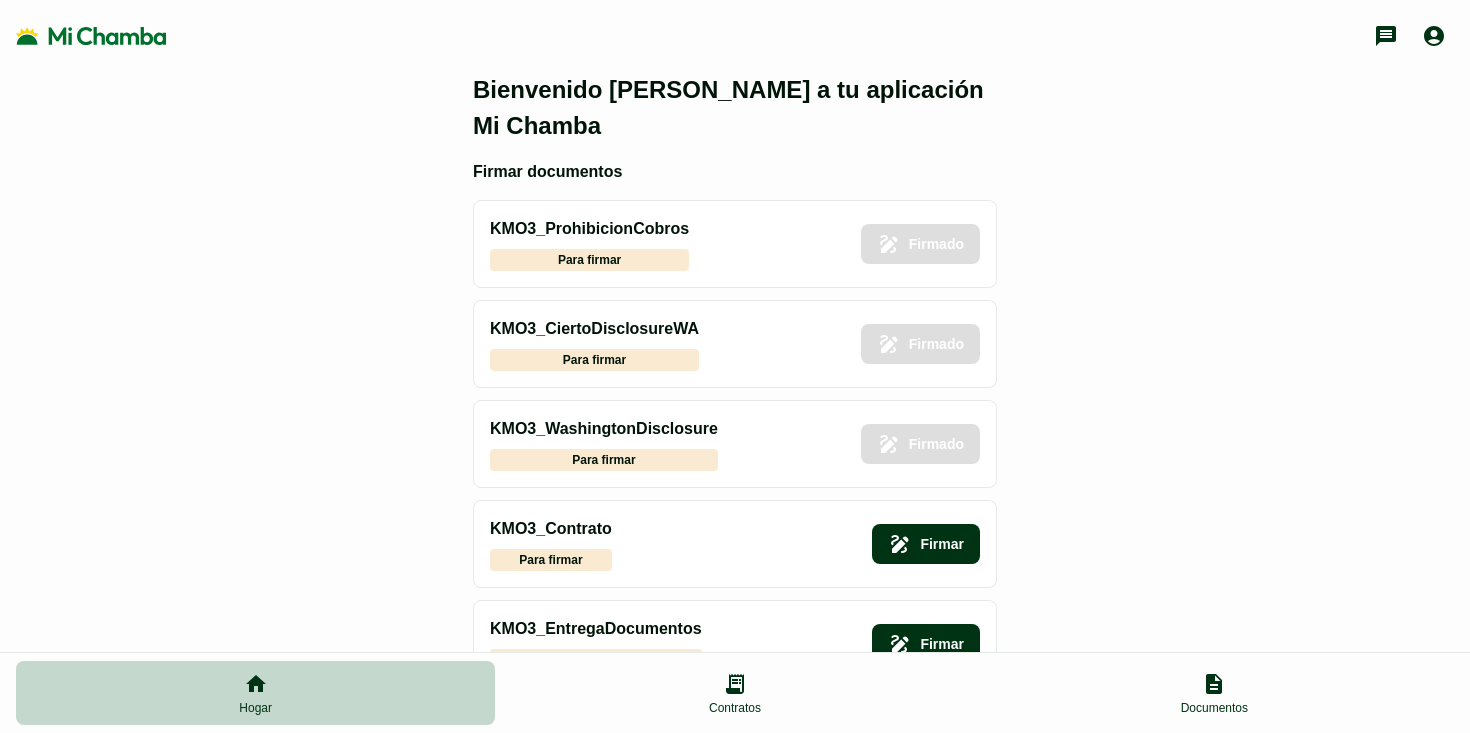 scroll, scrollTop: 168, scrollLeft: 0, axis: vertical 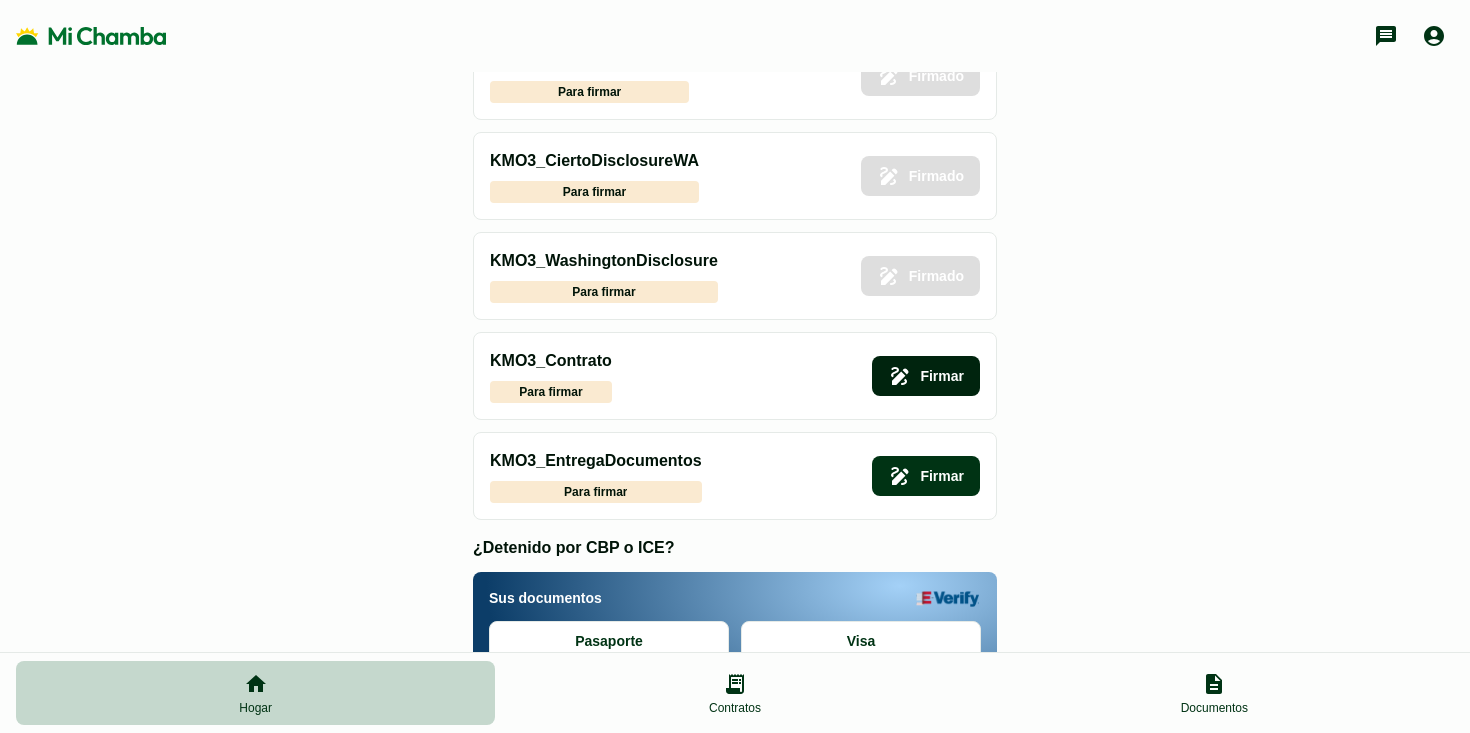 click on "Firmar" 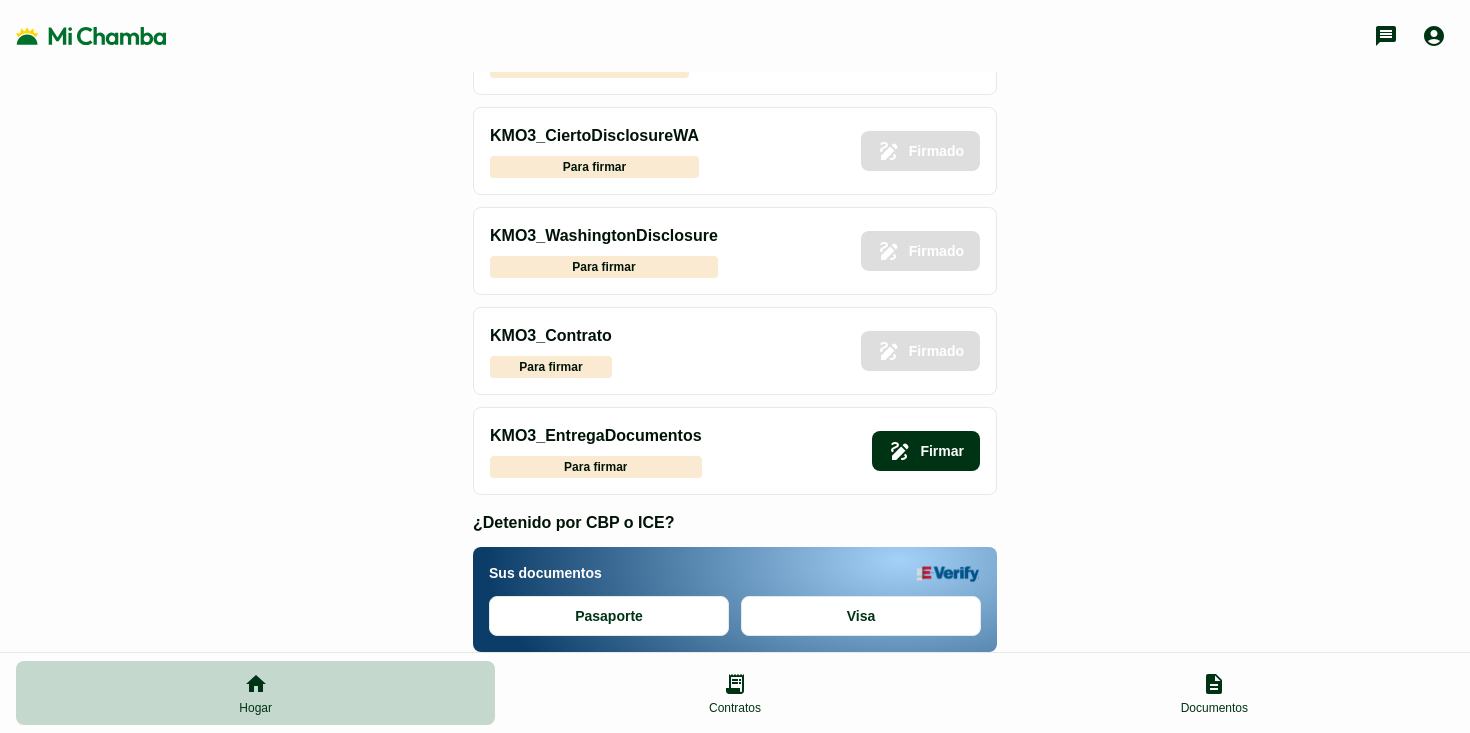 scroll, scrollTop: 0, scrollLeft: 0, axis: both 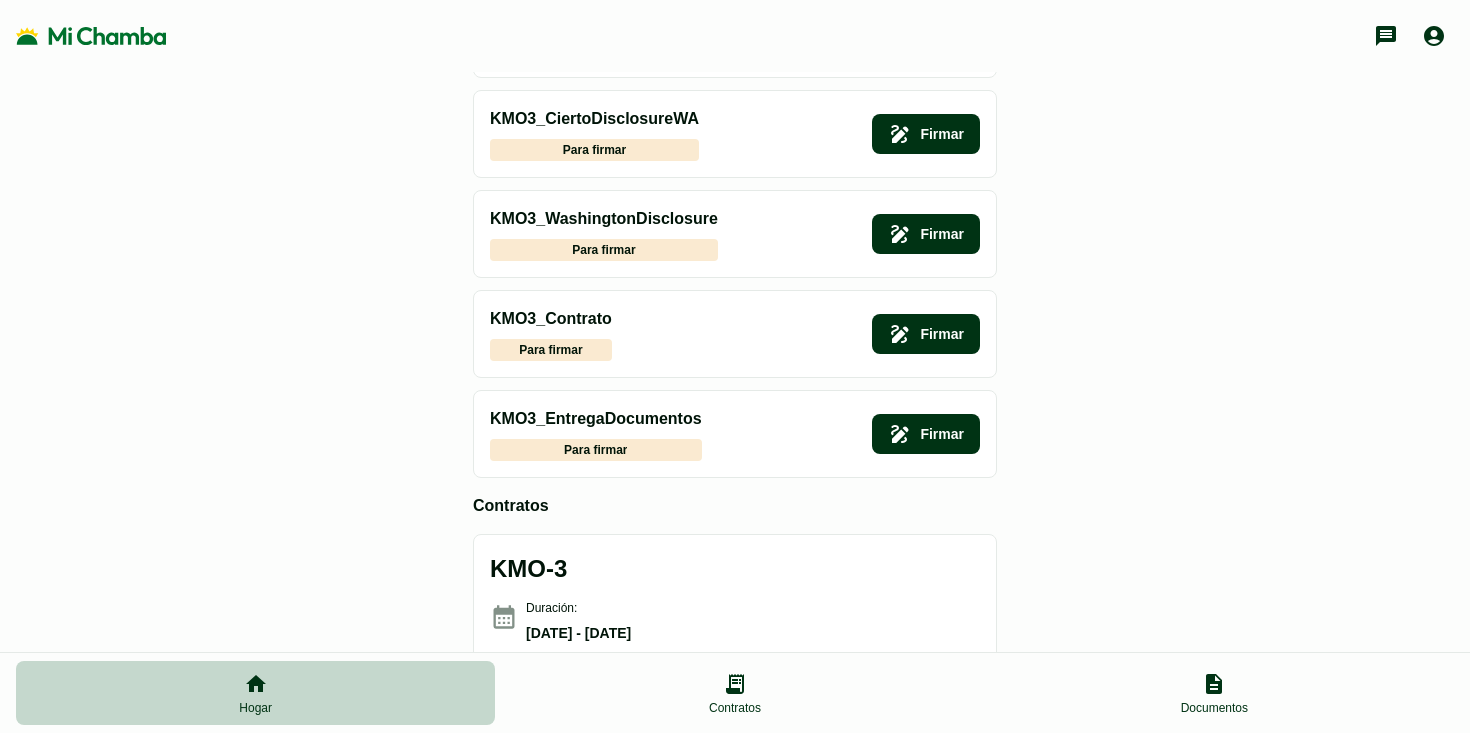 click on "KMO3_Contrato   Para firmar       Firmar" at bounding box center [735, 334] 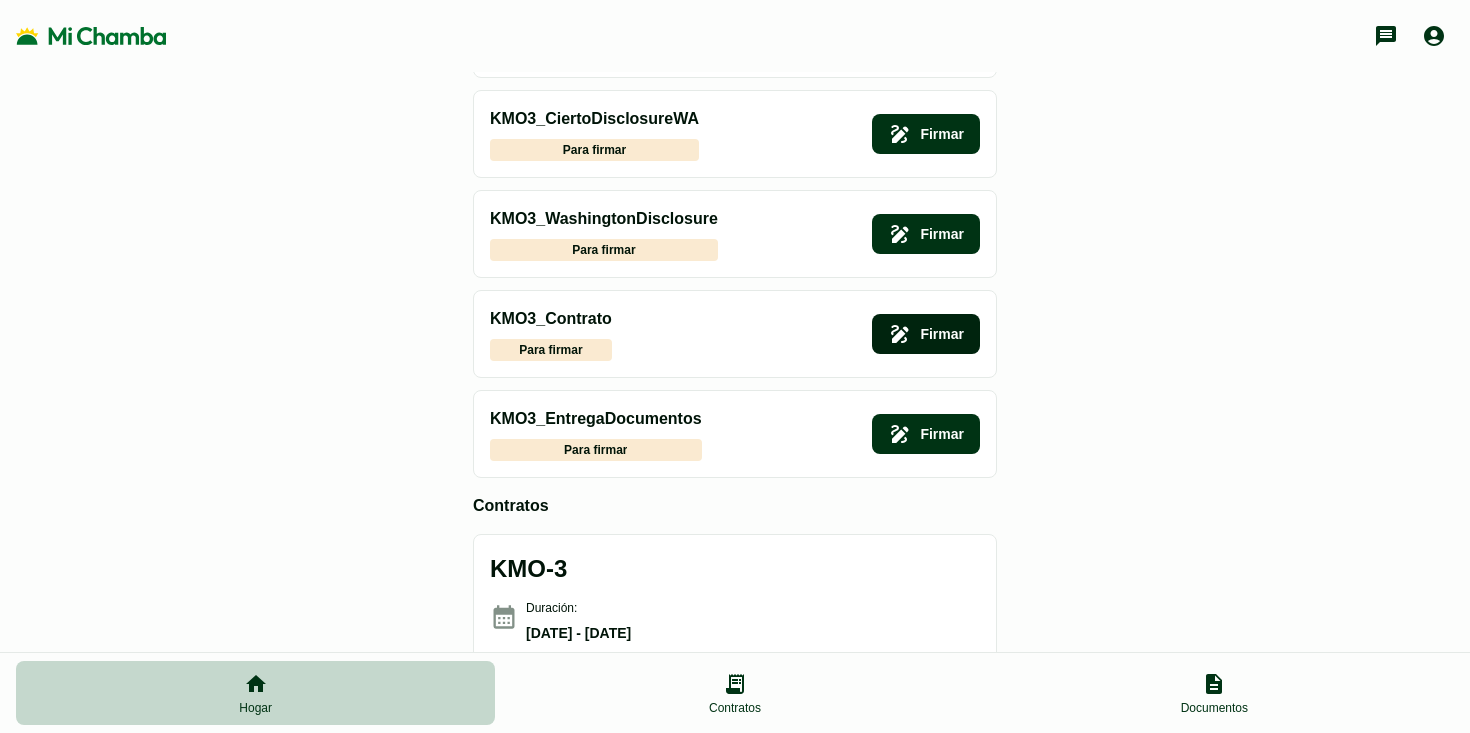 click on "Firmar" 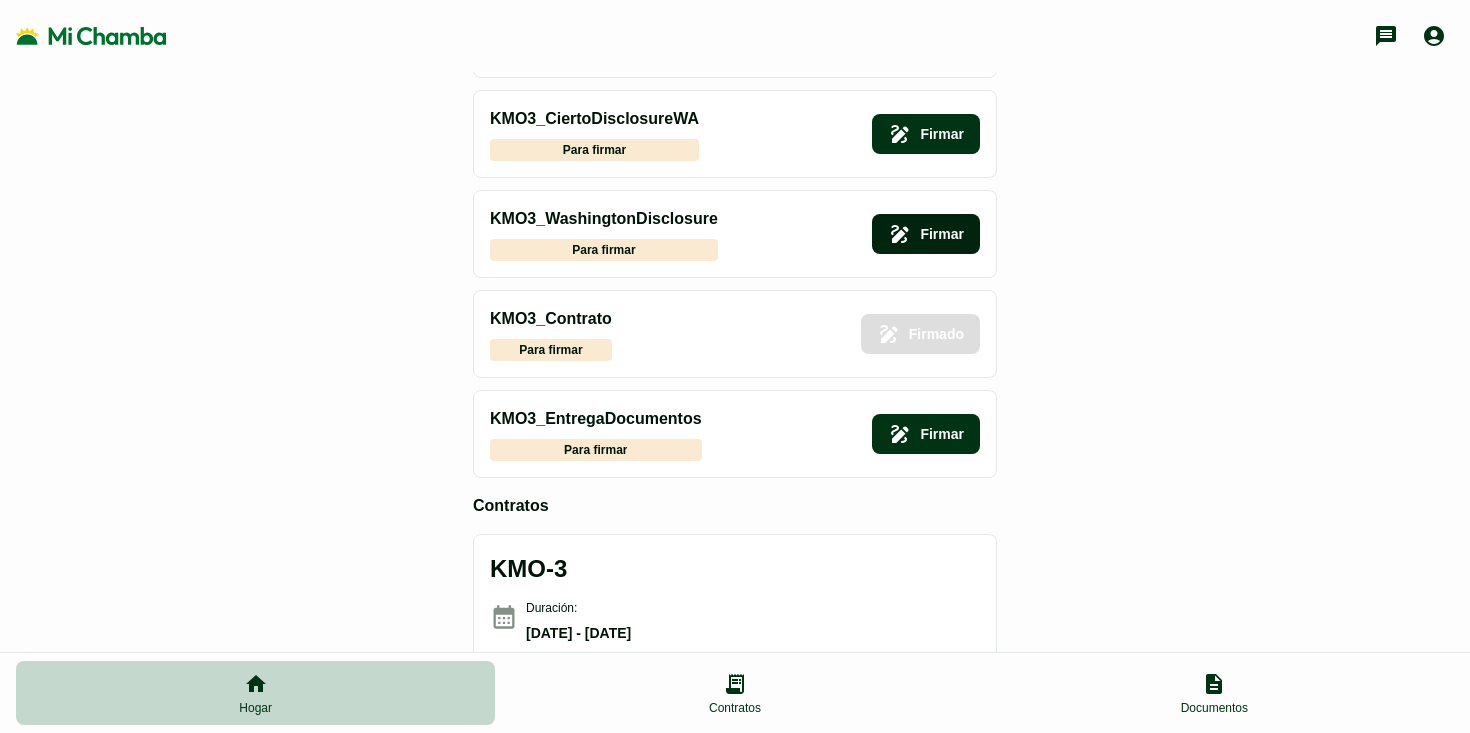 click on "Firmar" at bounding box center [926, 234] 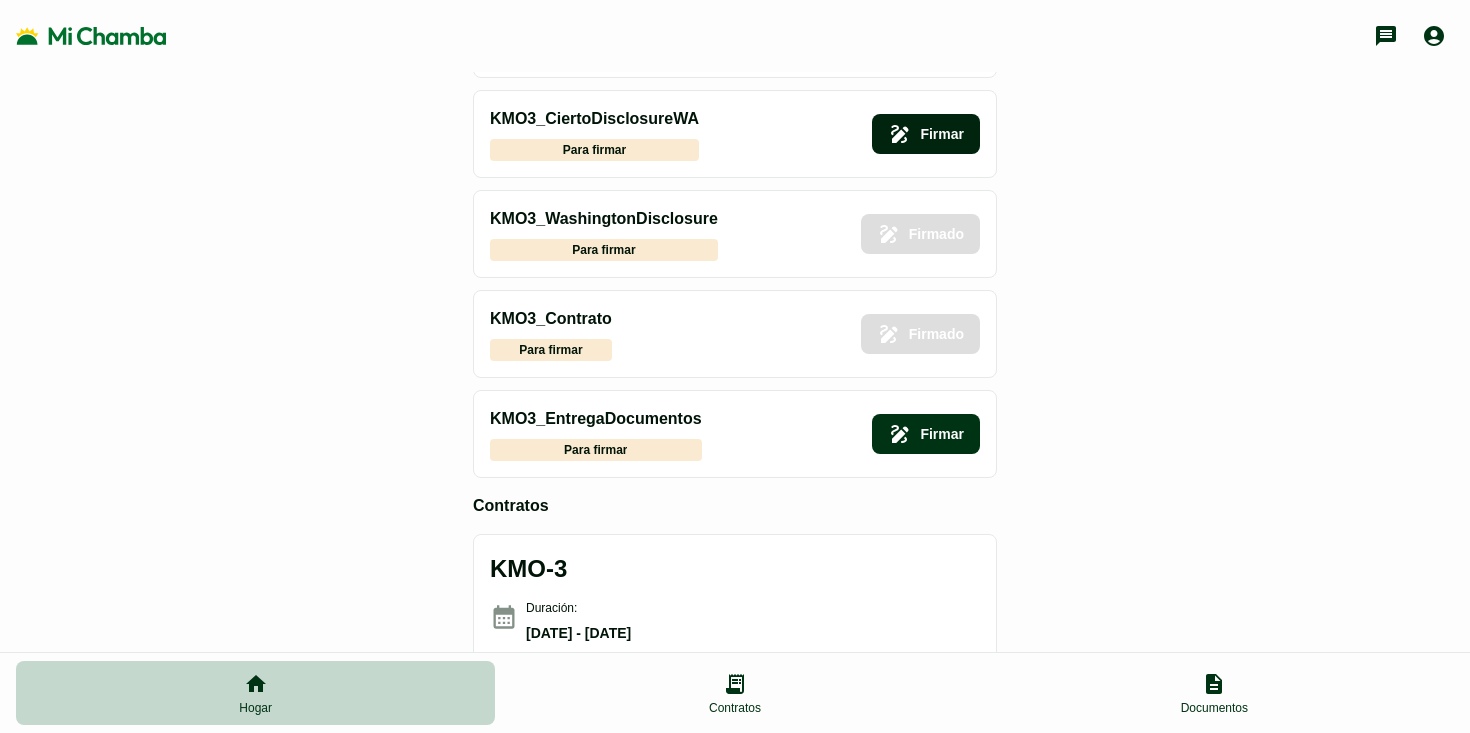 click on "Firmar" at bounding box center [926, 134] 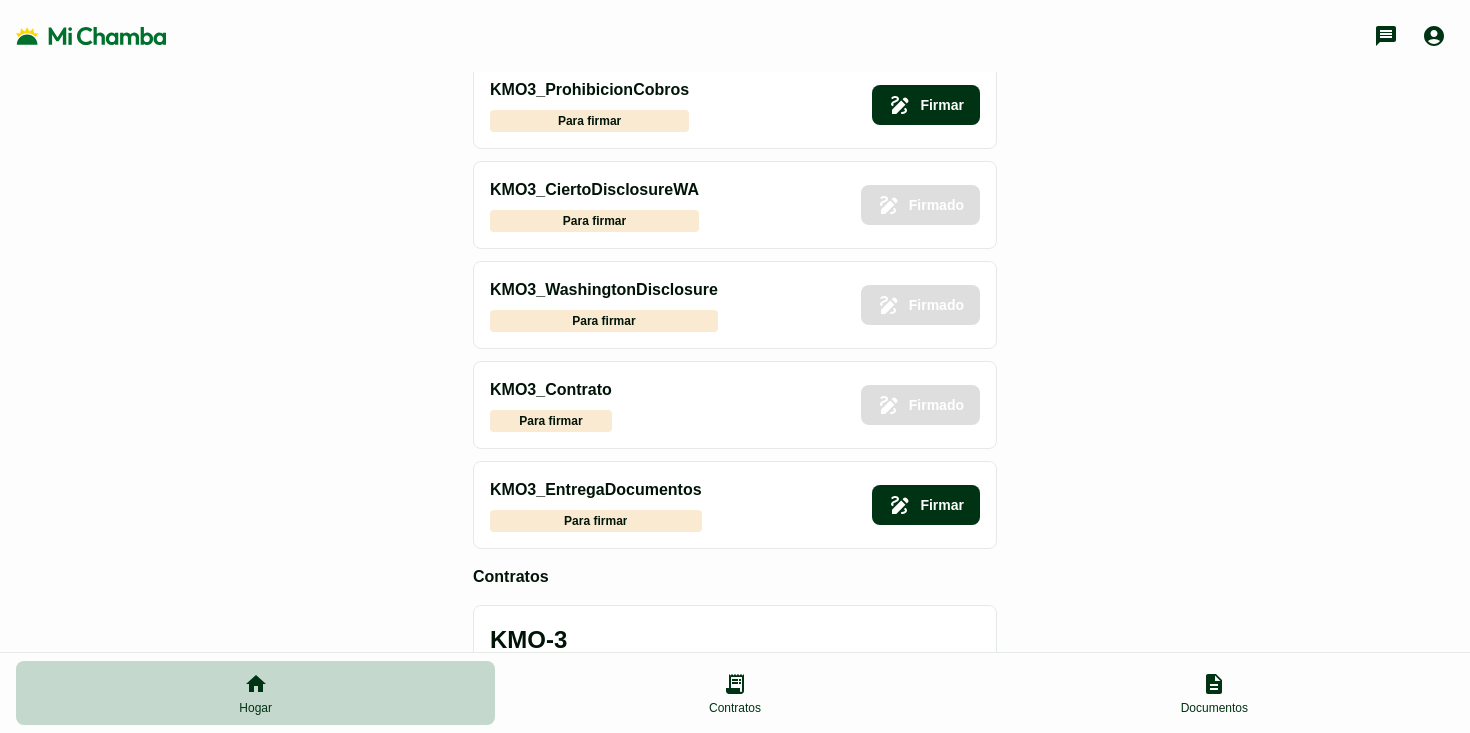 scroll, scrollTop: 0, scrollLeft: 0, axis: both 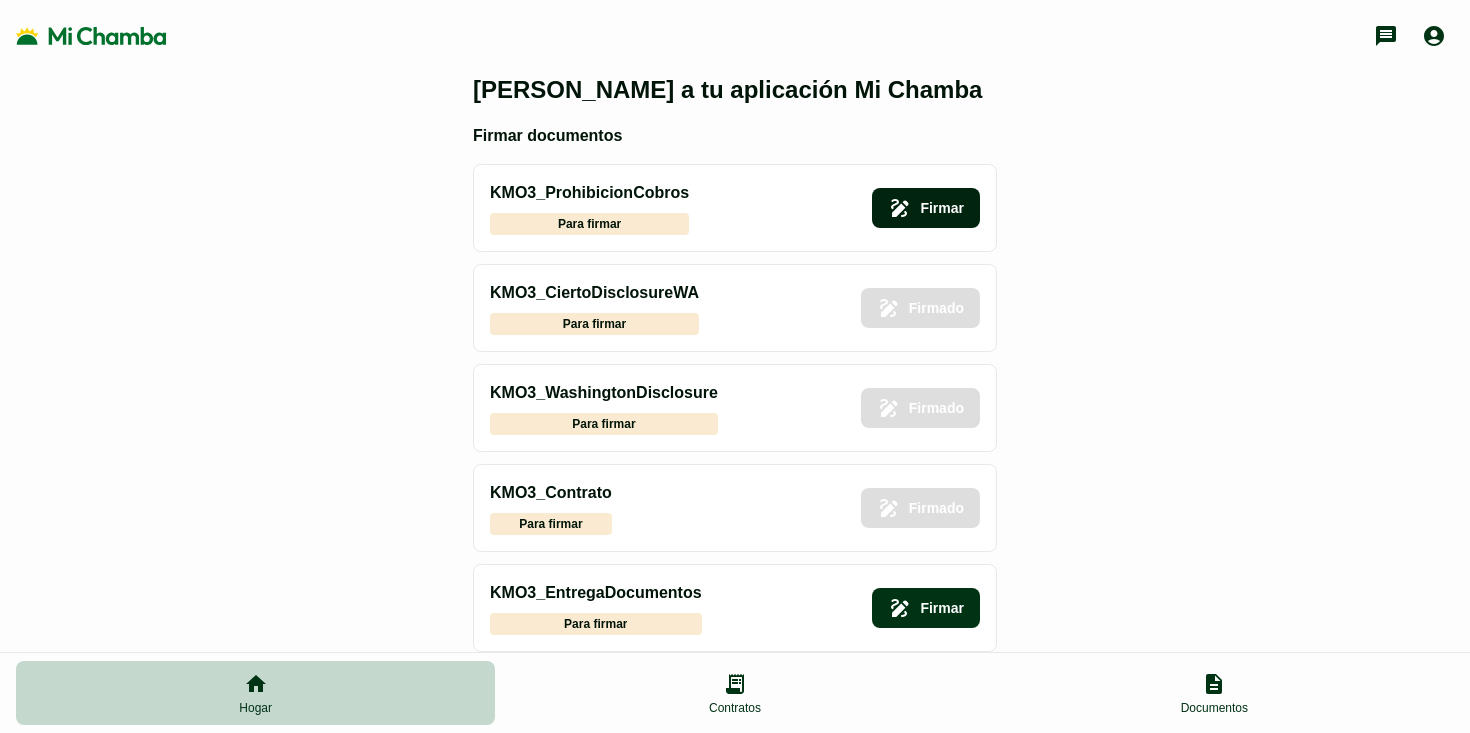 click on "Firmar" at bounding box center [926, 208] 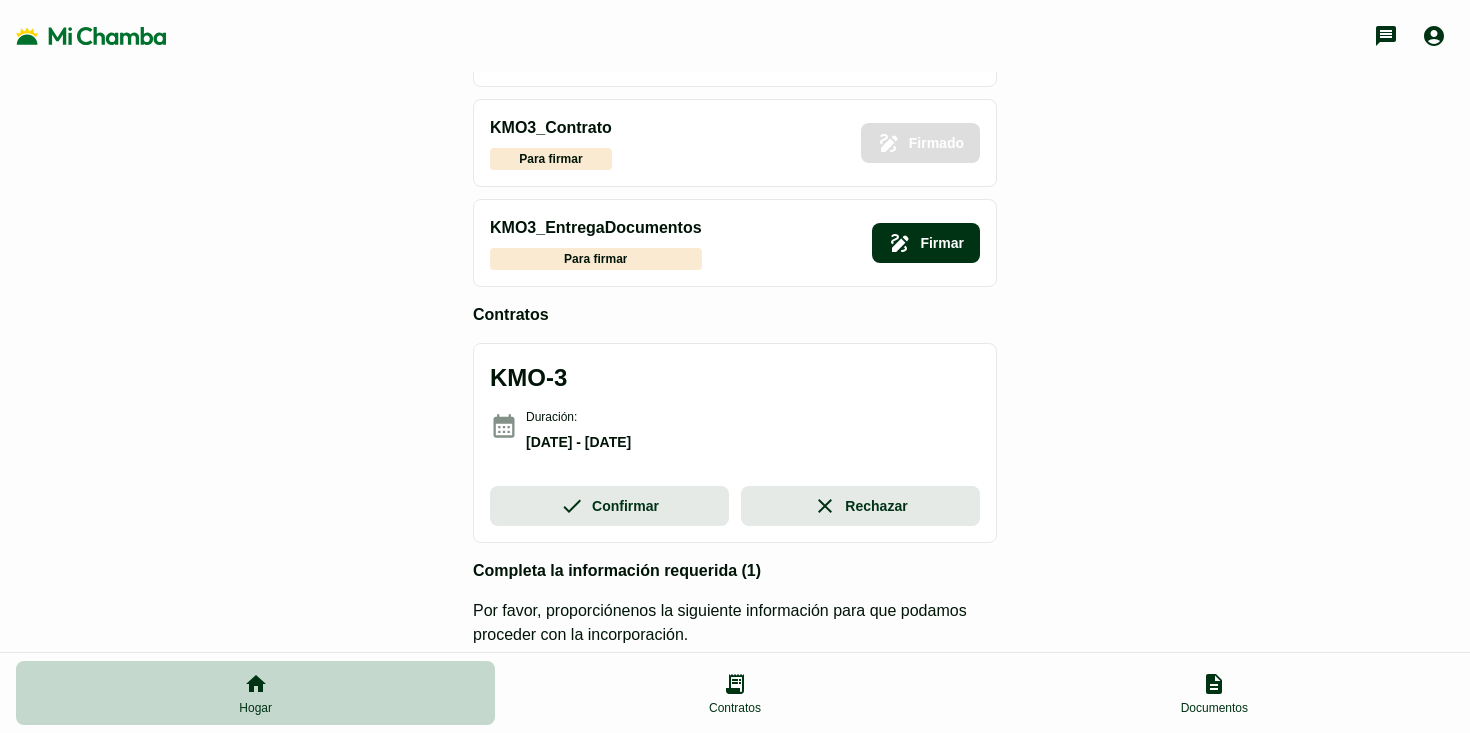 scroll, scrollTop: 368, scrollLeft: 0, axis: vertical 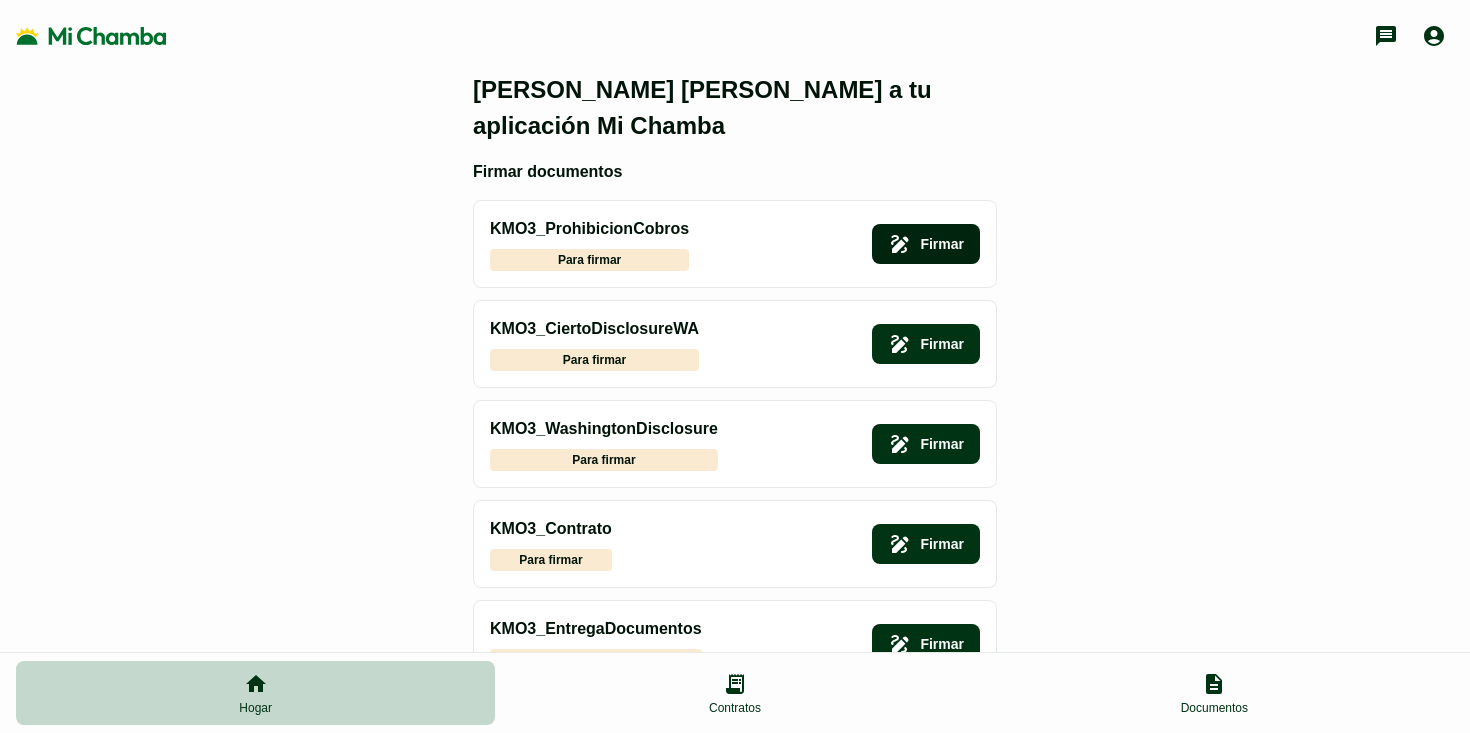 click on "Firmar" 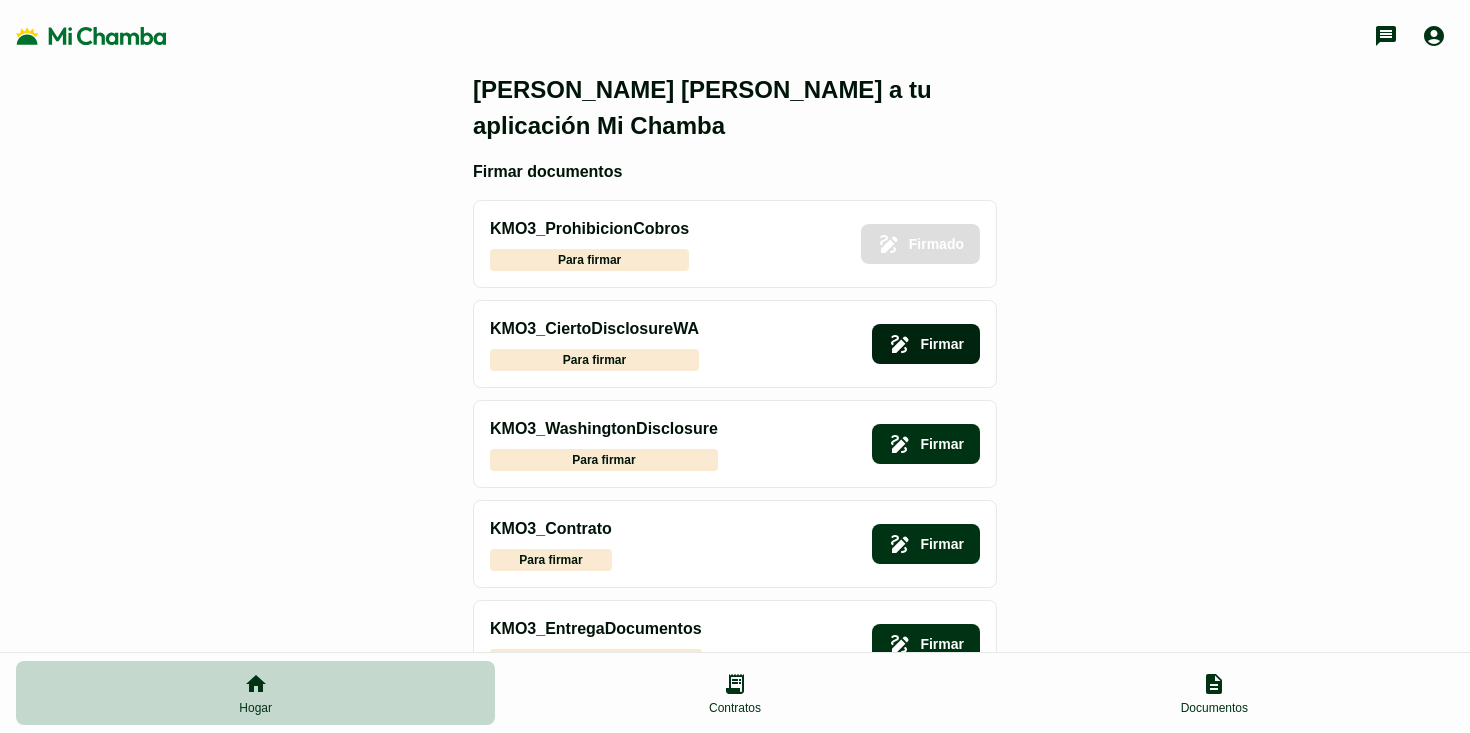 click on "Firmar" at bounding box center (926, 344) 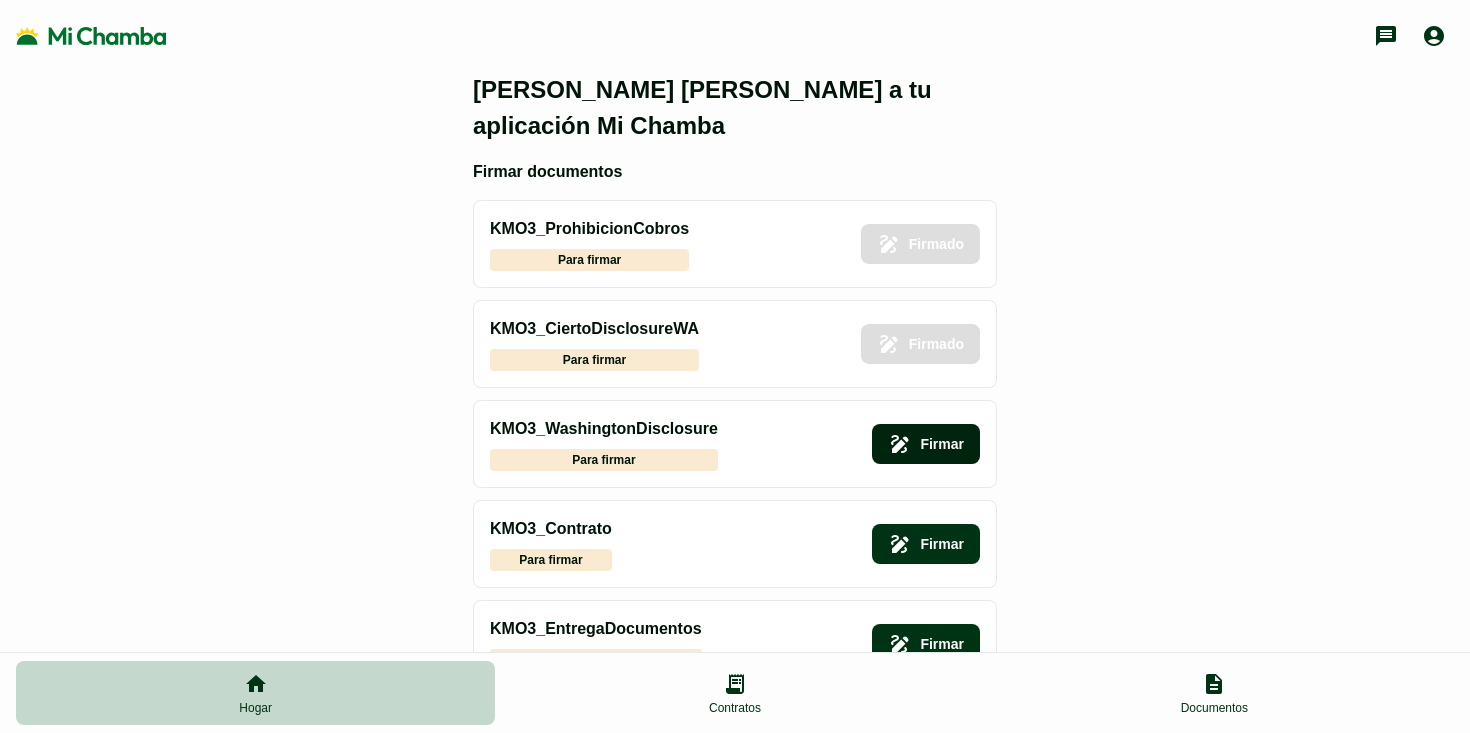 click on "Firmar" at bounding box center [926, 444] 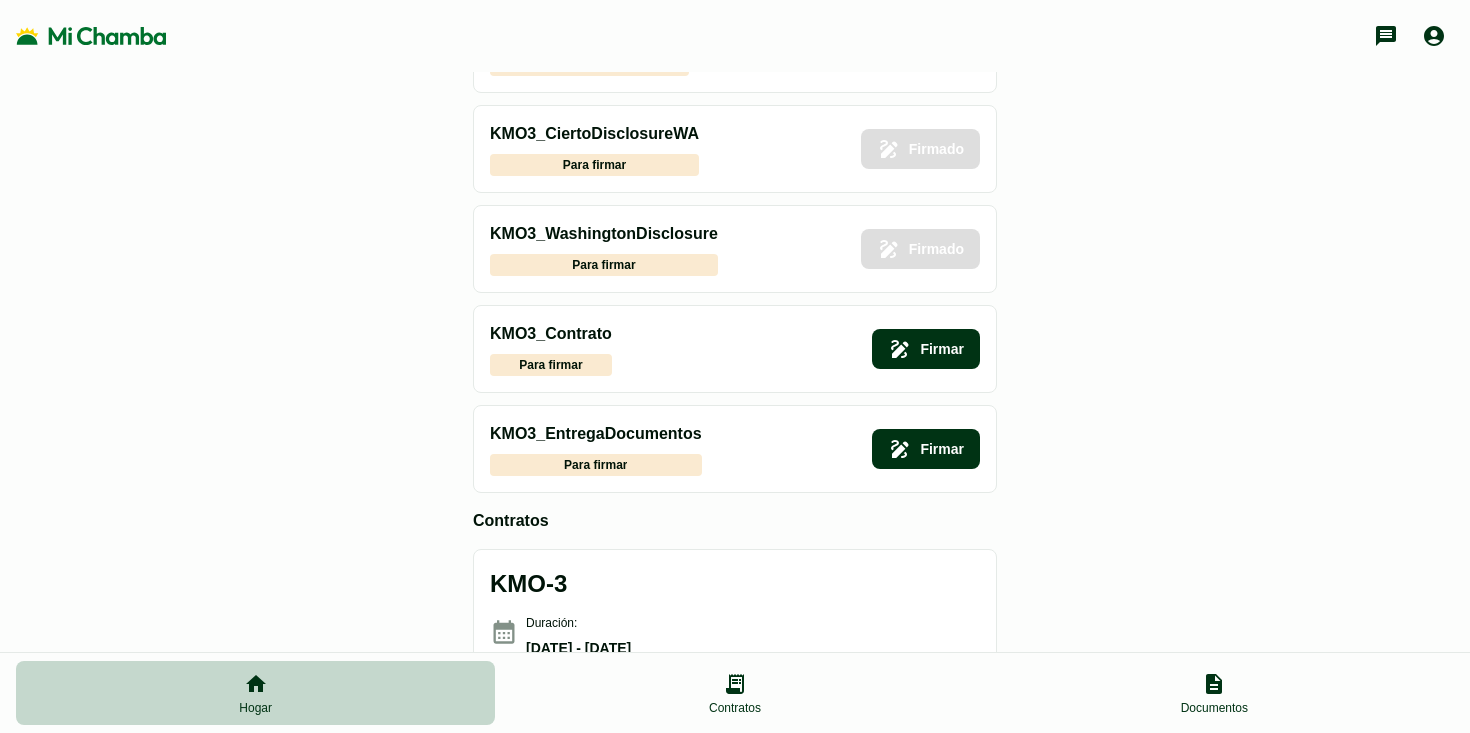 scroll, scrollTop: 224, scrollLeft: 0, axis: vertical 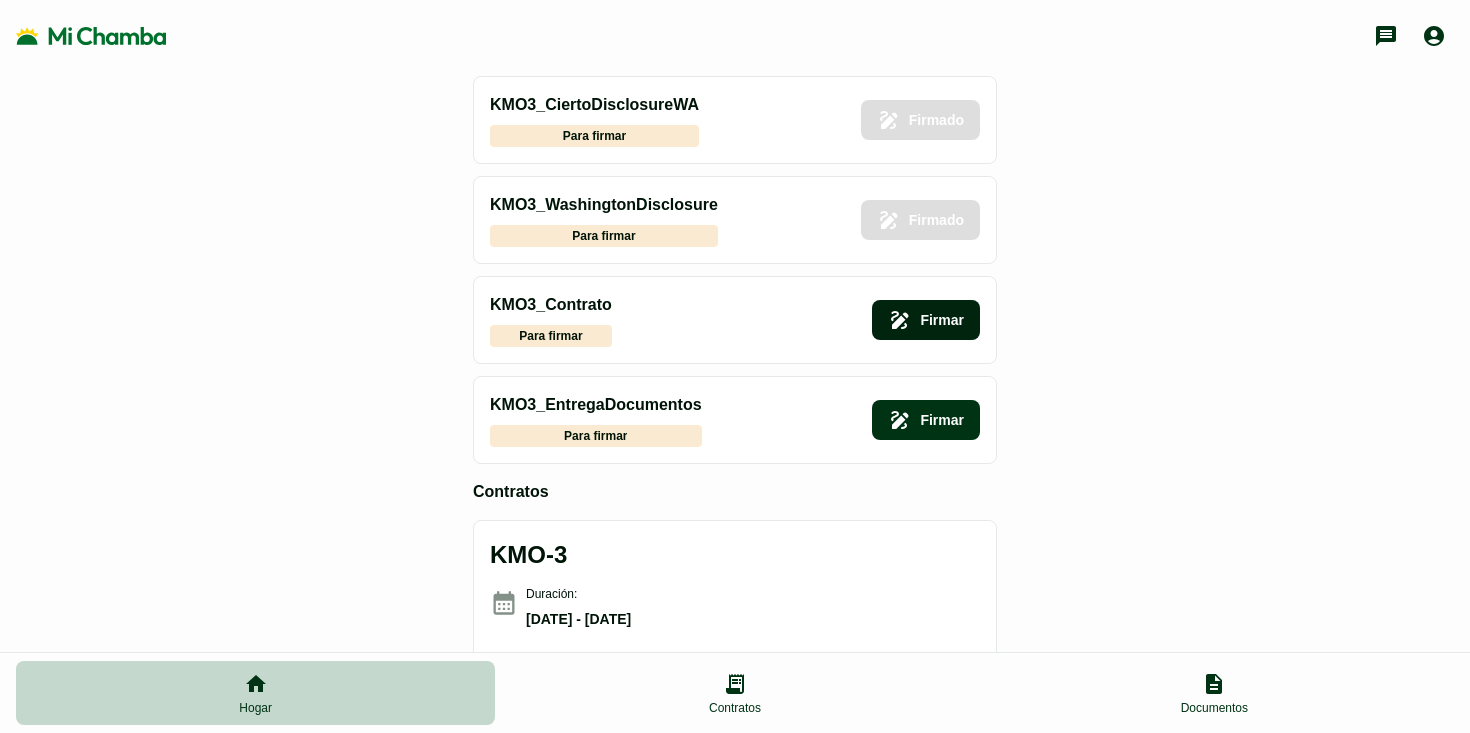 click on "Firmar" at bounding box center (926, 320) 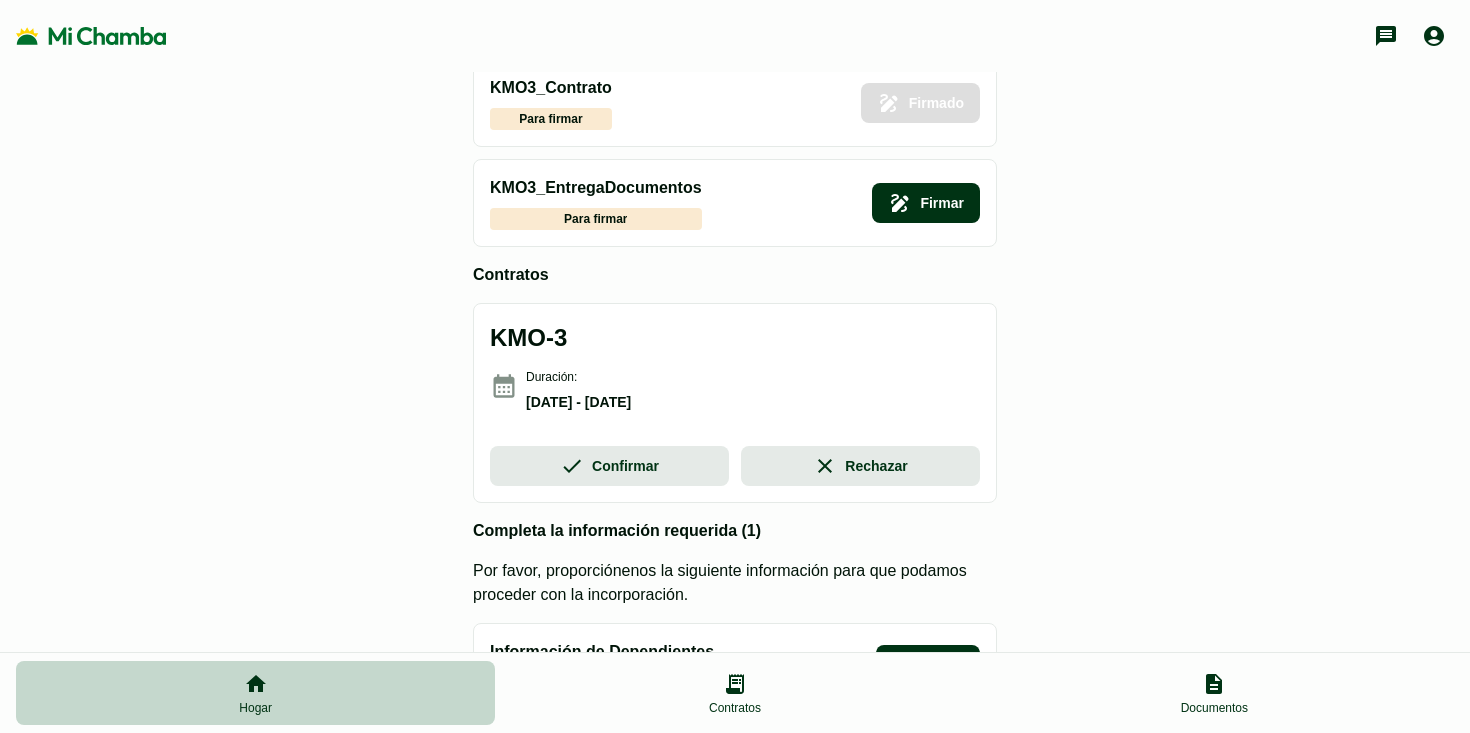 scroll, scrollTop: 496, scrollLeft: 0, axis: vertical 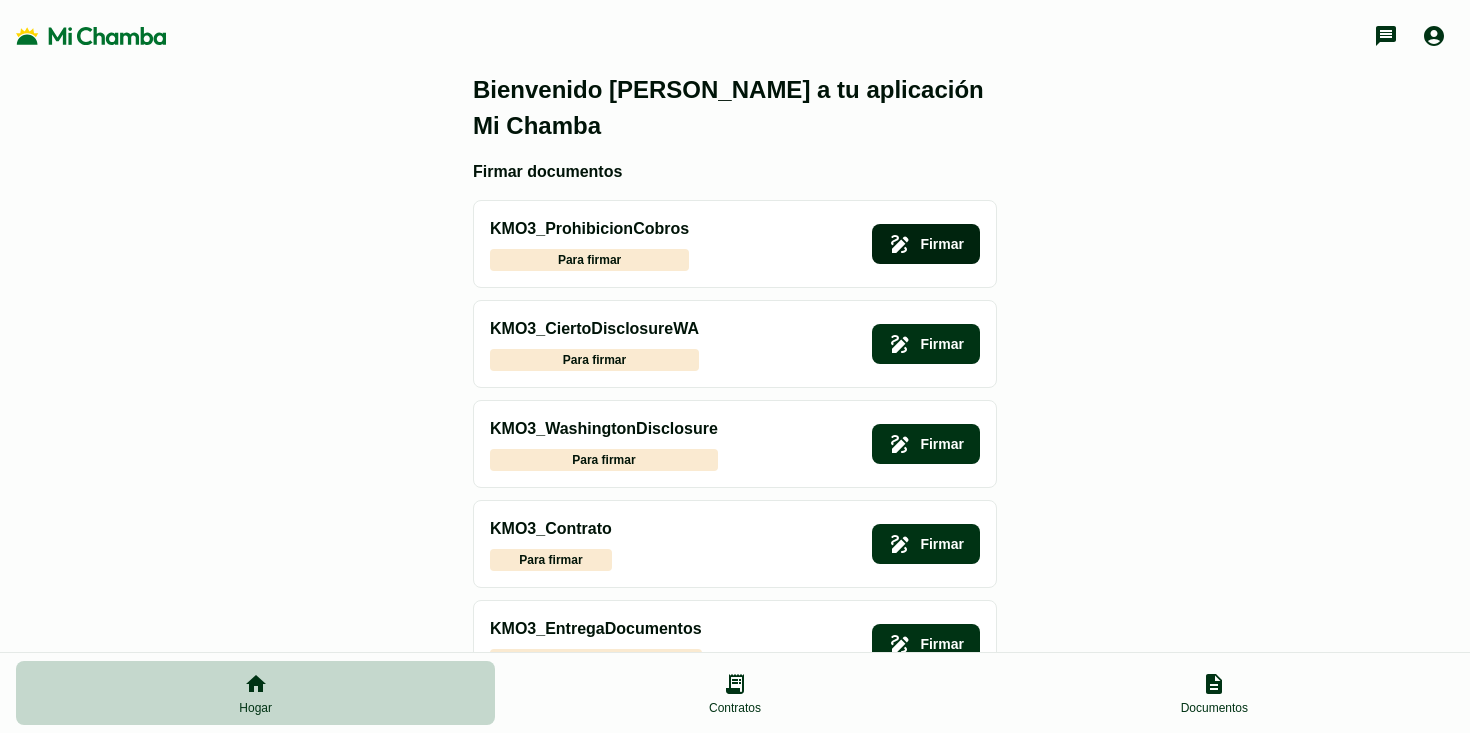 click on "Firmar" 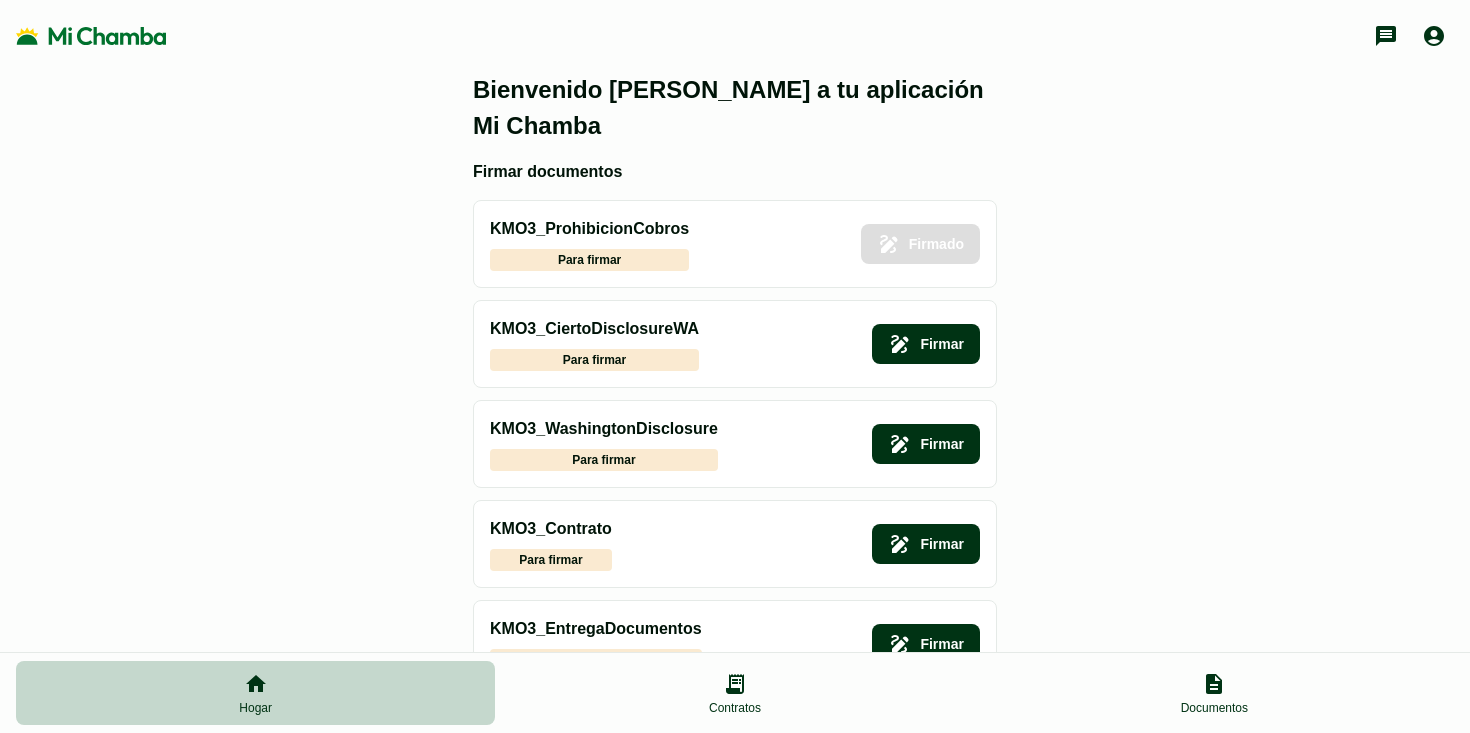scroll, scrollTop: 110, scrollLeft: 0, axis: vertical 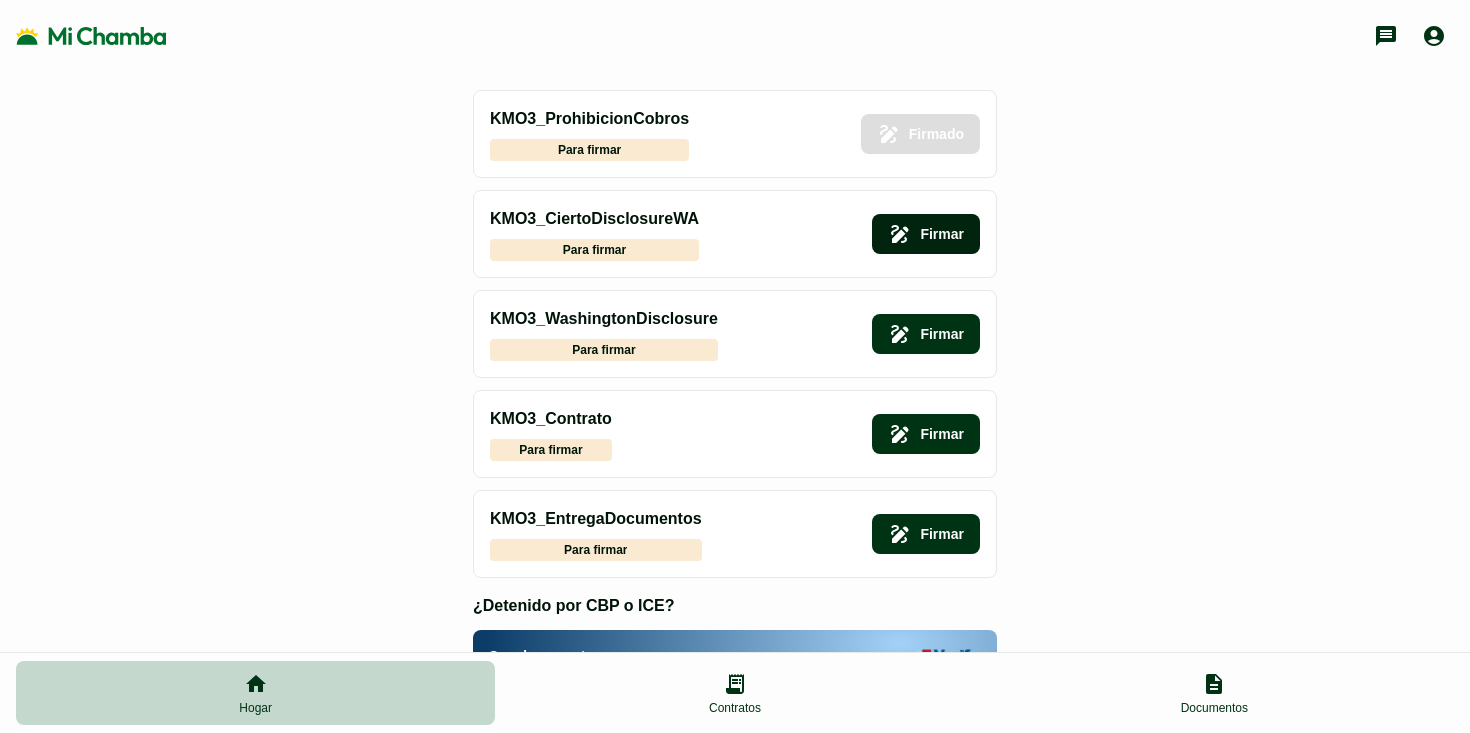 click on "Firmar" at bounding box center [926, 234] 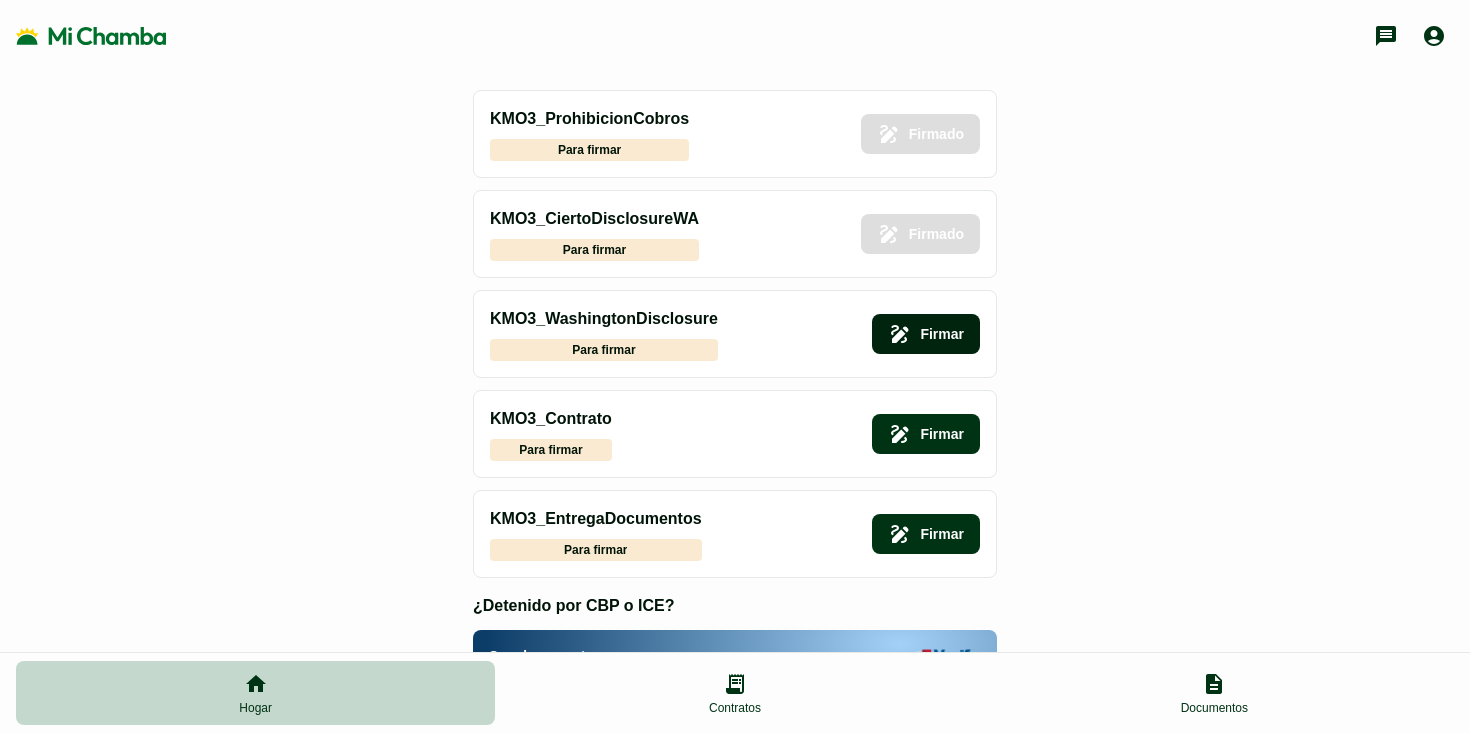 click on "Firmar" at bounding box center (926, 334) 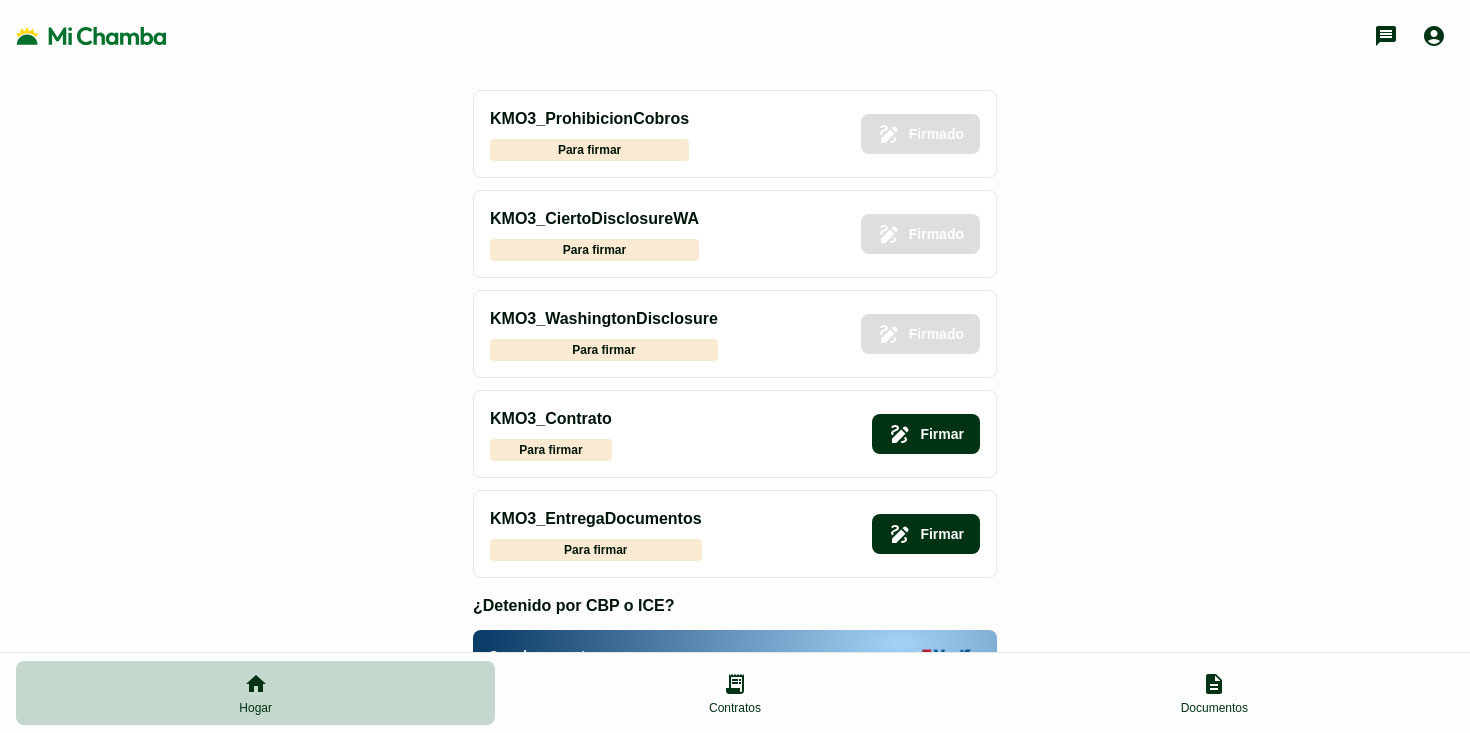 scroll, scrollTop: 249, scrollLeft: 0, axis: vertical 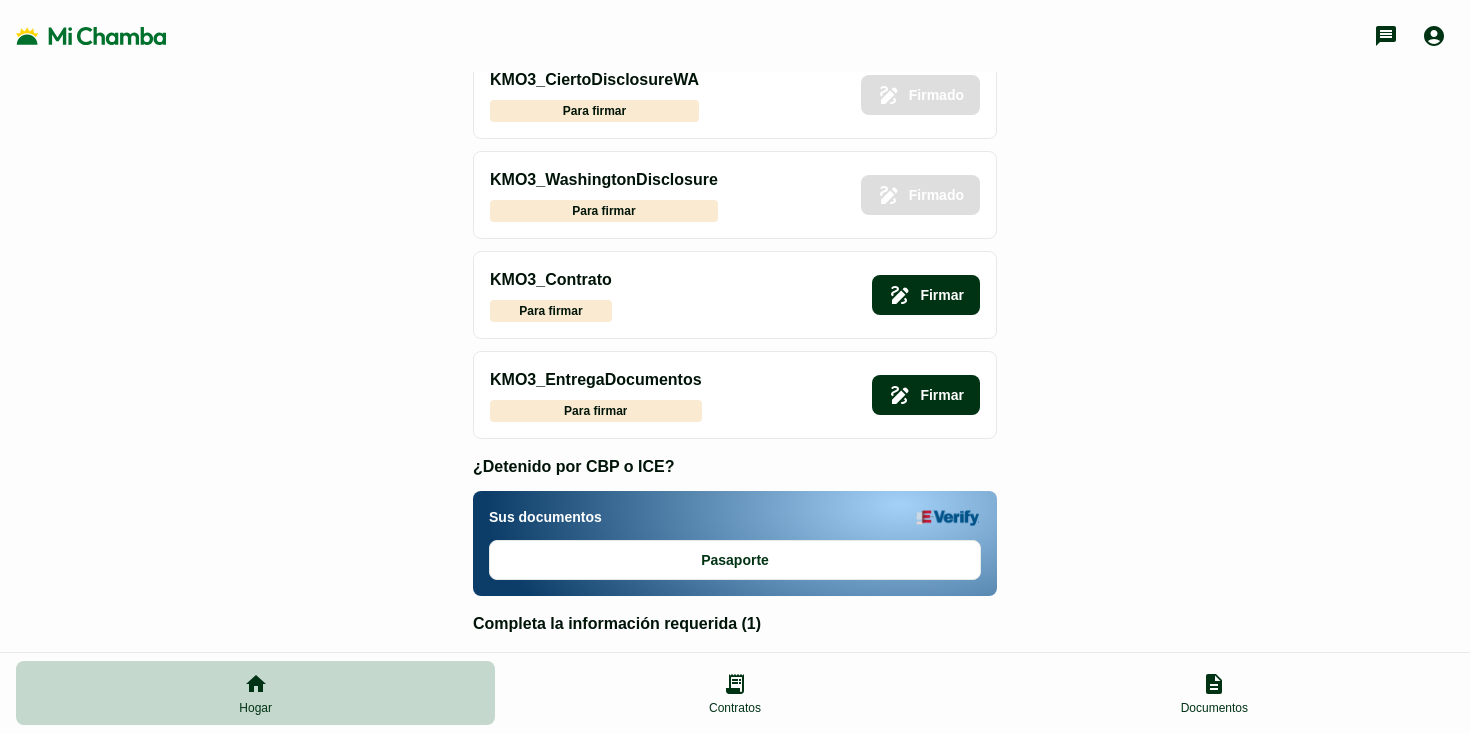 click on "KMO3_Contrato   Para firmar       Firmar" at bounding box center [735, 295] 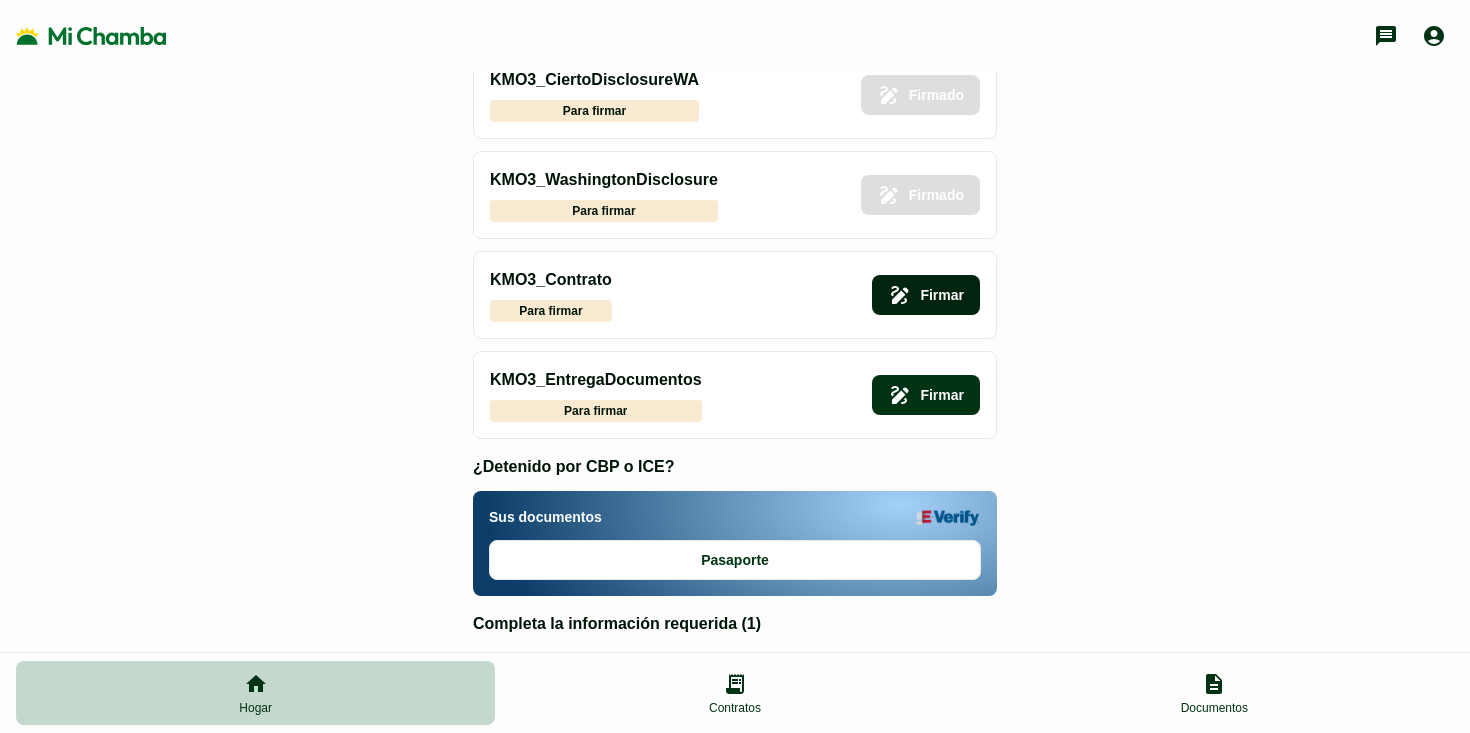 click on "Firmar" 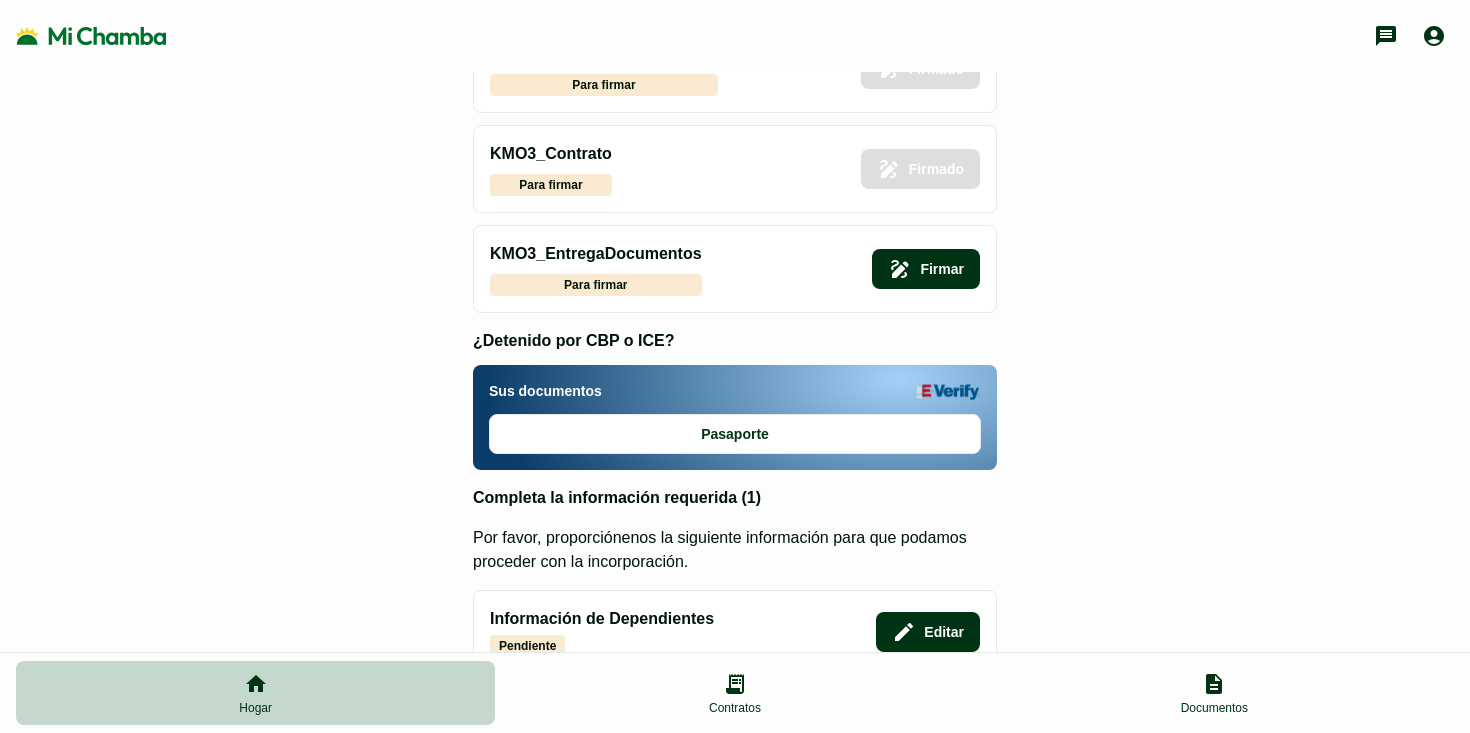 scroll, scrollTop: 0, scrollLeft: 0, axis: both 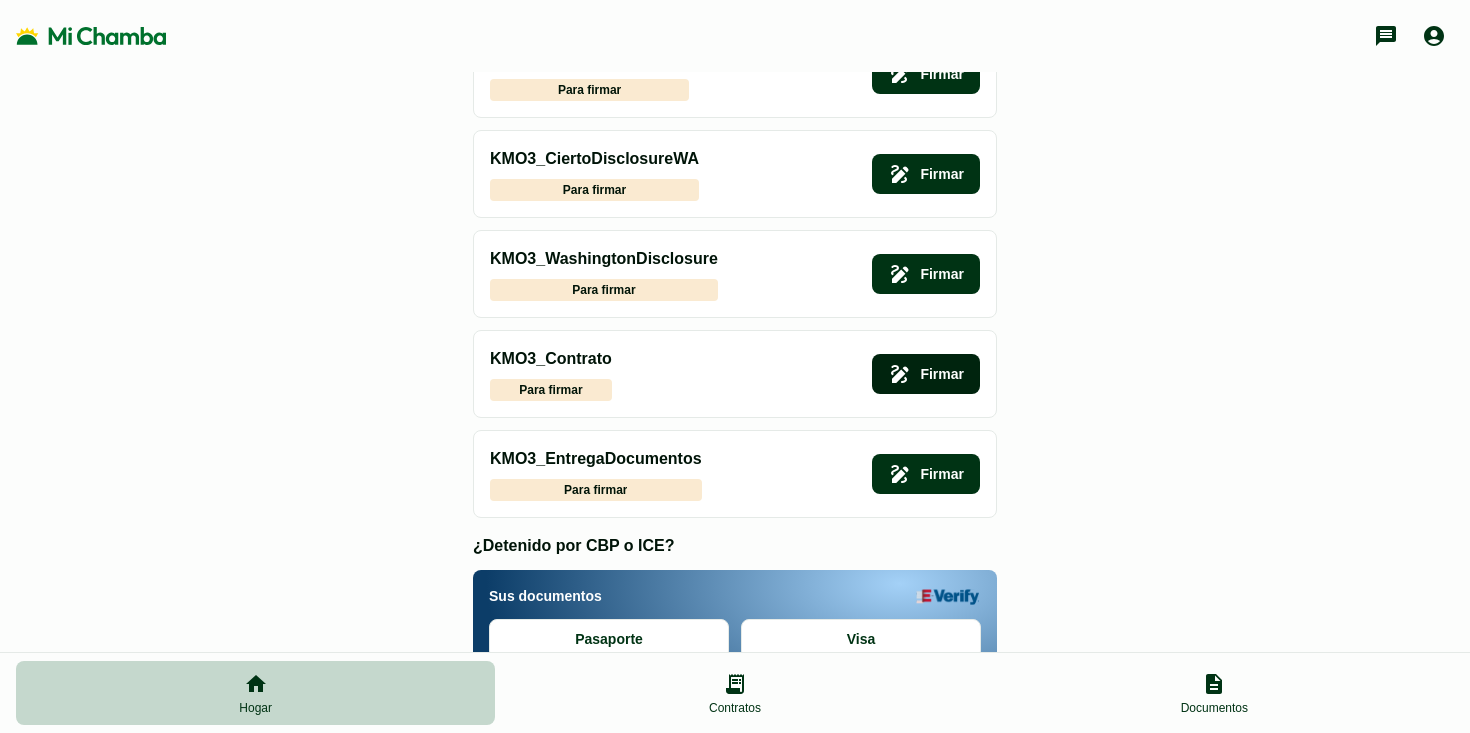 click on "Firmar" 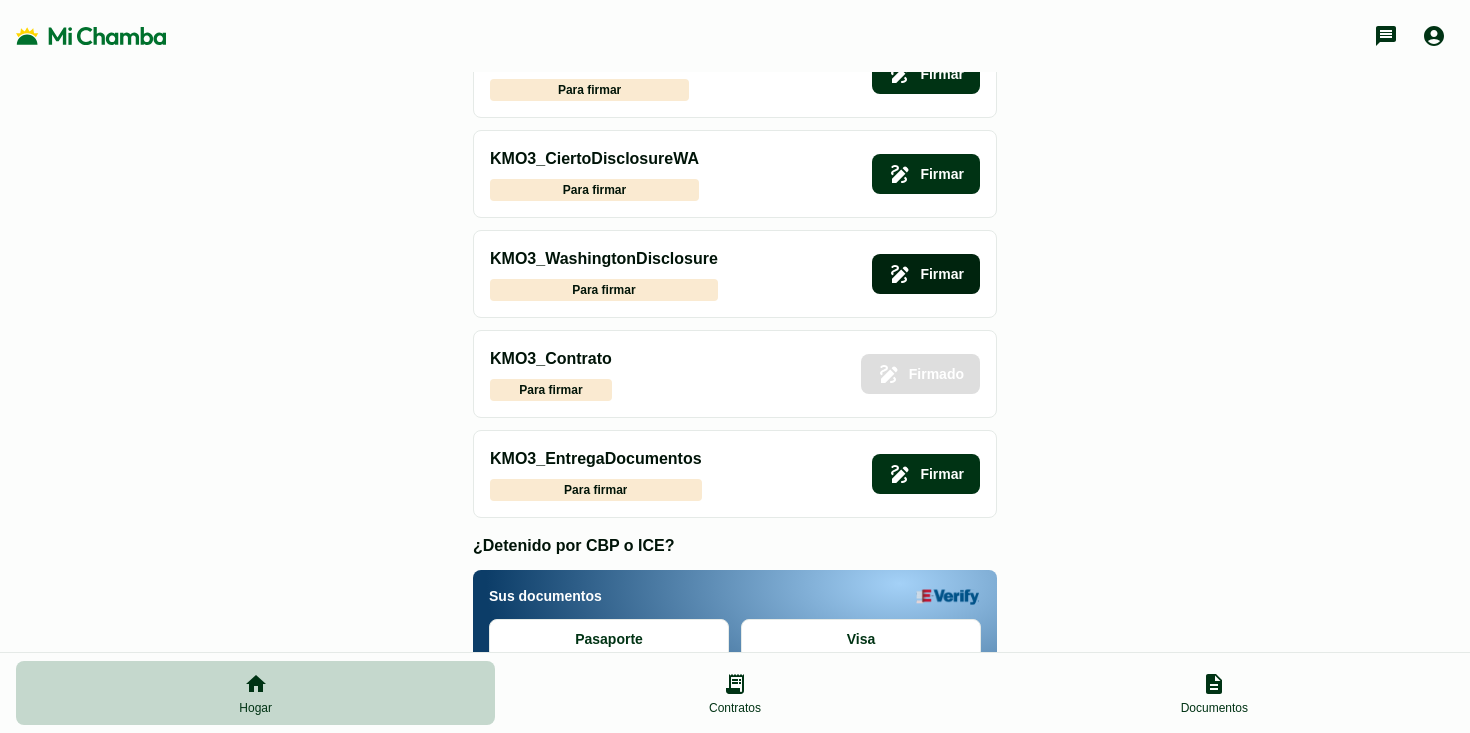 click on "Firmar" 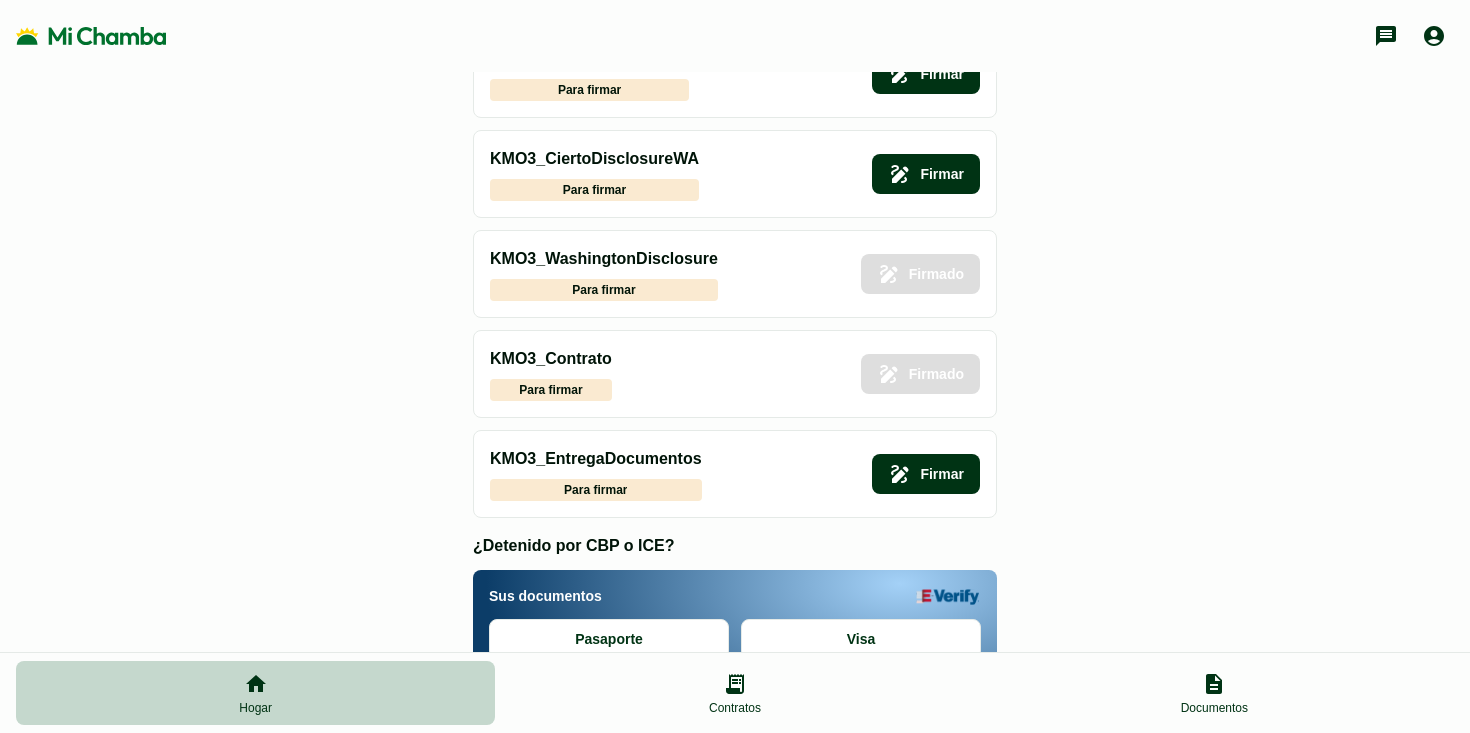 scroll, scrollTop: 53, scrollLeft: 0, axis: vertical 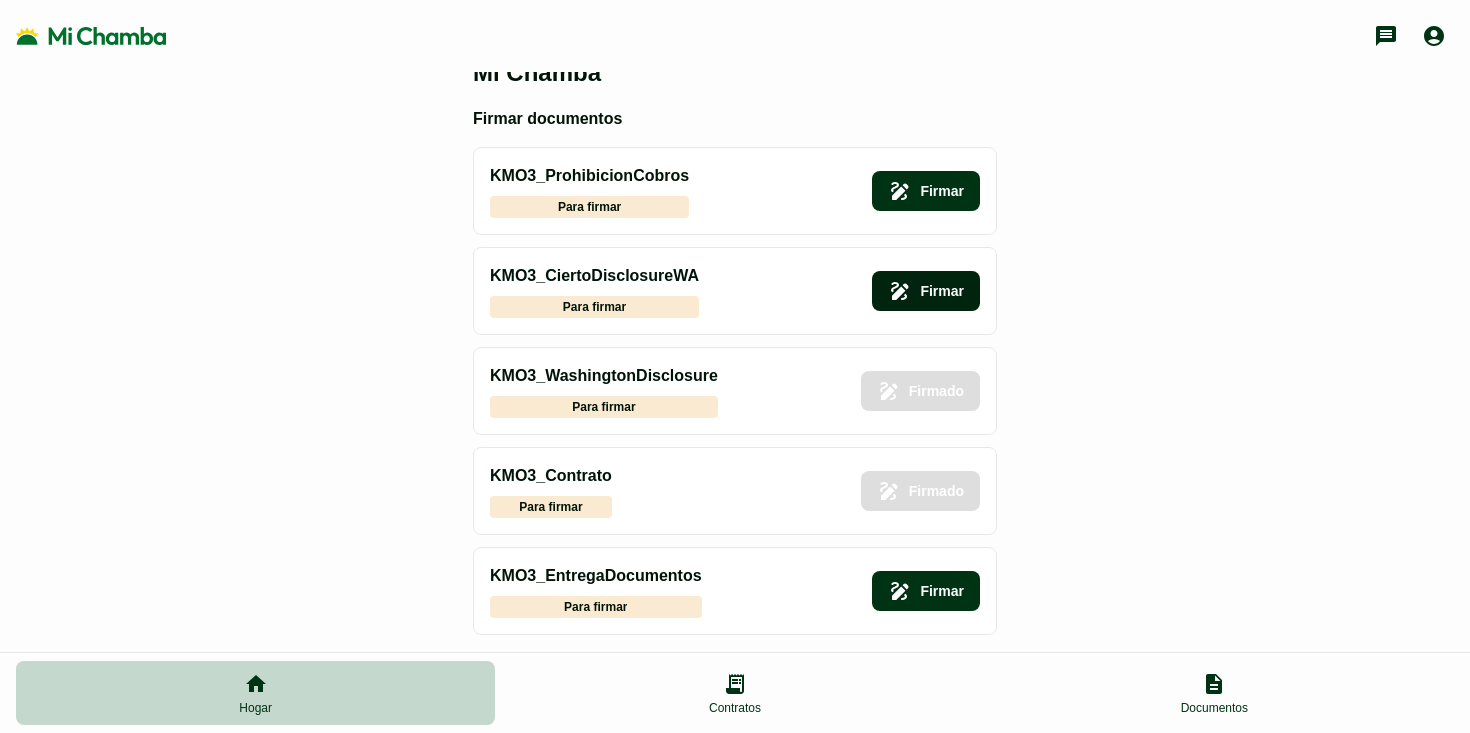 click on "Firmar" at bounding box center (926, 291) 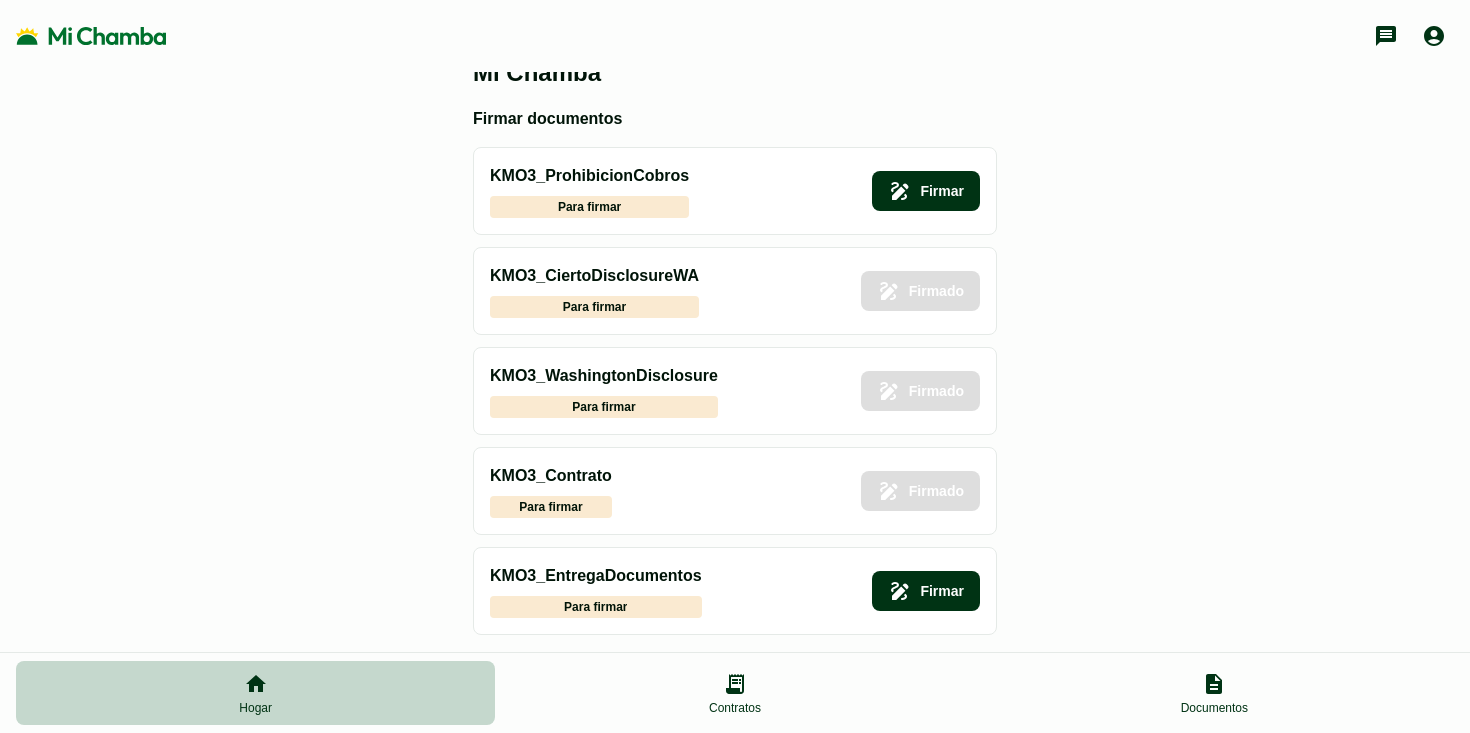 click on "KMO3_ProhibicionCobros   Para firmar       Firmar" at bounding box center (735, 191) 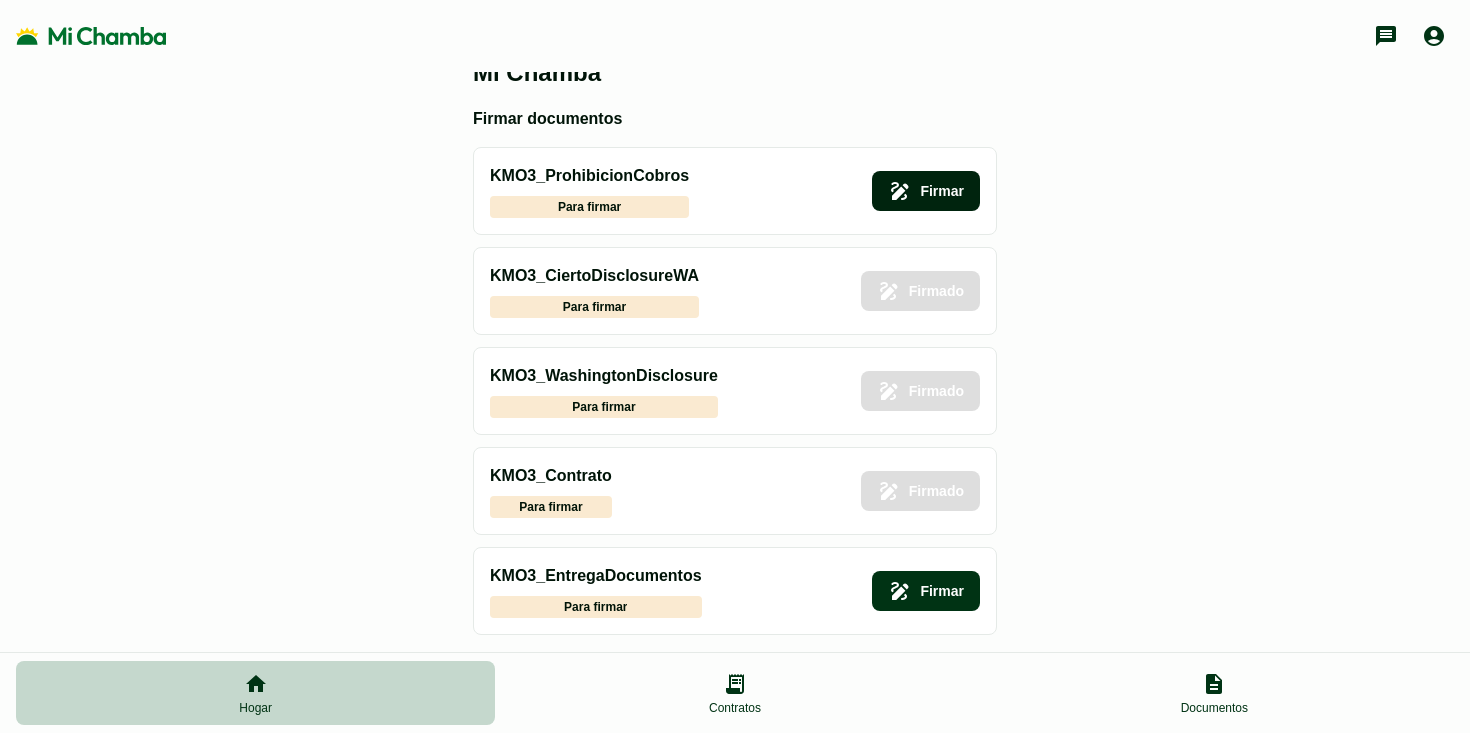 click on "Firmar" at bounding box center (926, 191) 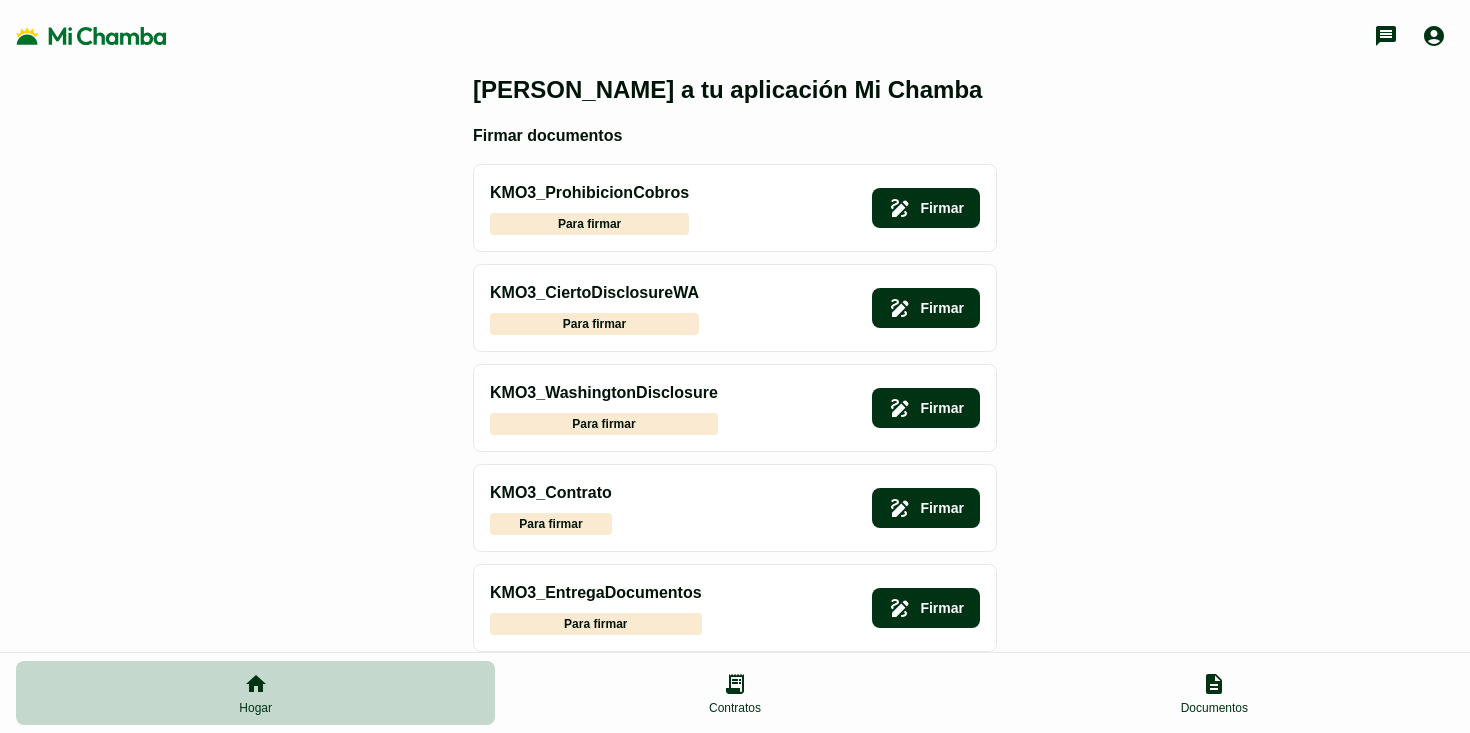 scroll, scrollTop: 0, scrollLeft: 0, axis: both 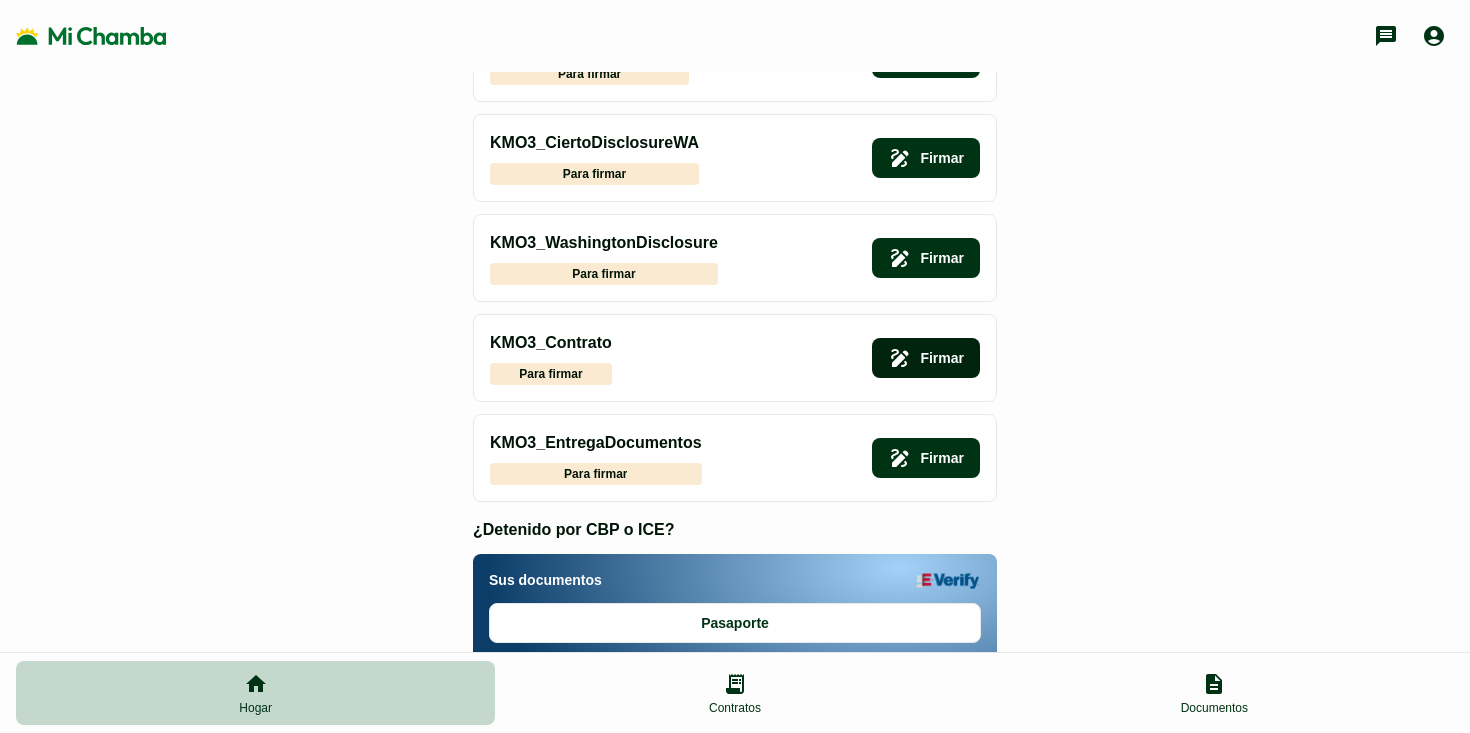click on "Firmar" 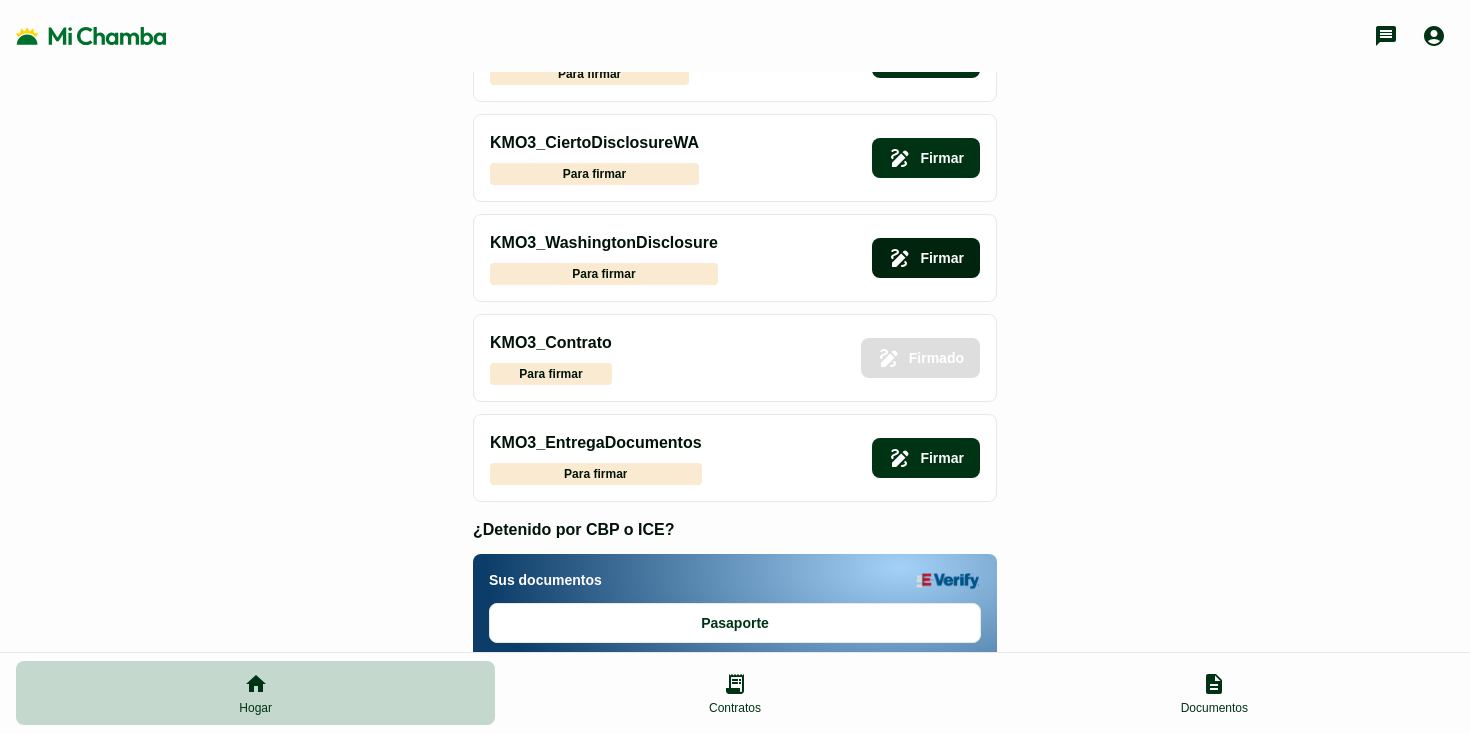 click on "Firmar" at bounding box center (926, 258) 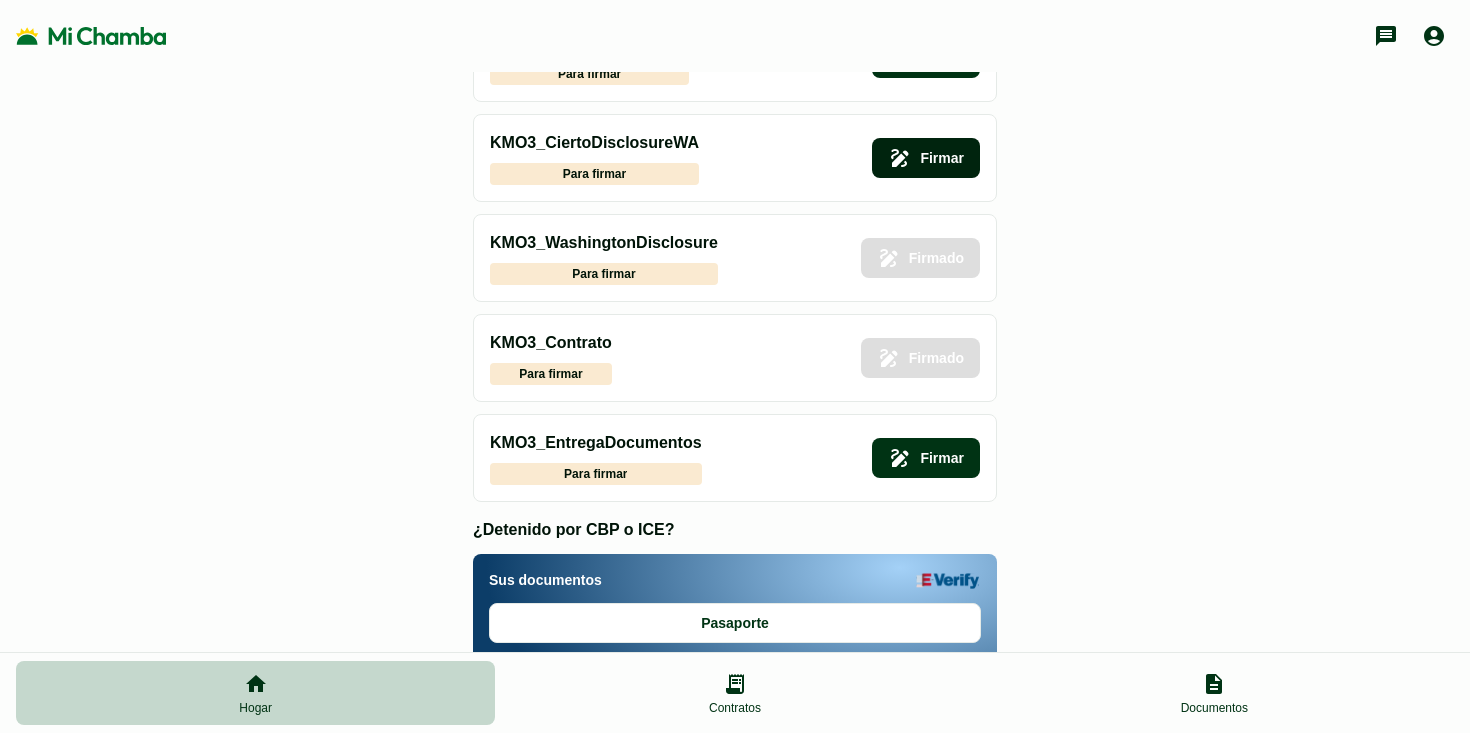 click on "Firmar" at bounding box center [926, 158] 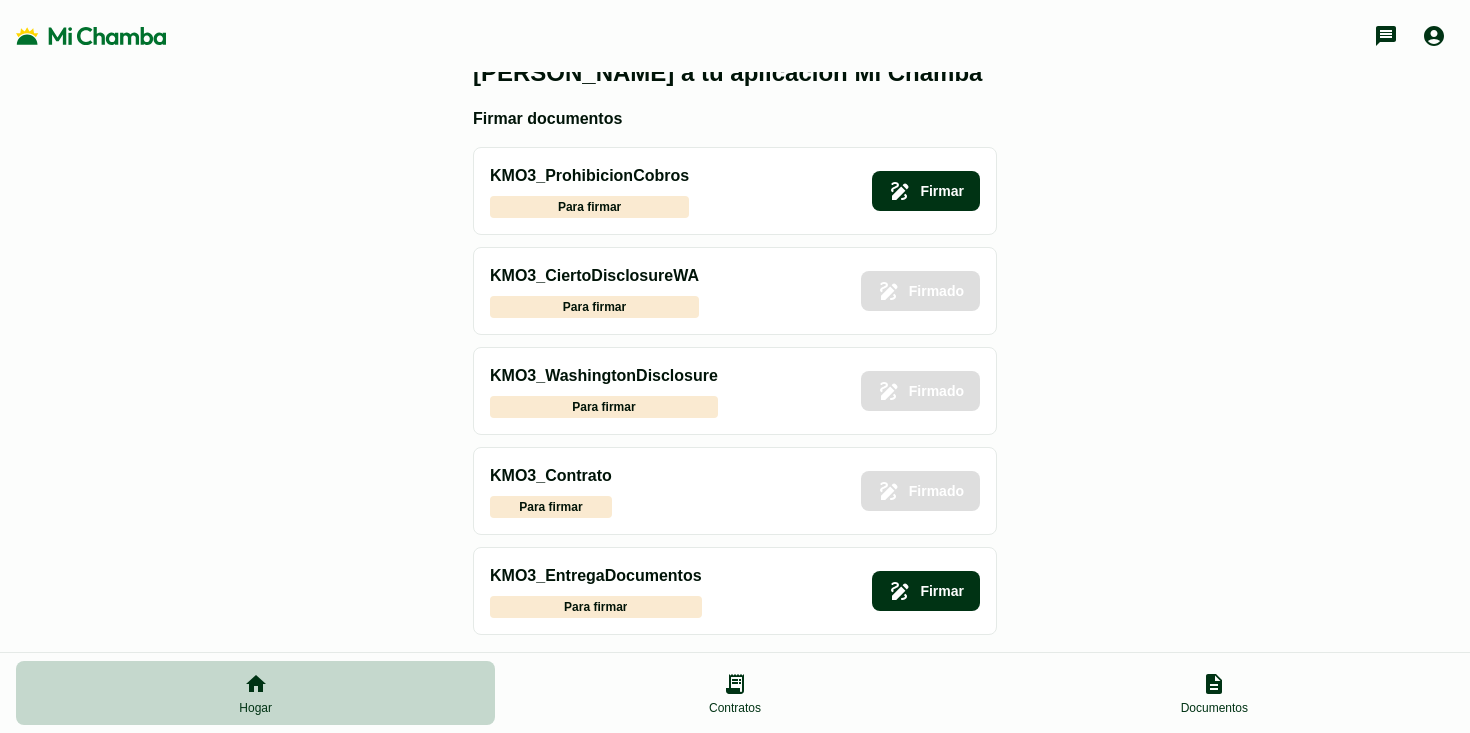 scroll, scrollTop: 11, scrollLeft: 0, axis: vertical 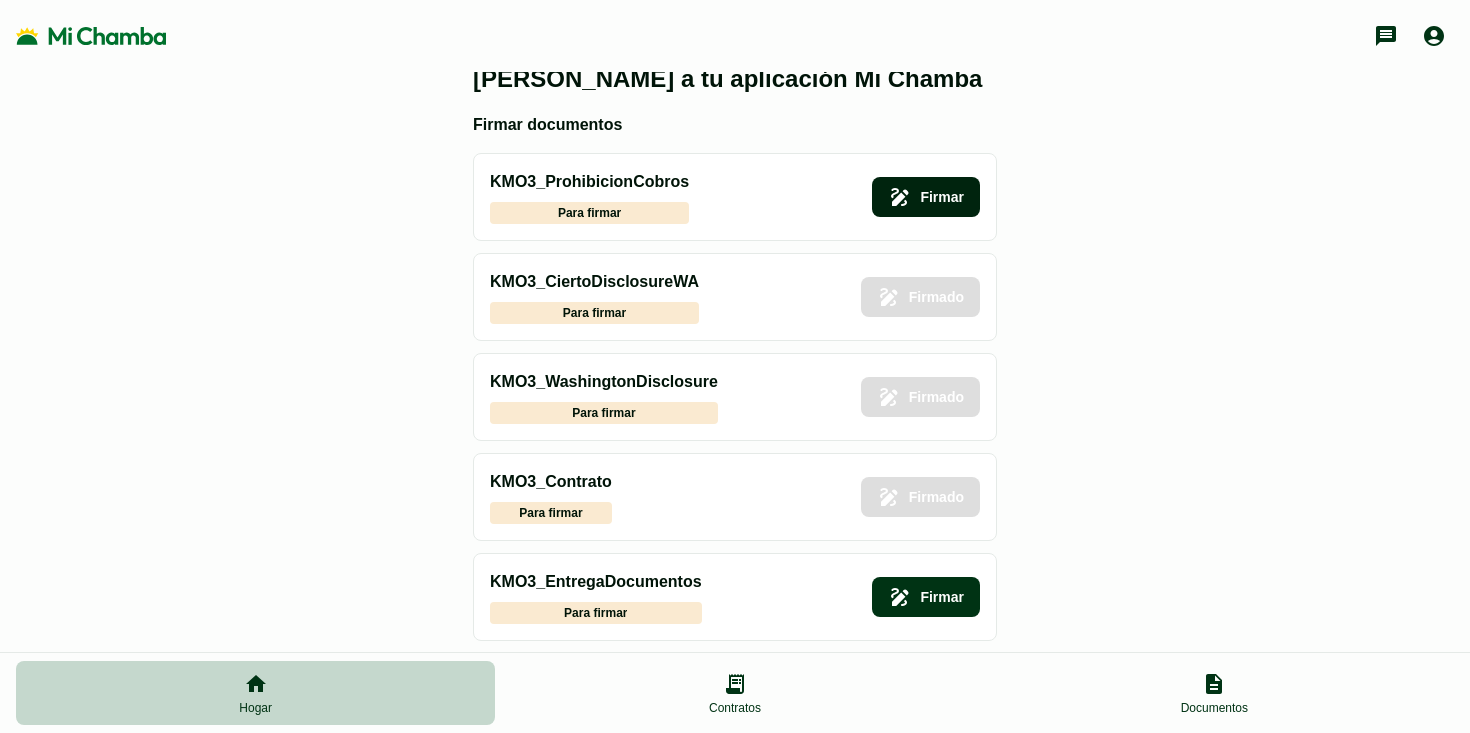 click on "Firmar" 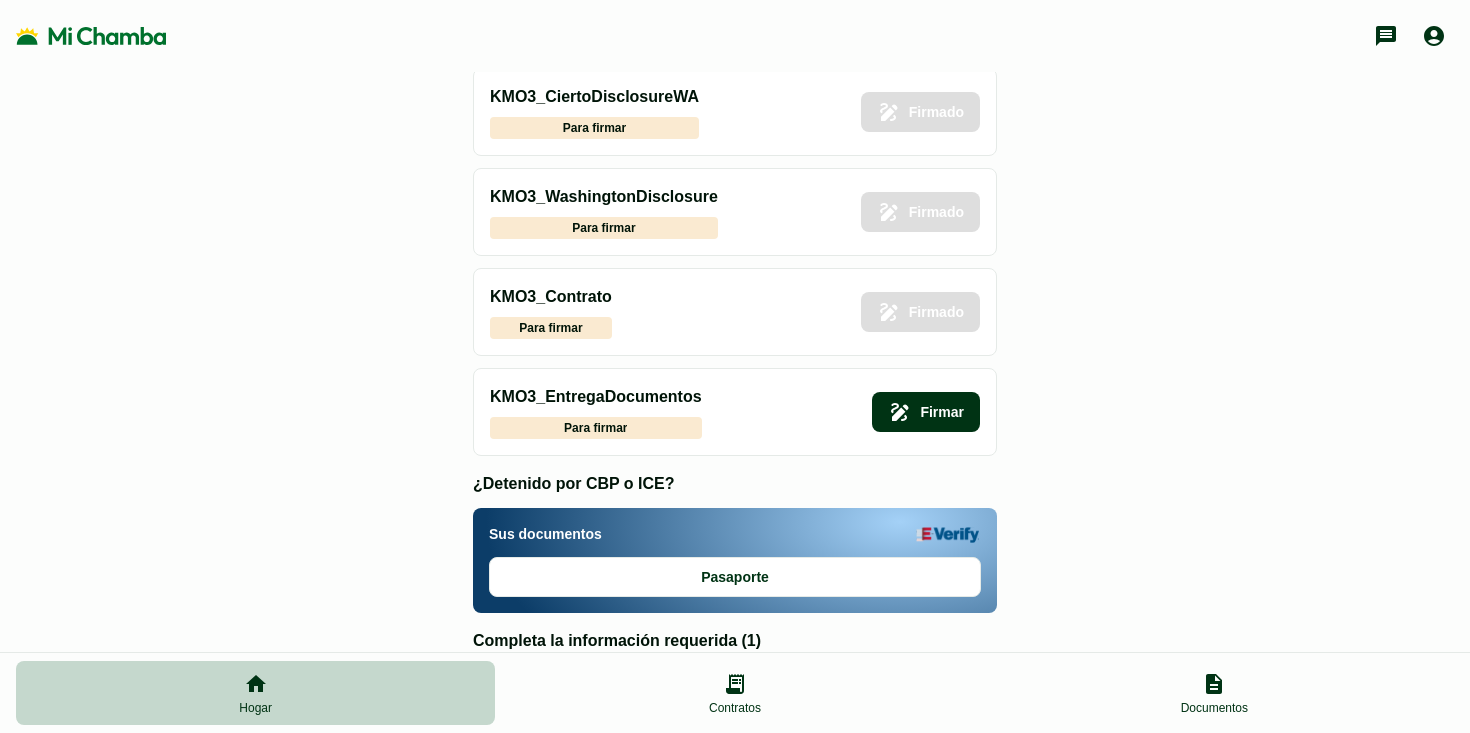 scroll, scrollTop: 257, scrollLeft: 0, axis: vertical 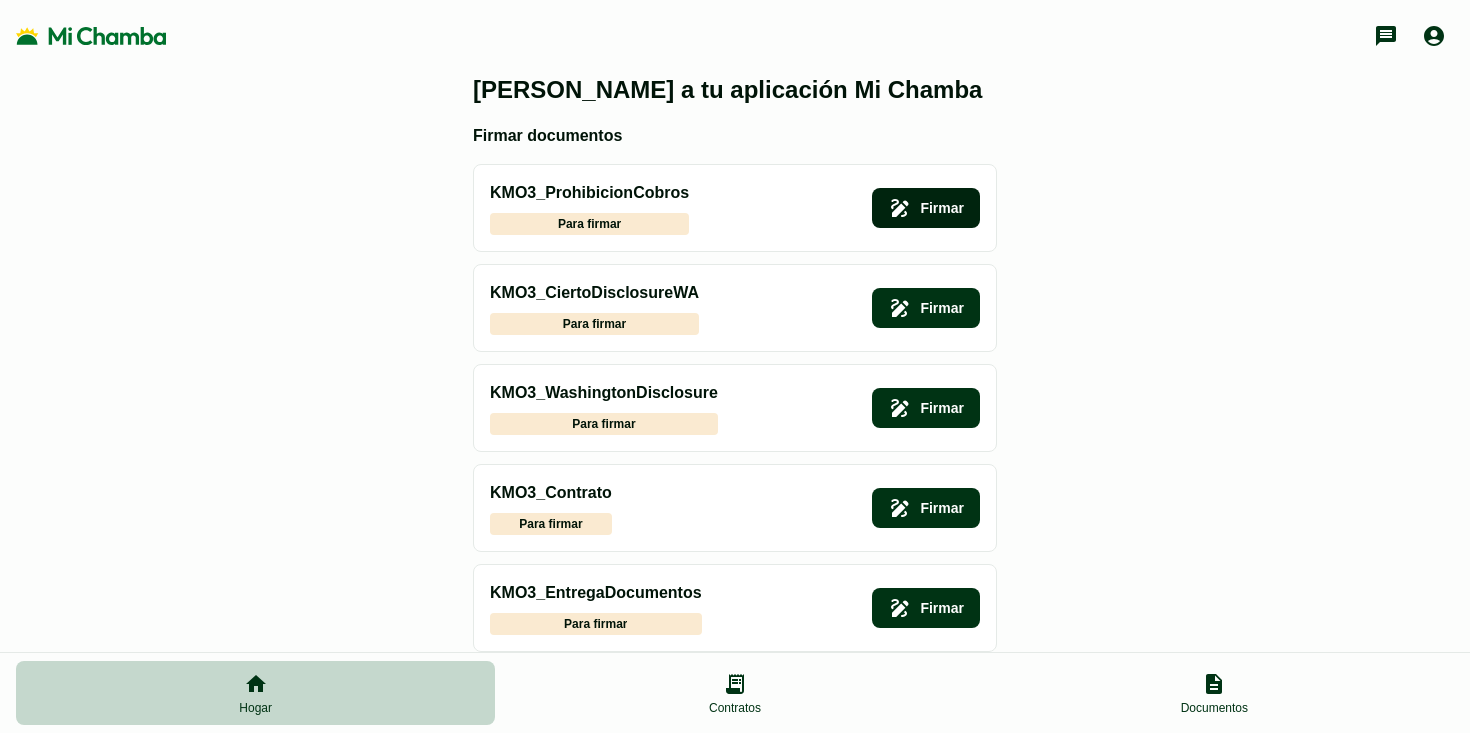 click on "Firmar" at bounding box center [926, 208] 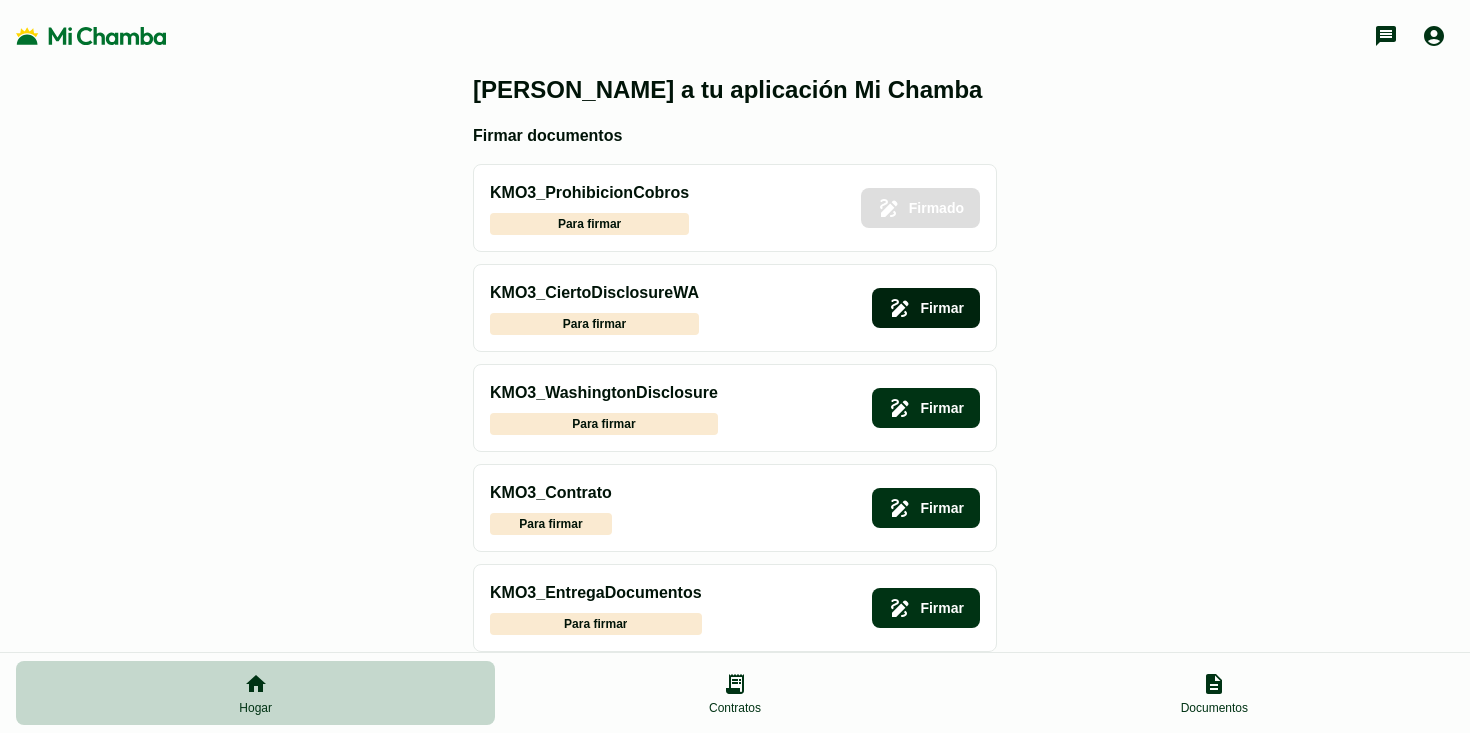 click on "Firmar" 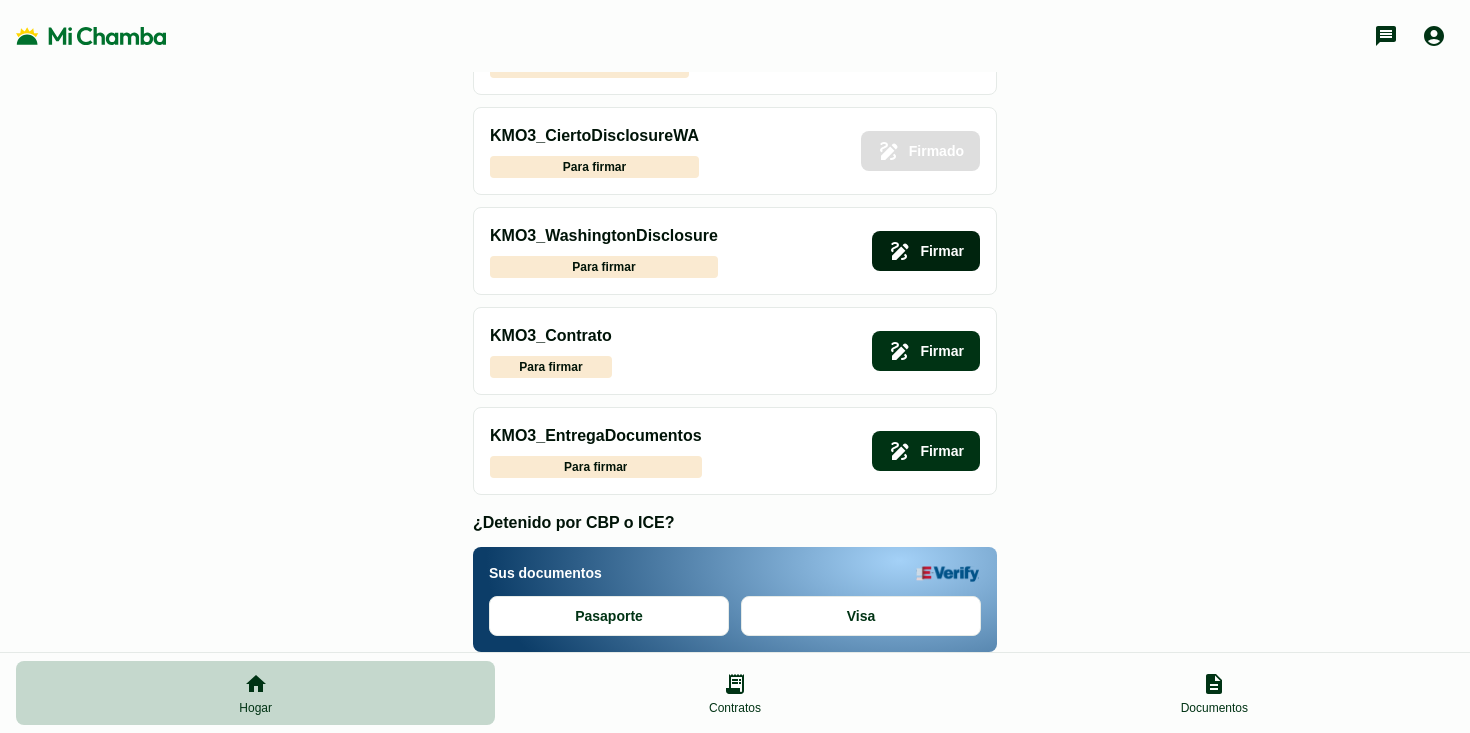 scroll, scrollTop: 188, scrollLeft: 0, axis: vertical 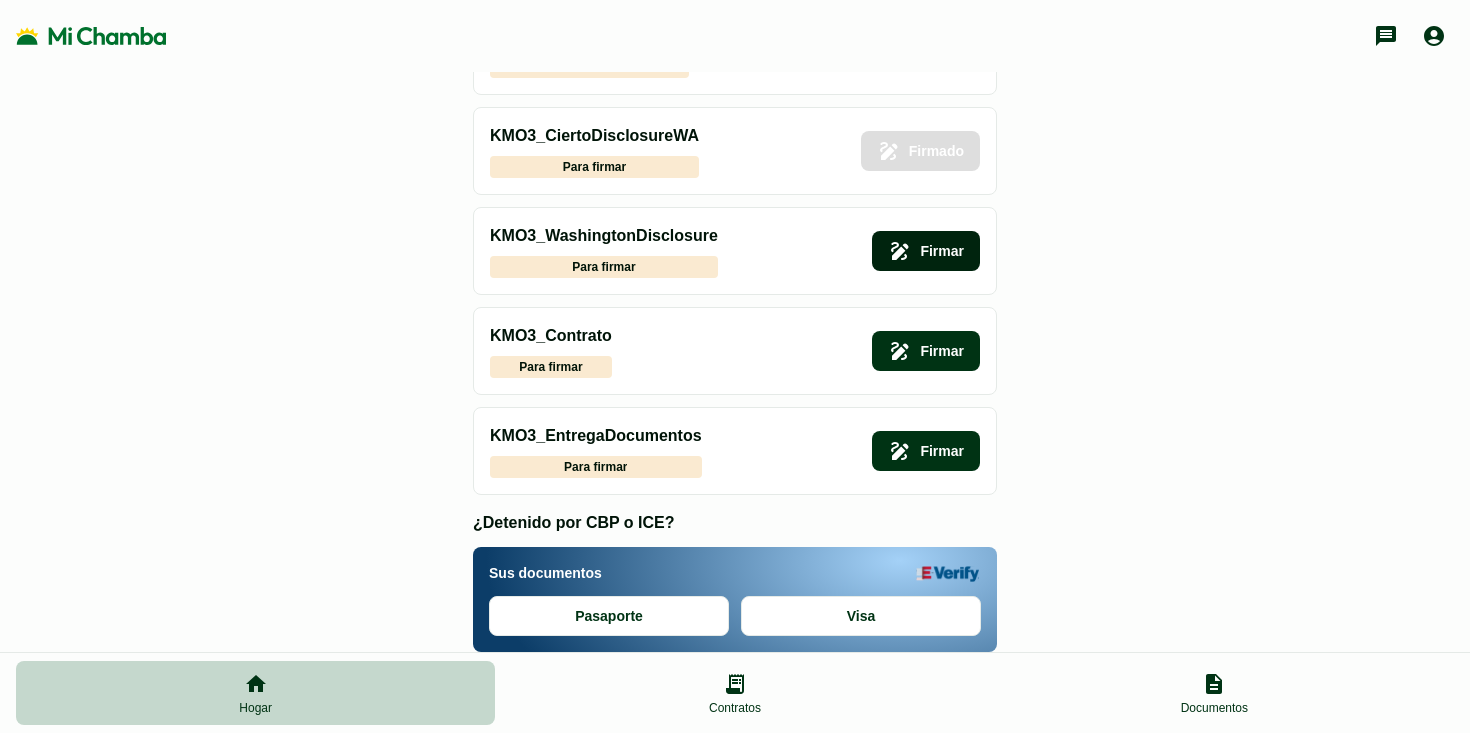 click on "Firmar" 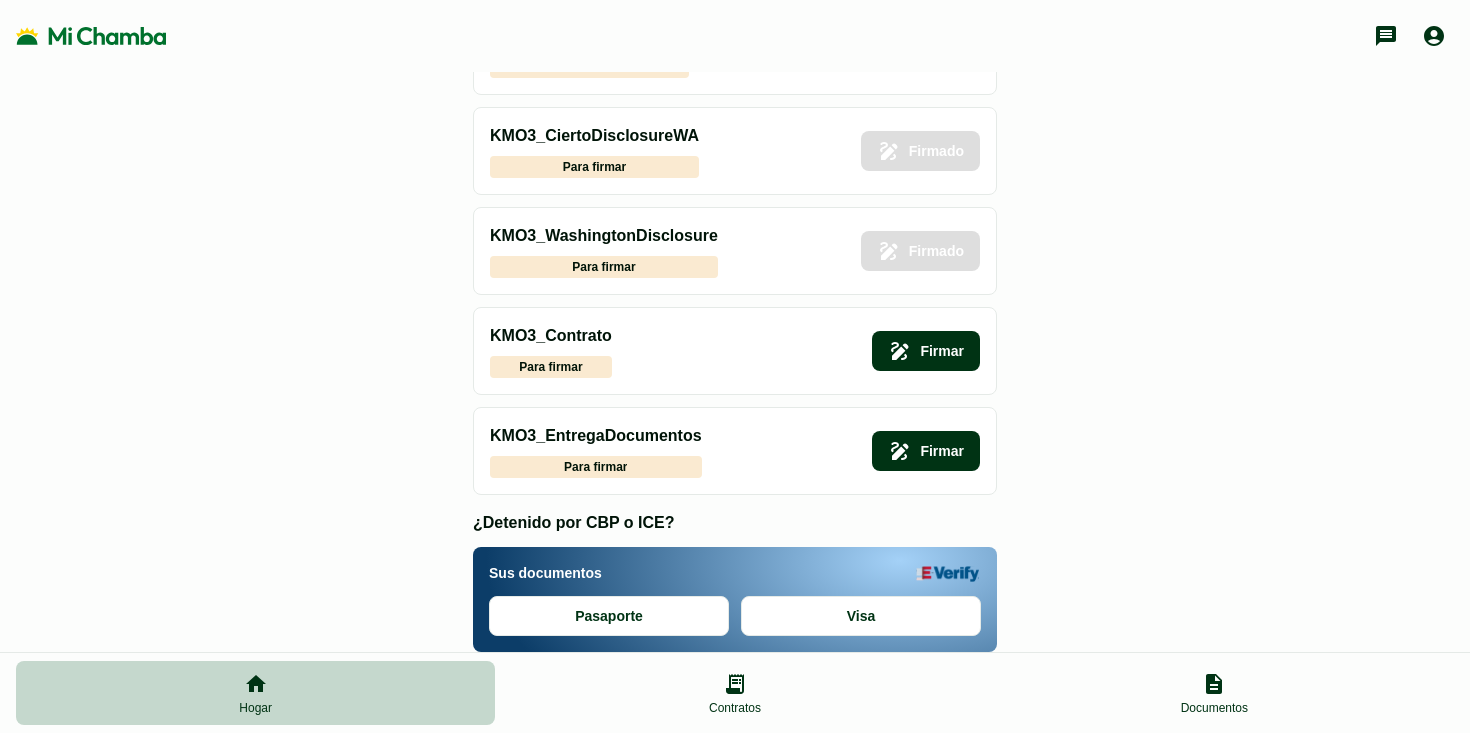 scroll, scrollTop: 193, scrollLeft: 0, axis: vertical 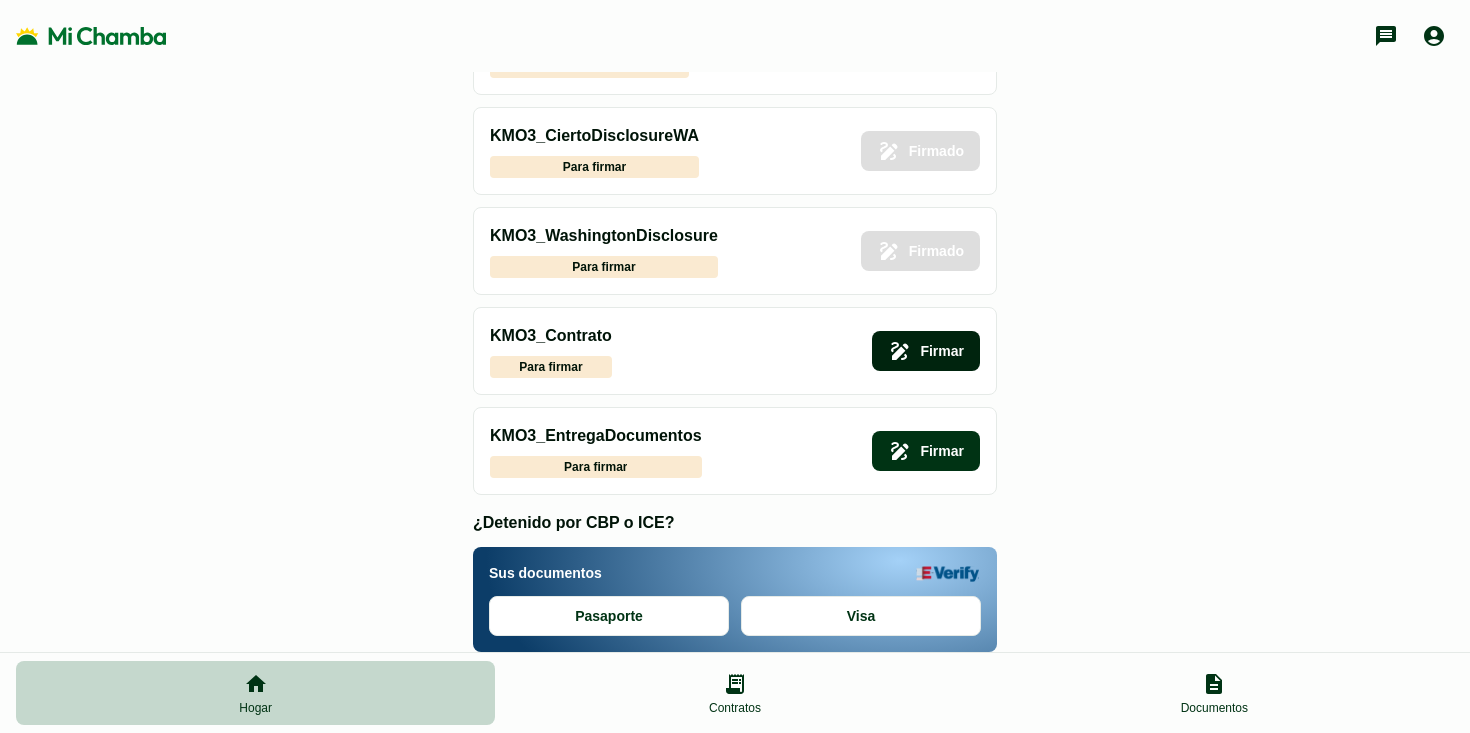 click on "Firmar" at bounding box center (926, 351) 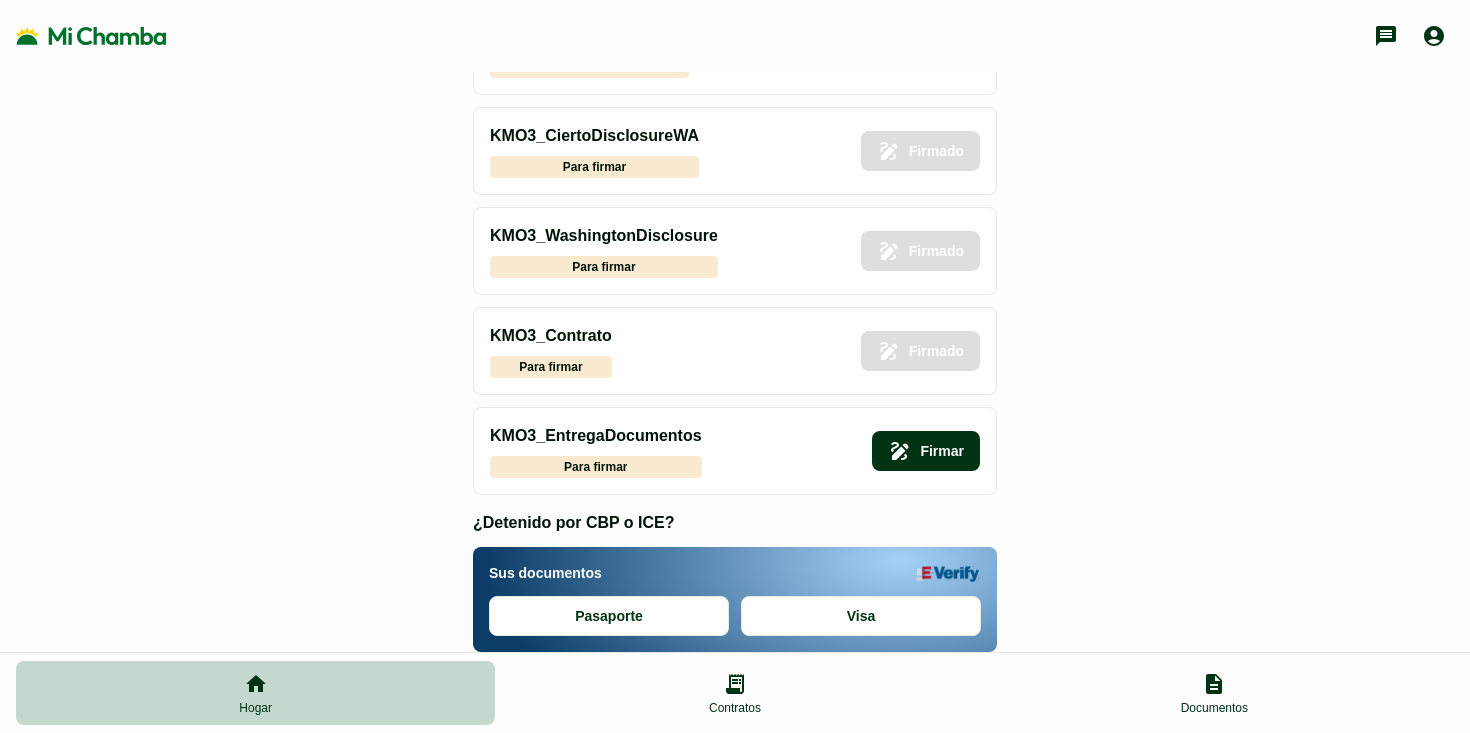 scroll, scrollTop: 186, scrollLeft: 0, axis: vertical 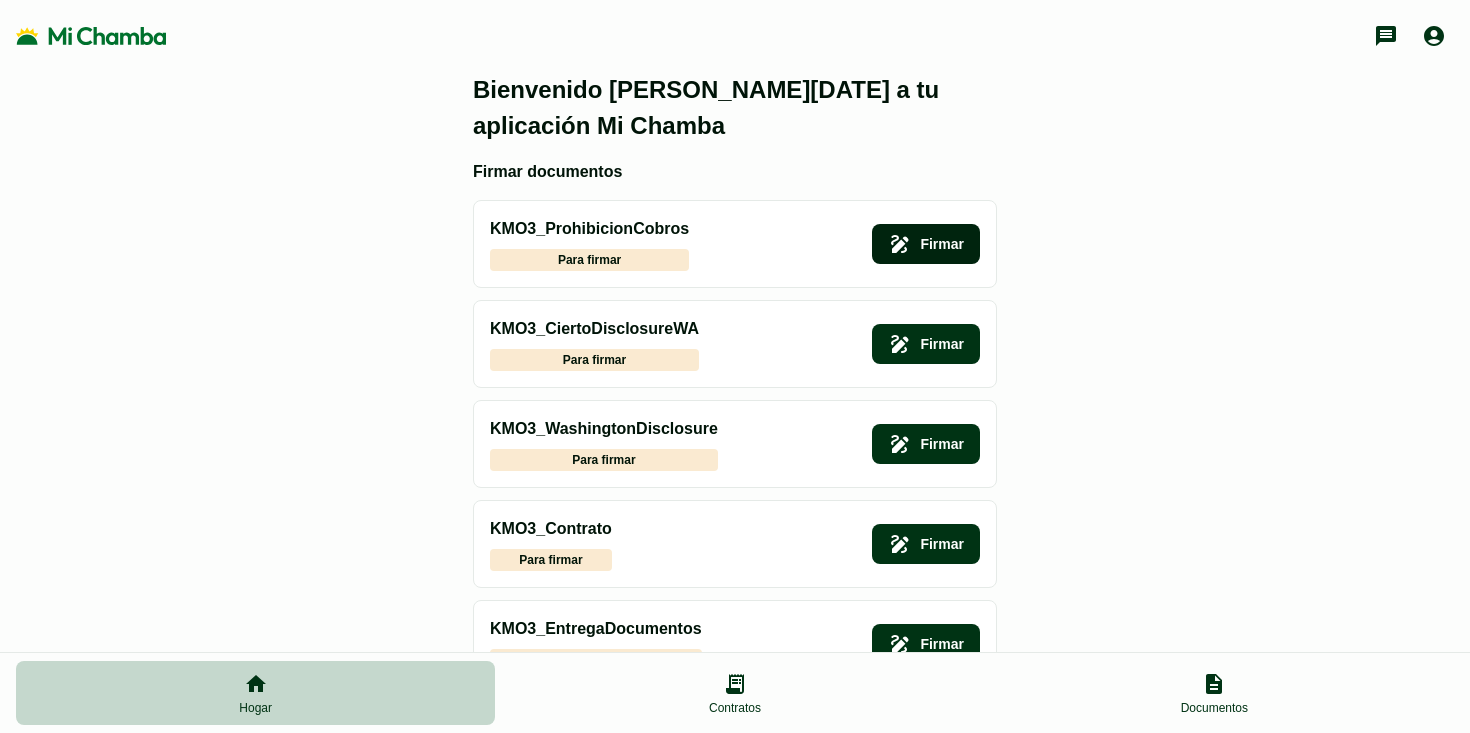 click on "Firmar" 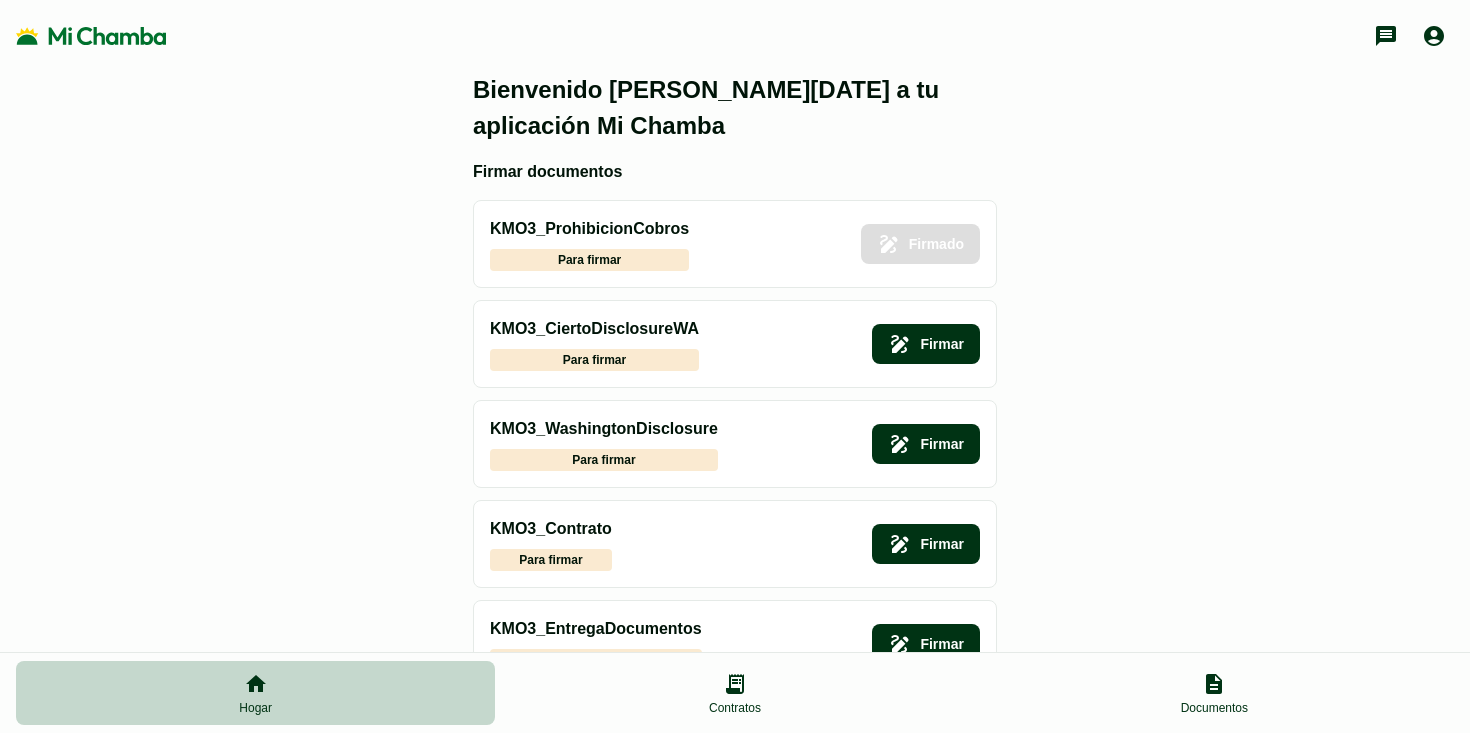 scroll, scrollTop: 66, scrollLeft: 0, axis: vertical 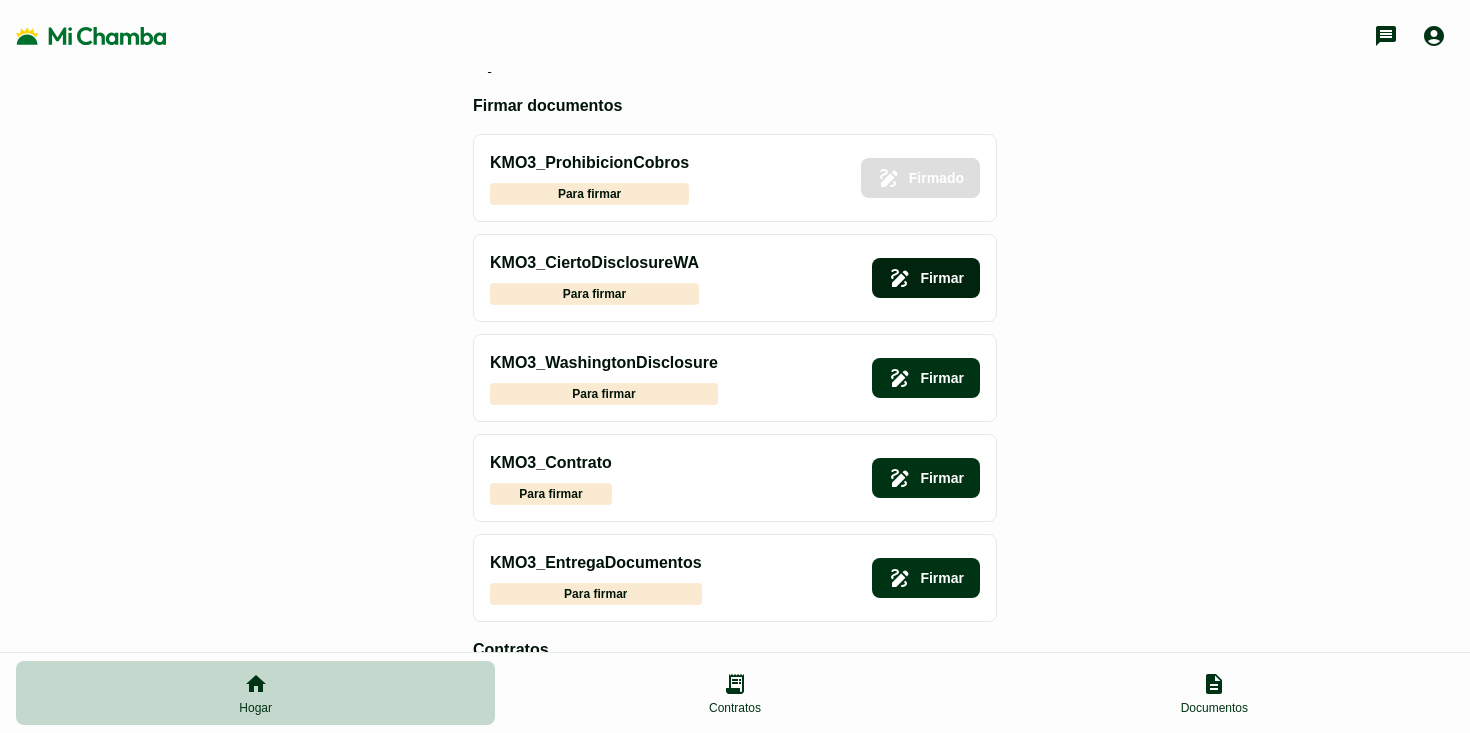 click on "Firmar" at bounding box center (926, 278) 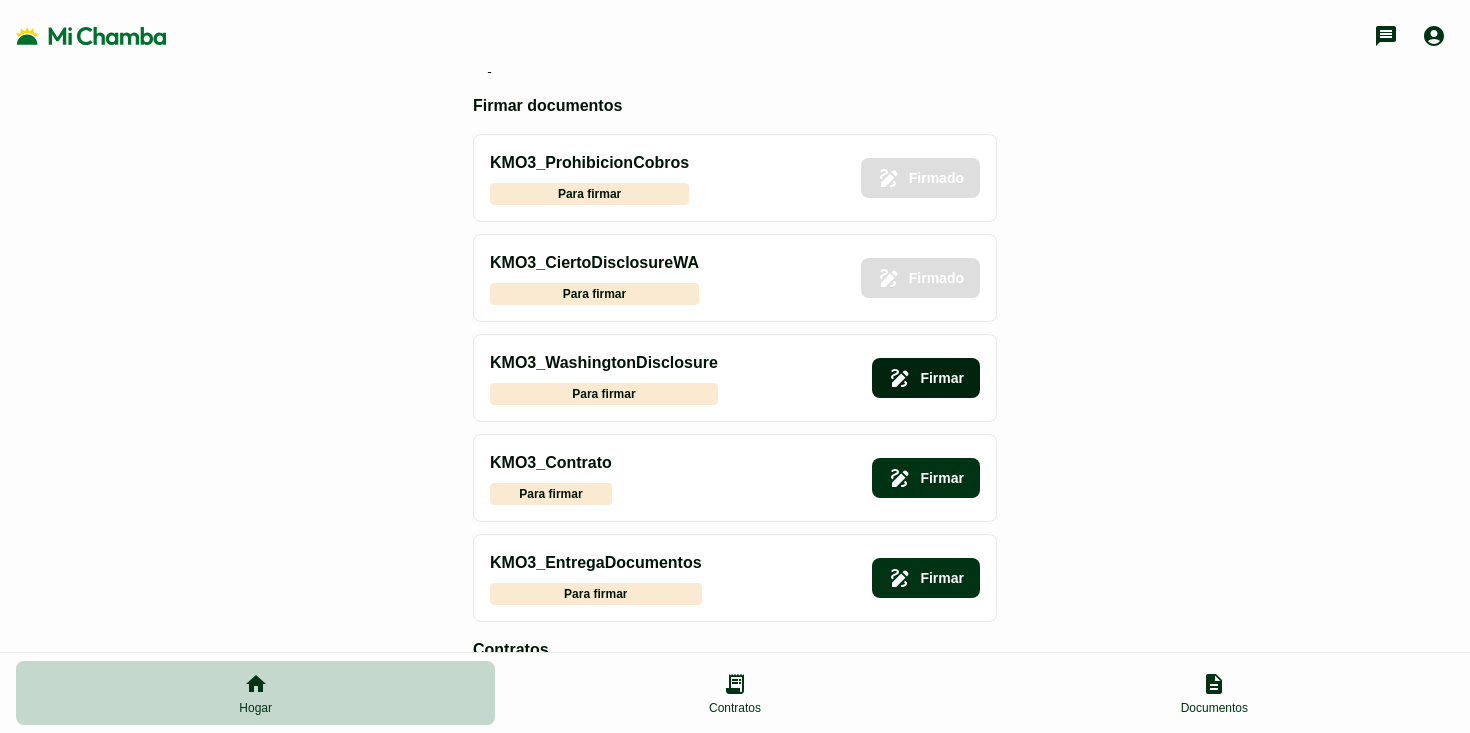 click on "Firmar" at bounding box center [926, 378] 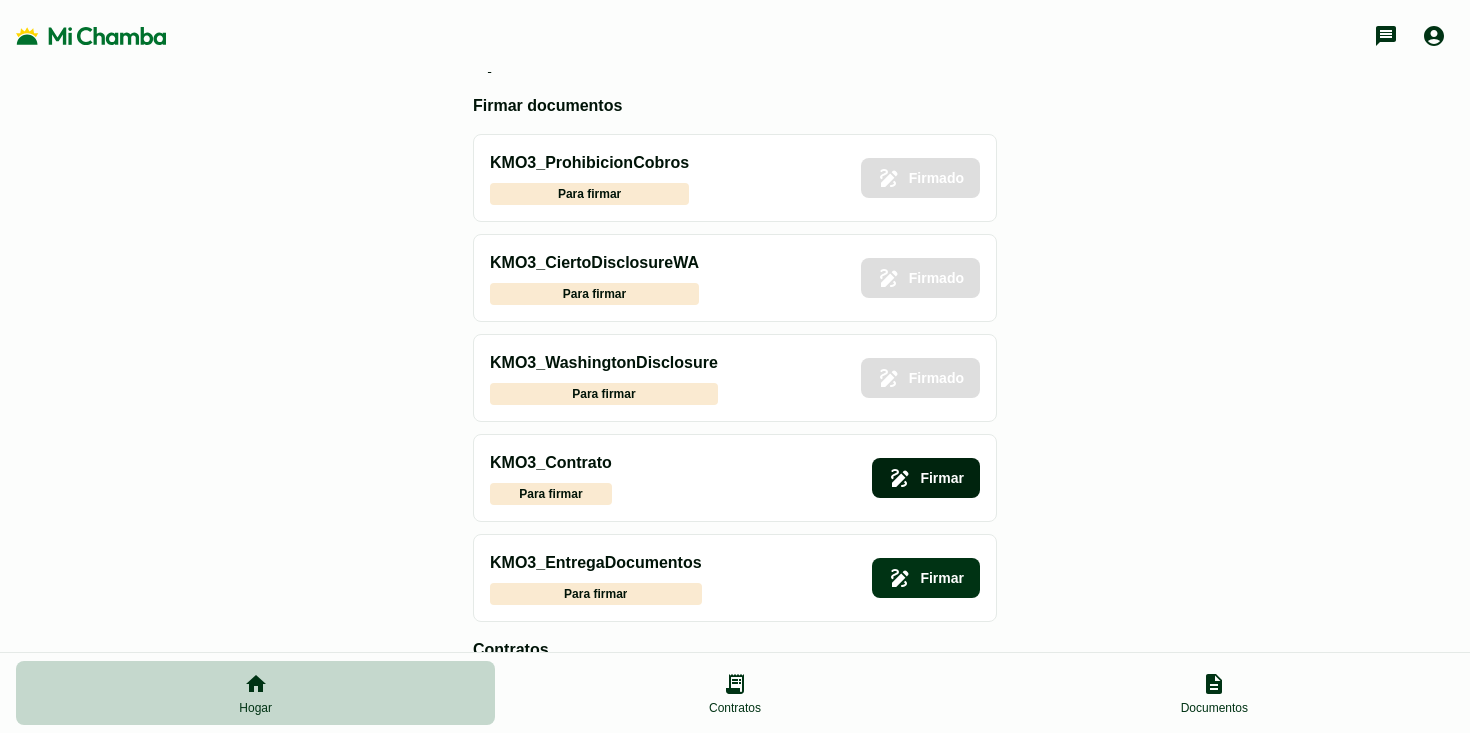 click on "Firmar" 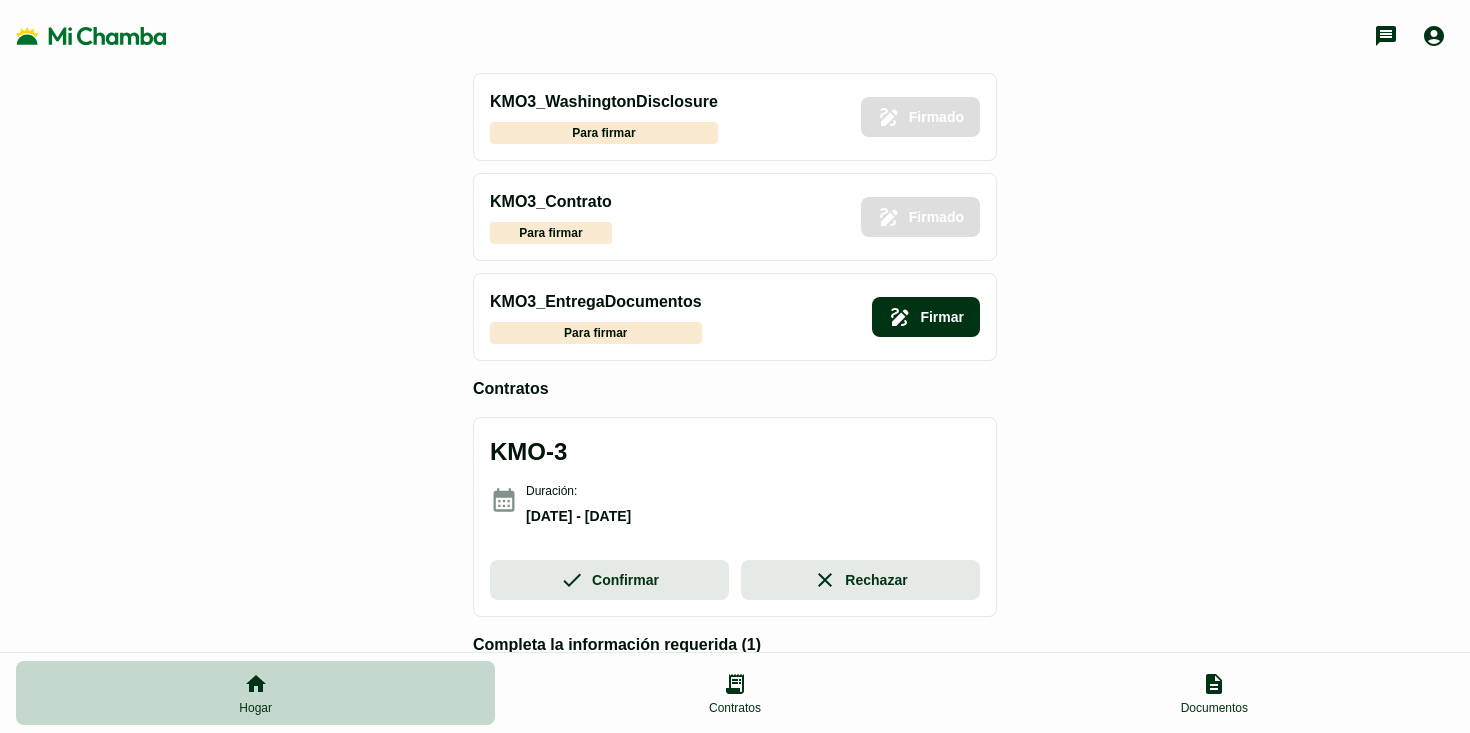 scroll, scrollTop: 416, scrollLeft: 0, axis: vertical 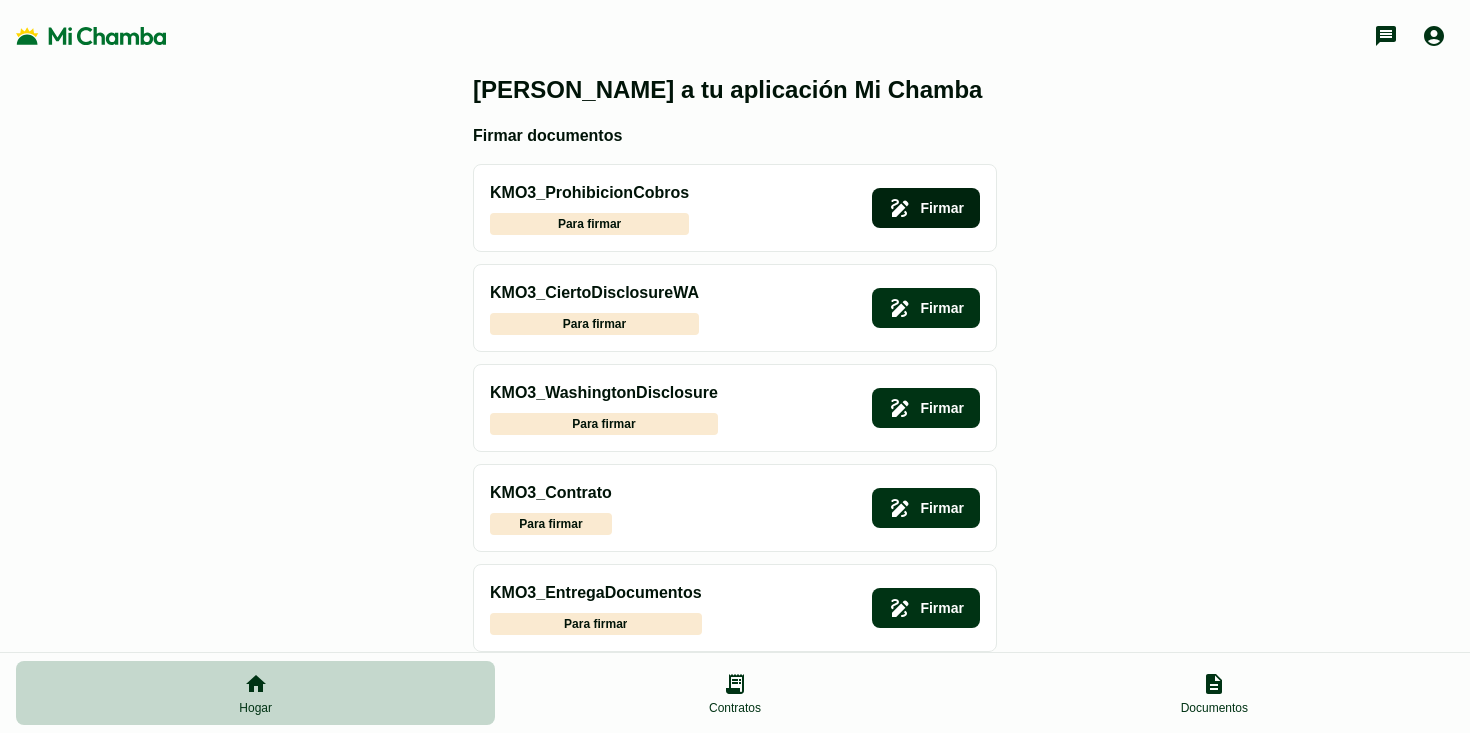 click on "Firmar" at bounding box center [926, 208] 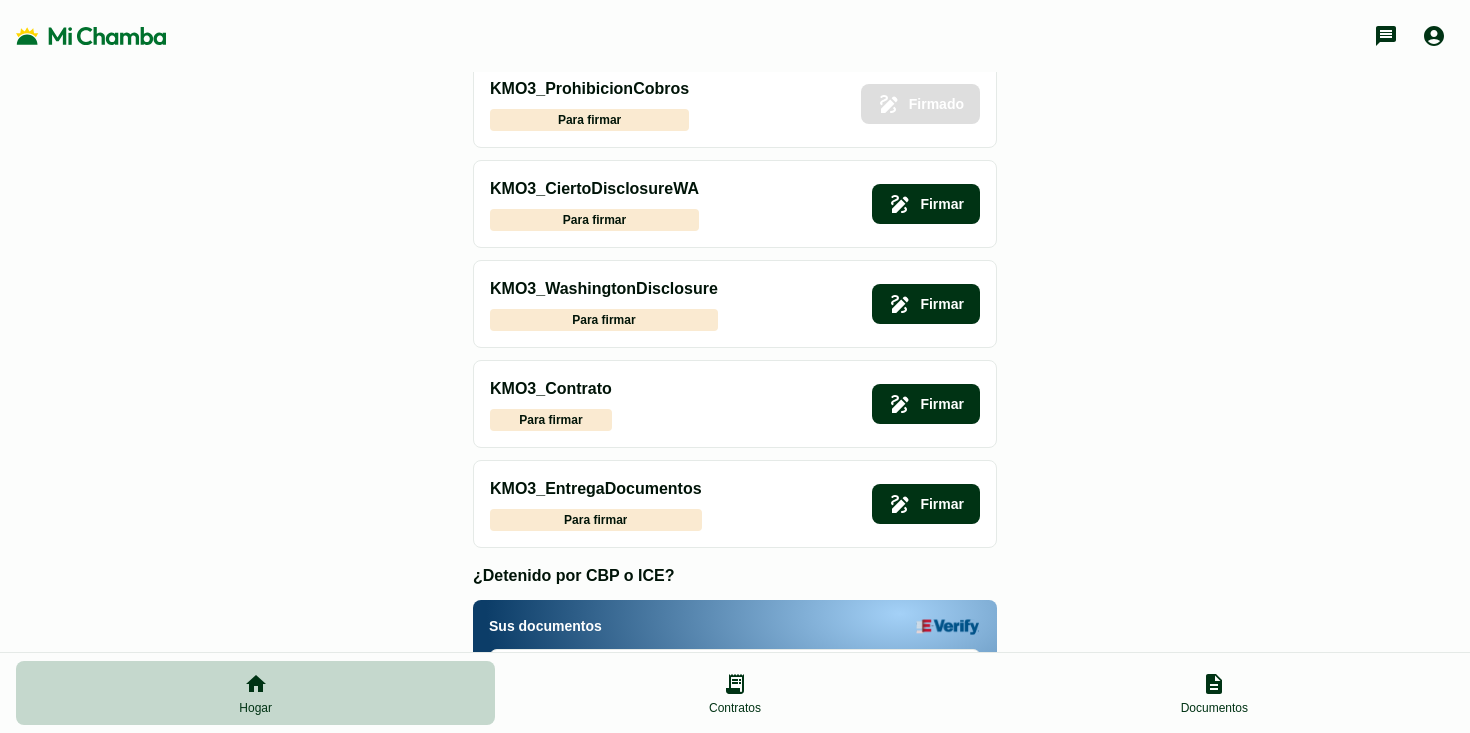 scroll, scrollTop: 132, scrollLeft: 0, axis: vertical 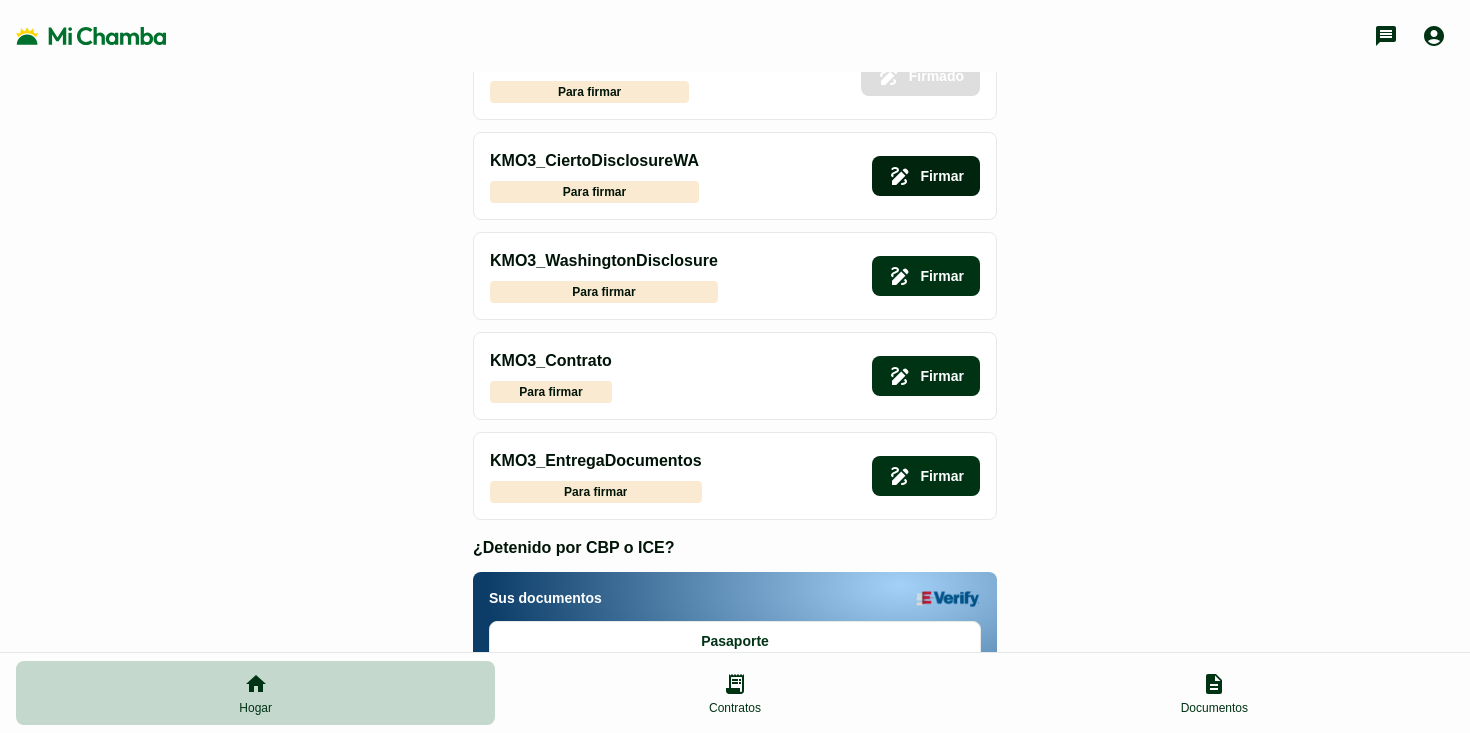 click on "Firmar" 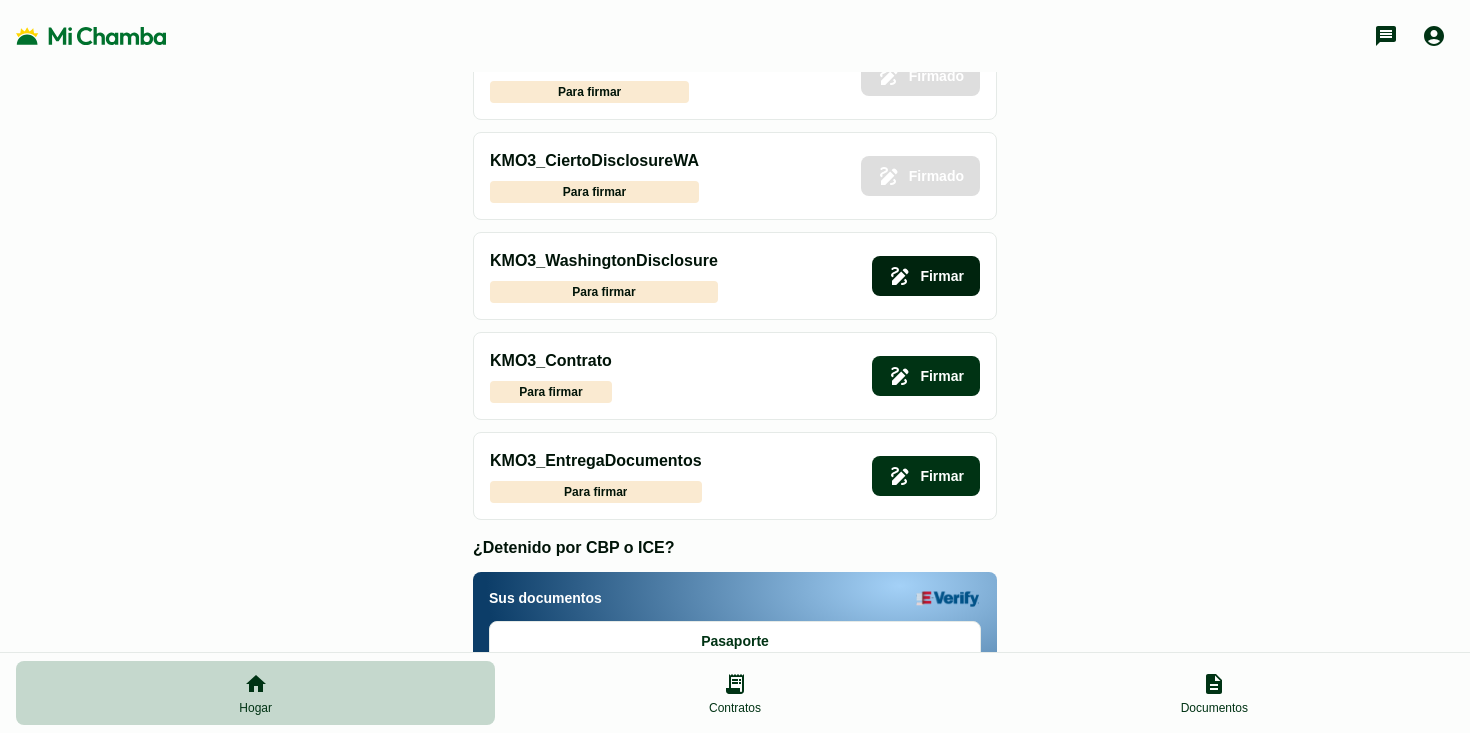 click on "Firmar" 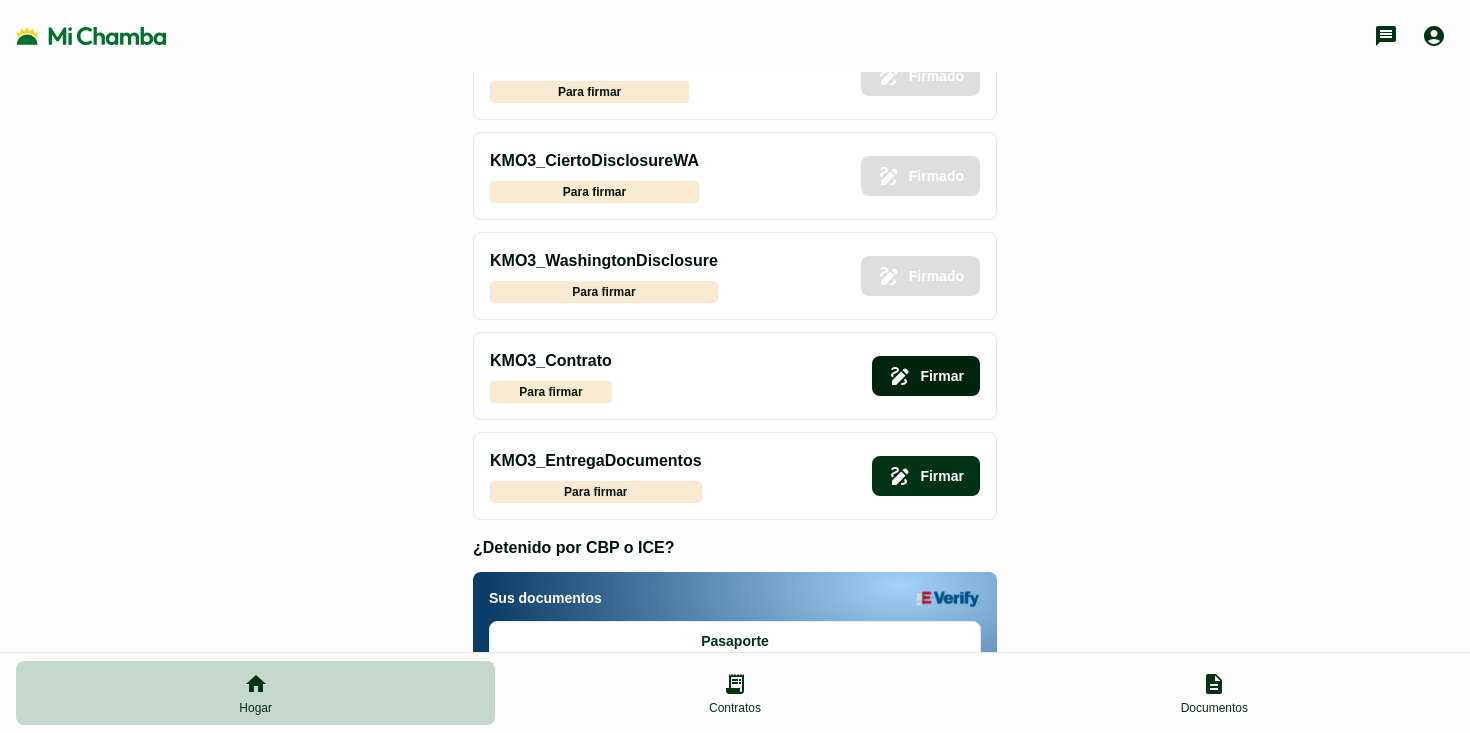 click on "Firmar" at bounding box center [926, 376] 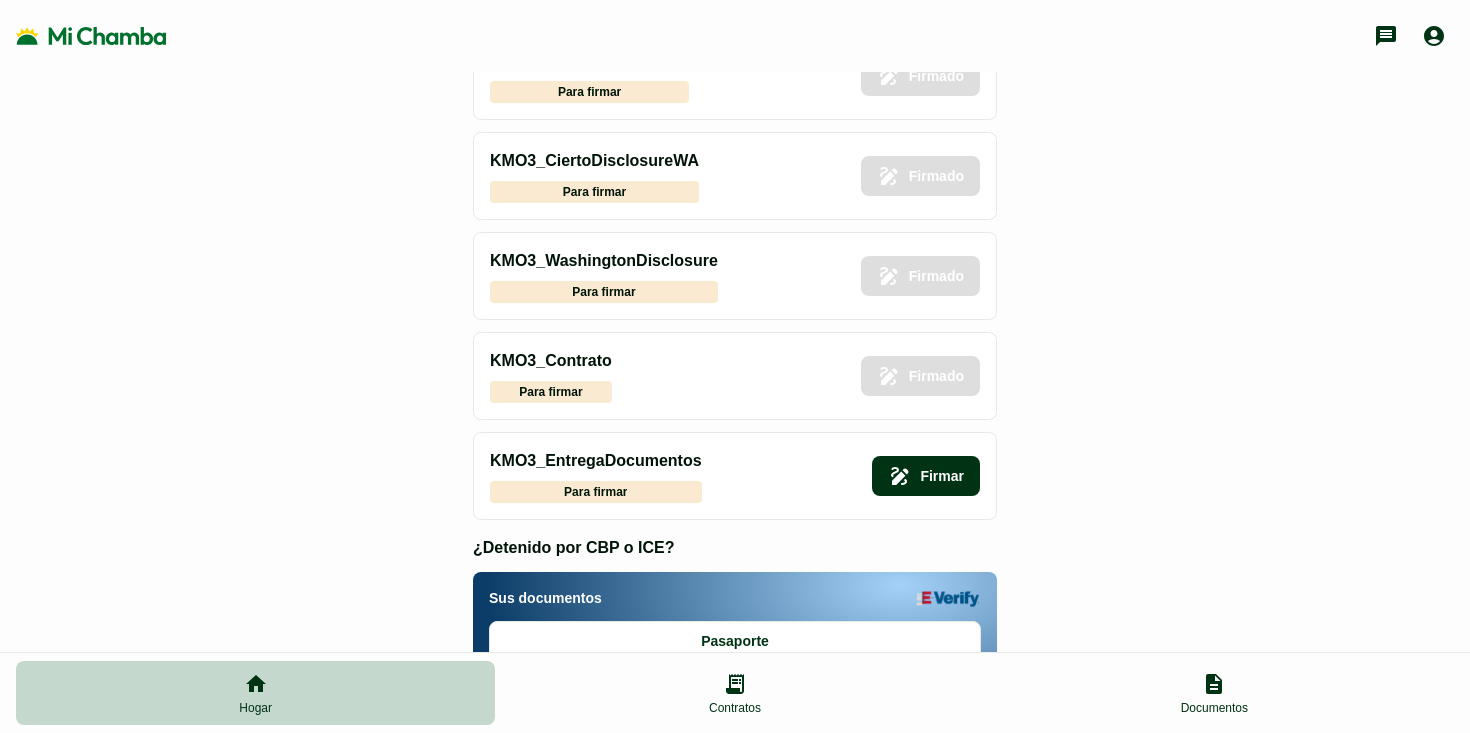 scroll, scrollTop: 0, scrollLeft: 0, axis: both 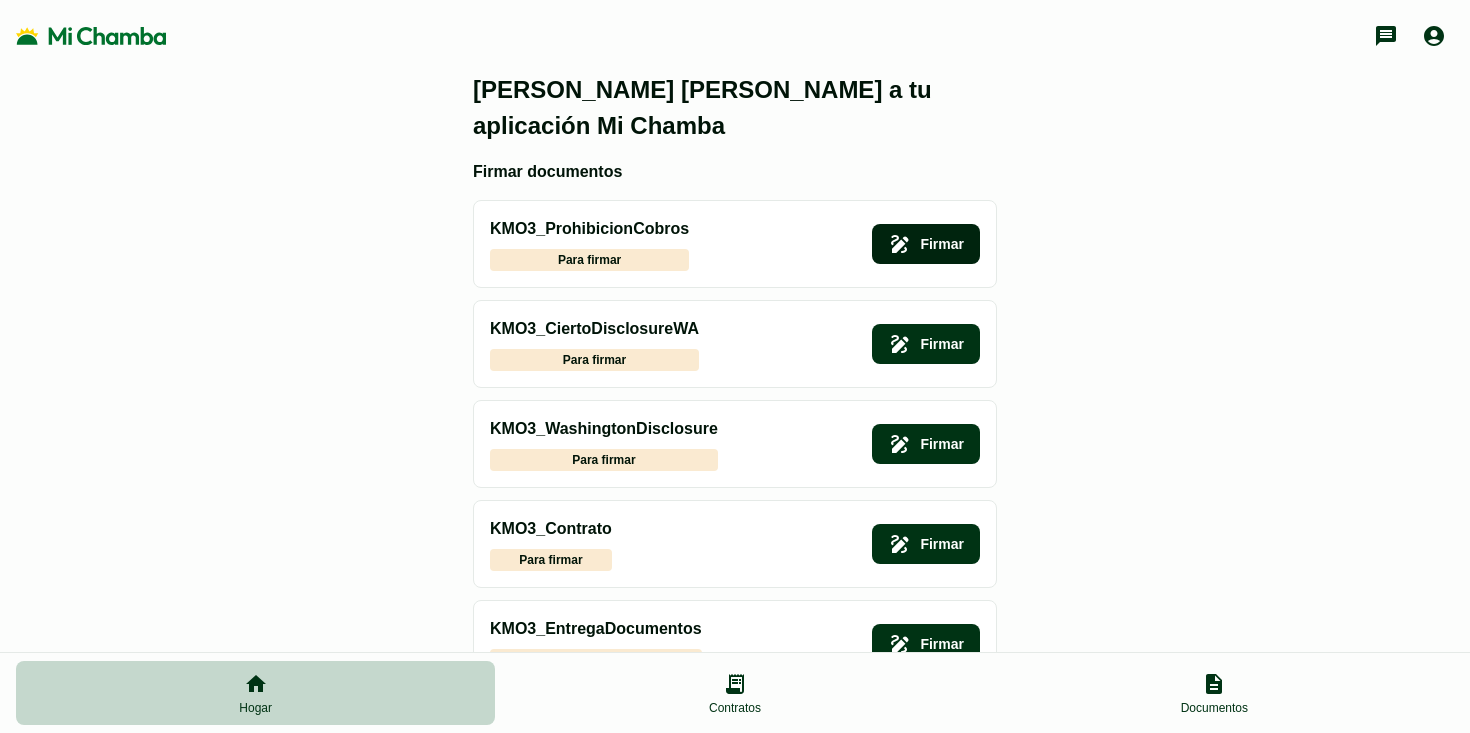 click on "Firmar" at bounding box center (926, 244) 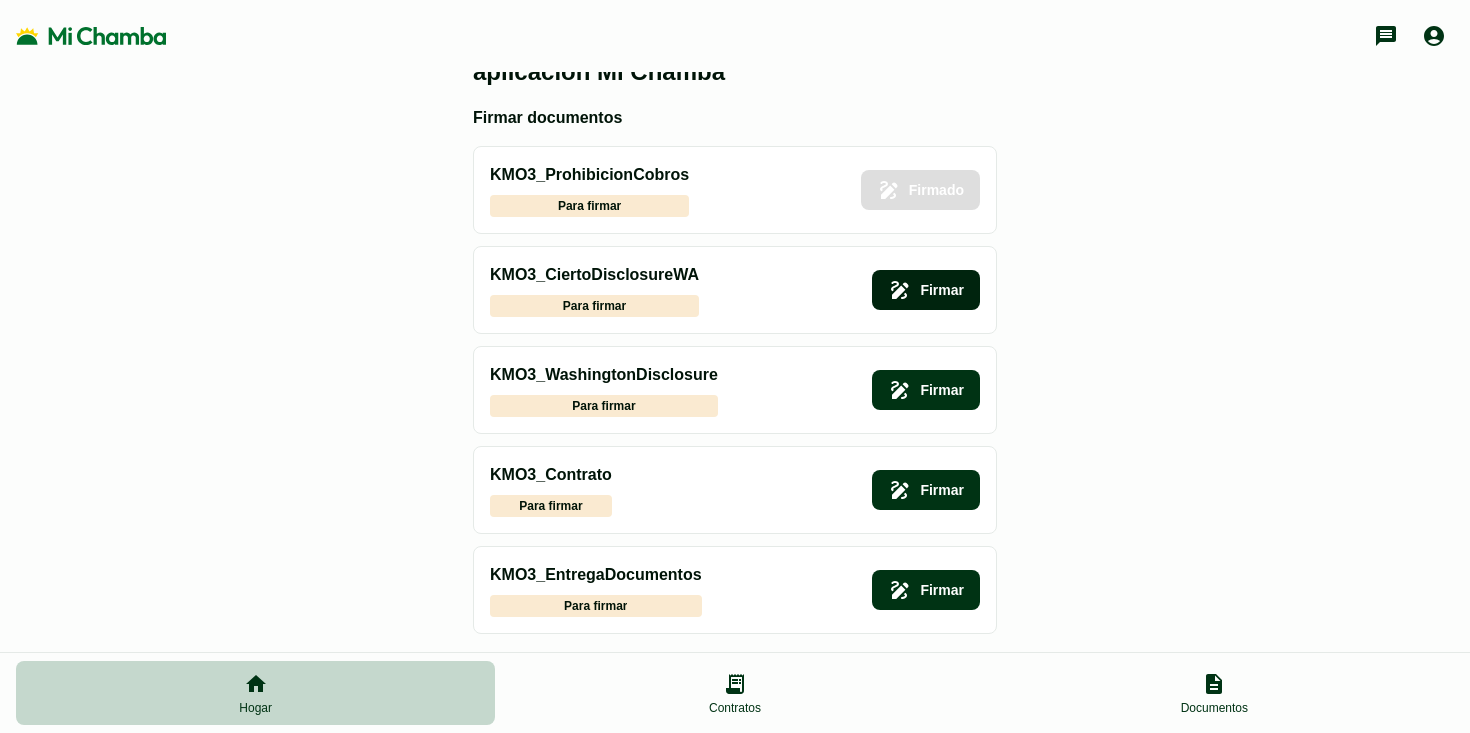 scroll, scrollTop: 55, scrollLeft: 0, axis: vertical 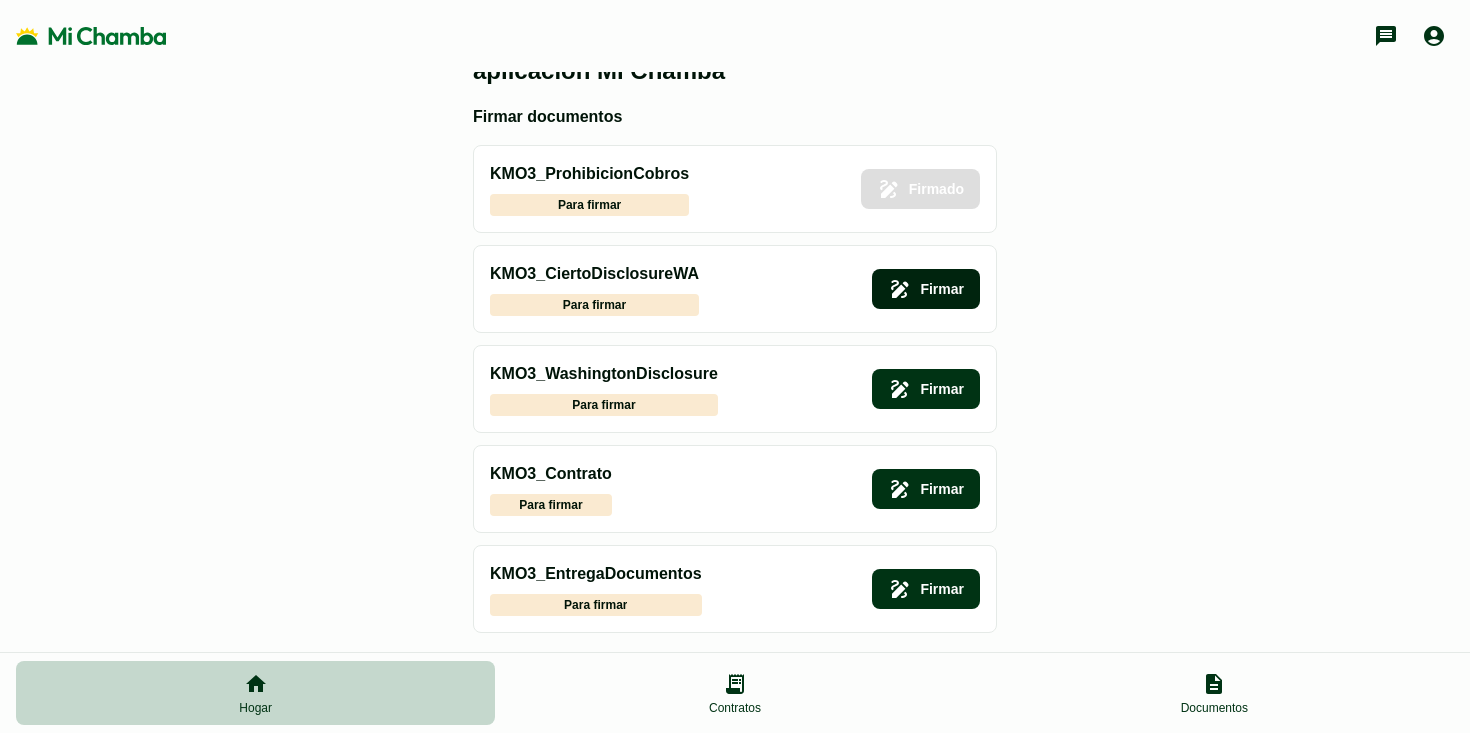 click on "Firmar" at bounding box center [926, 289] 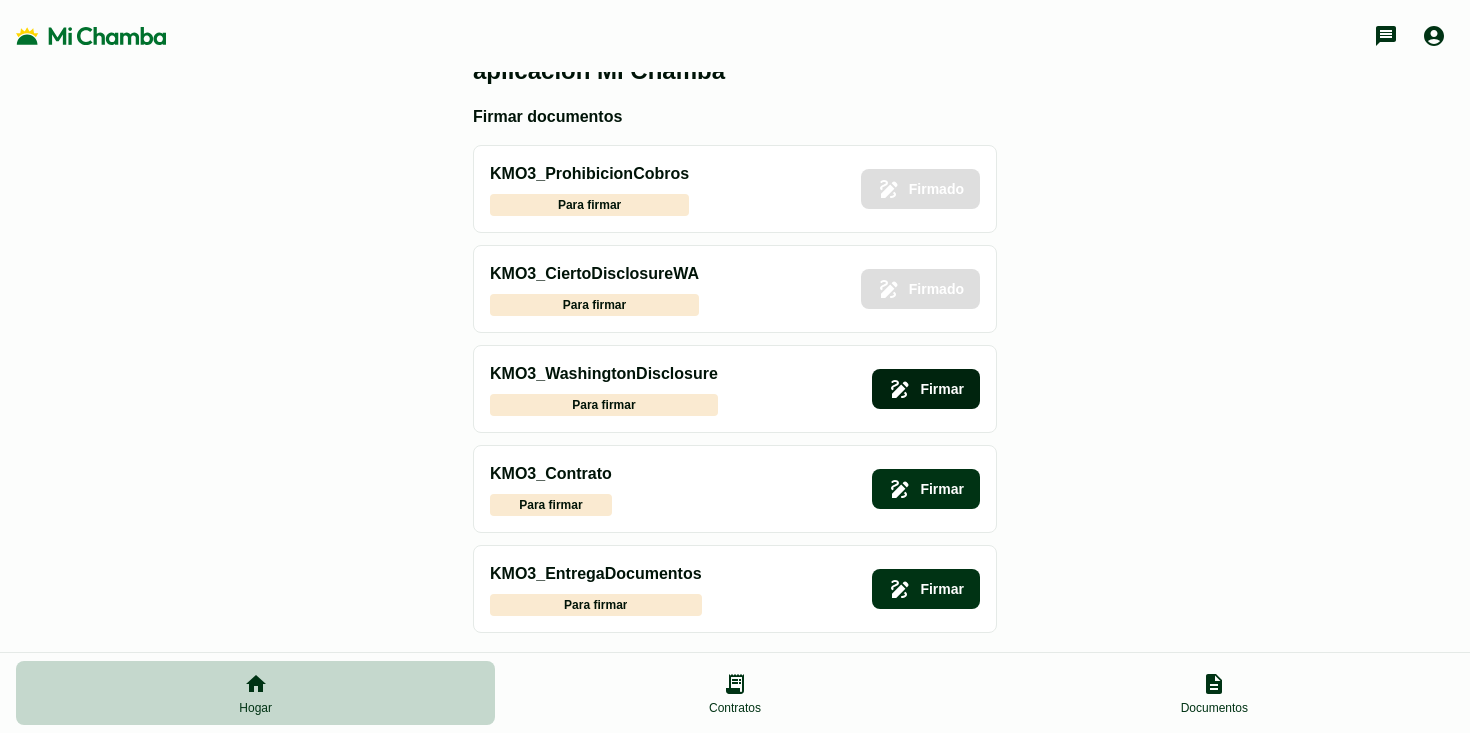 click on "KMO3_WashingtonDisclosure   Para firmar       Firmar" at bounding box center [735, 389] 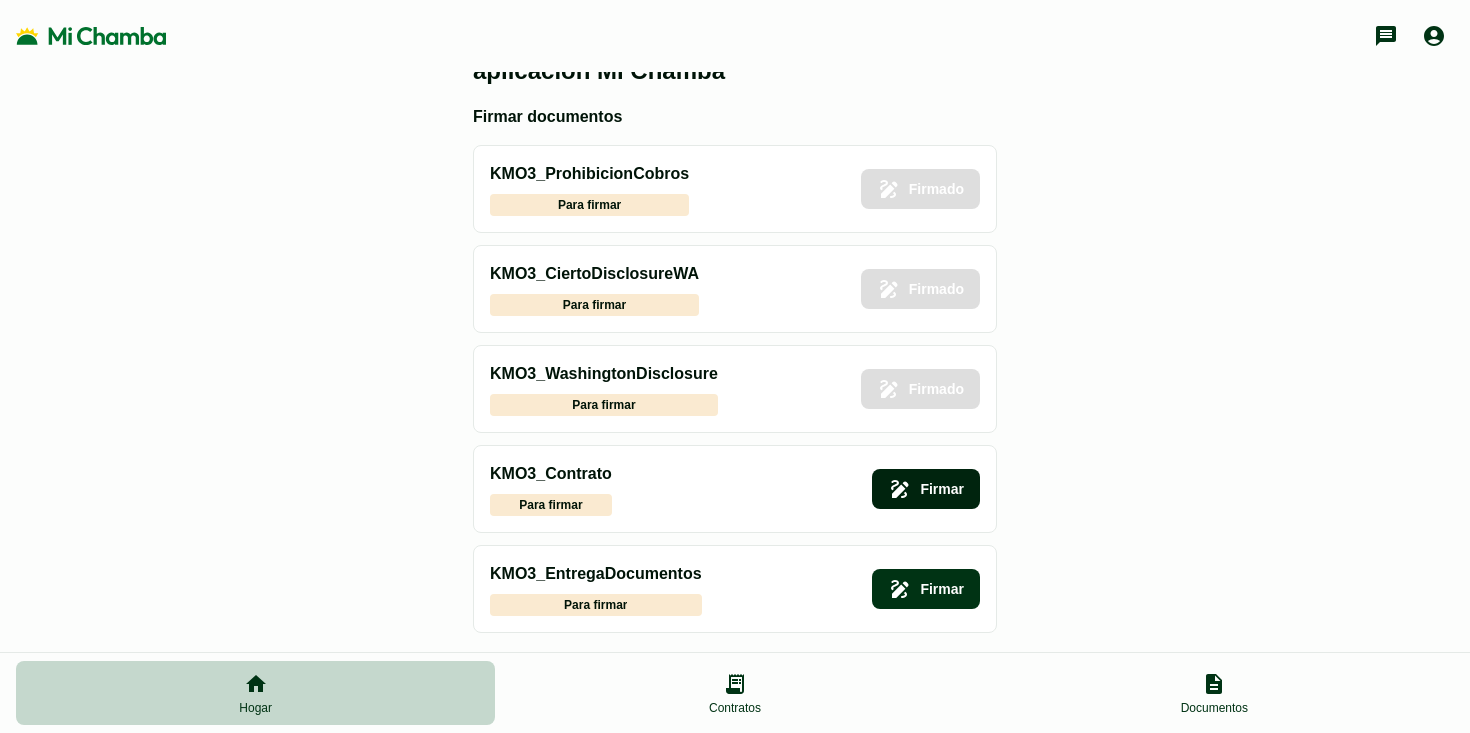 click on "Firmar" at bounding box center [926, 489] 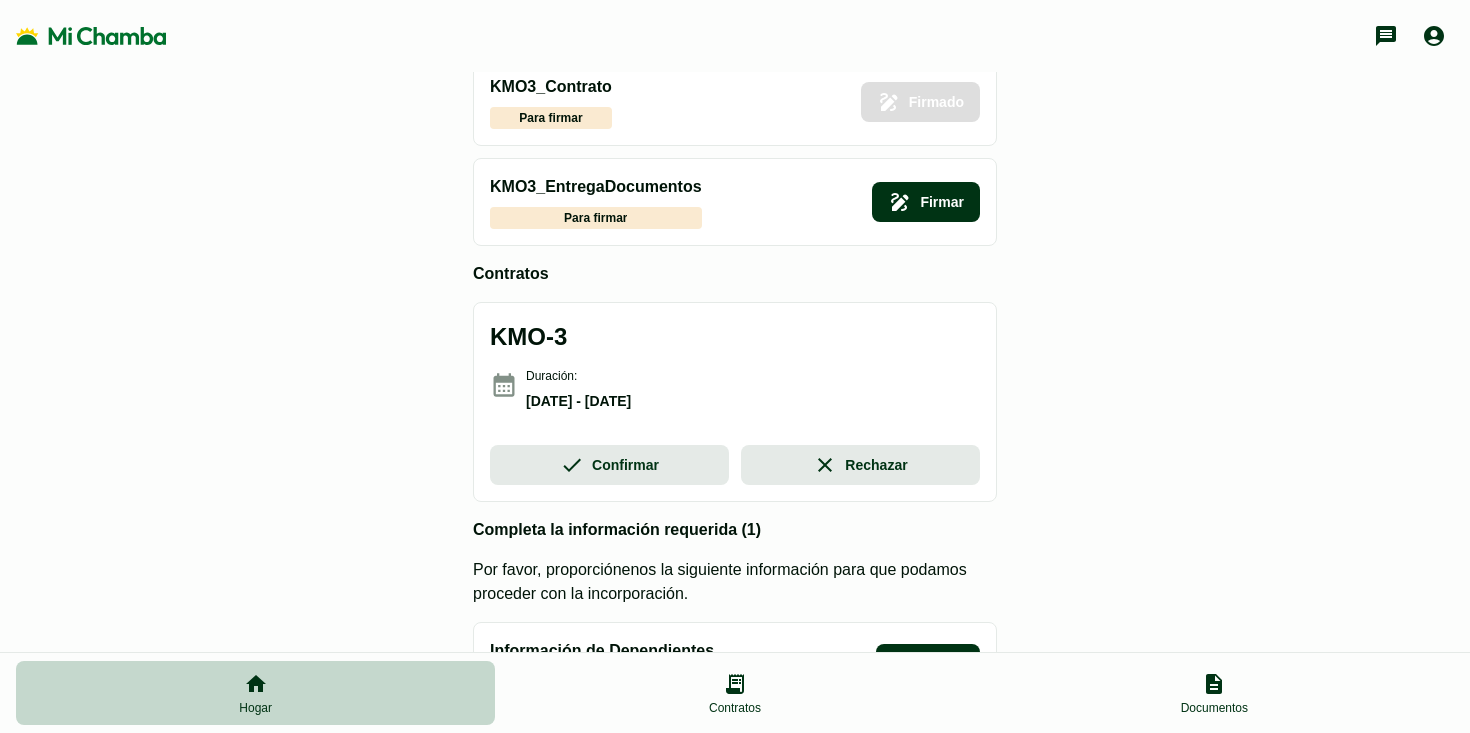 scroll, scrollTop: 496, scrollLeft: 0, axis: vertical 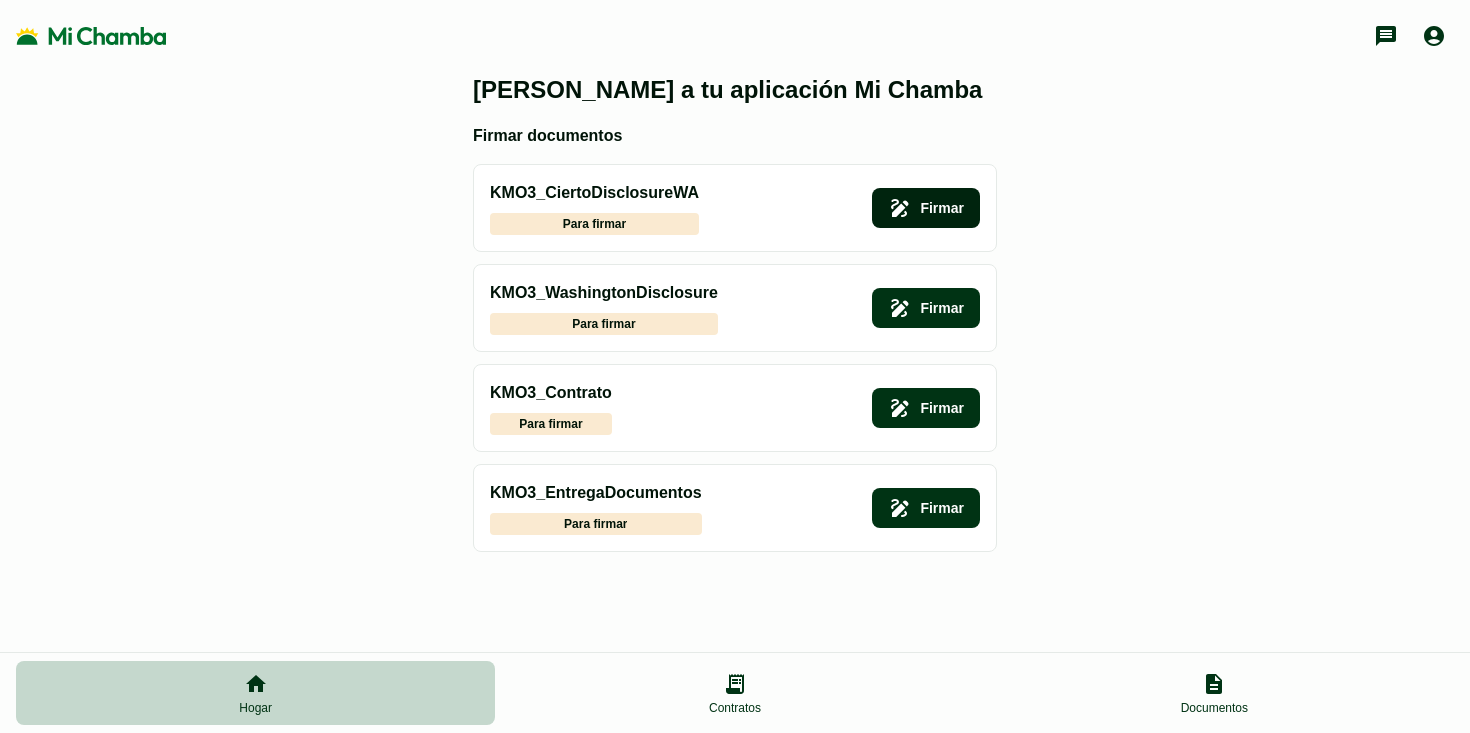 click on "Firmar" at bounding box center [926, 208] 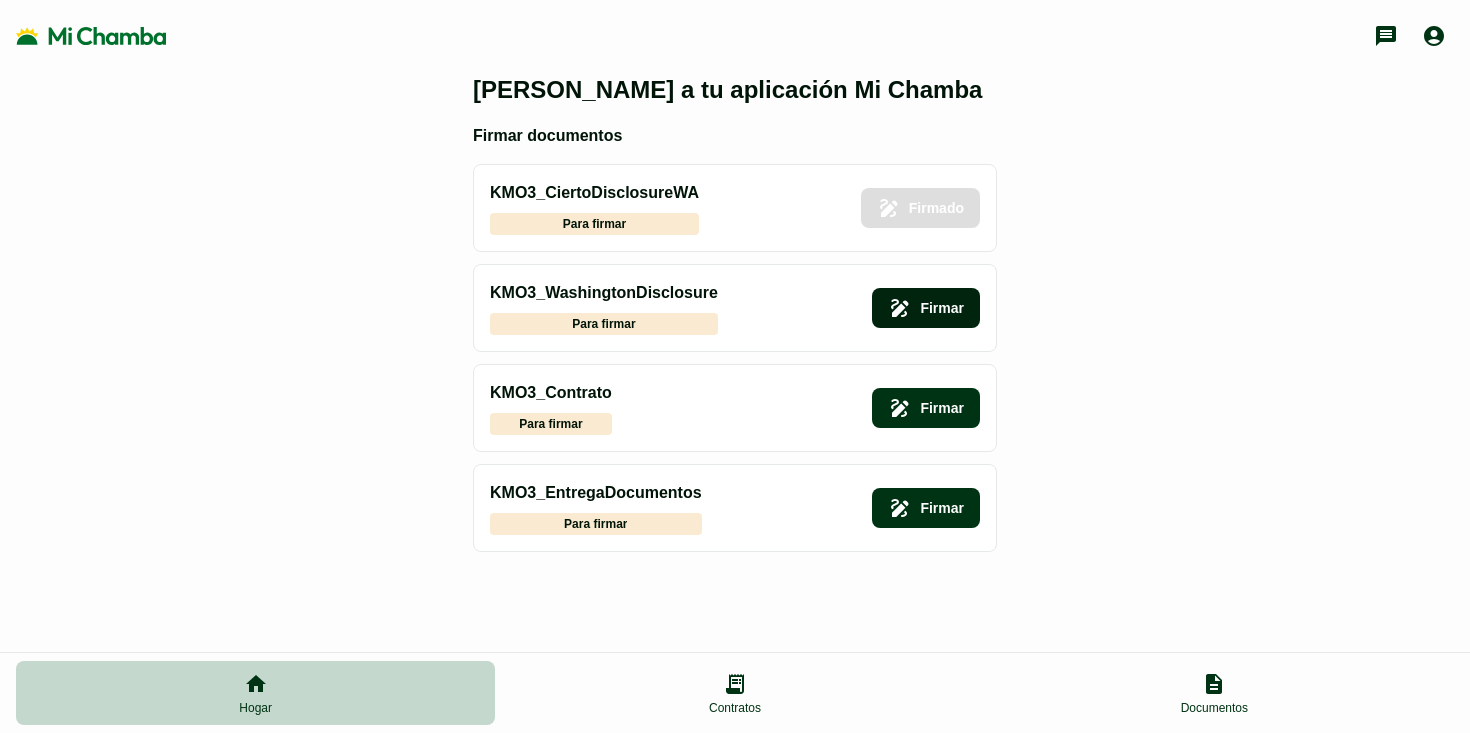 click on "Firmar" at bounding box center (926, 308) 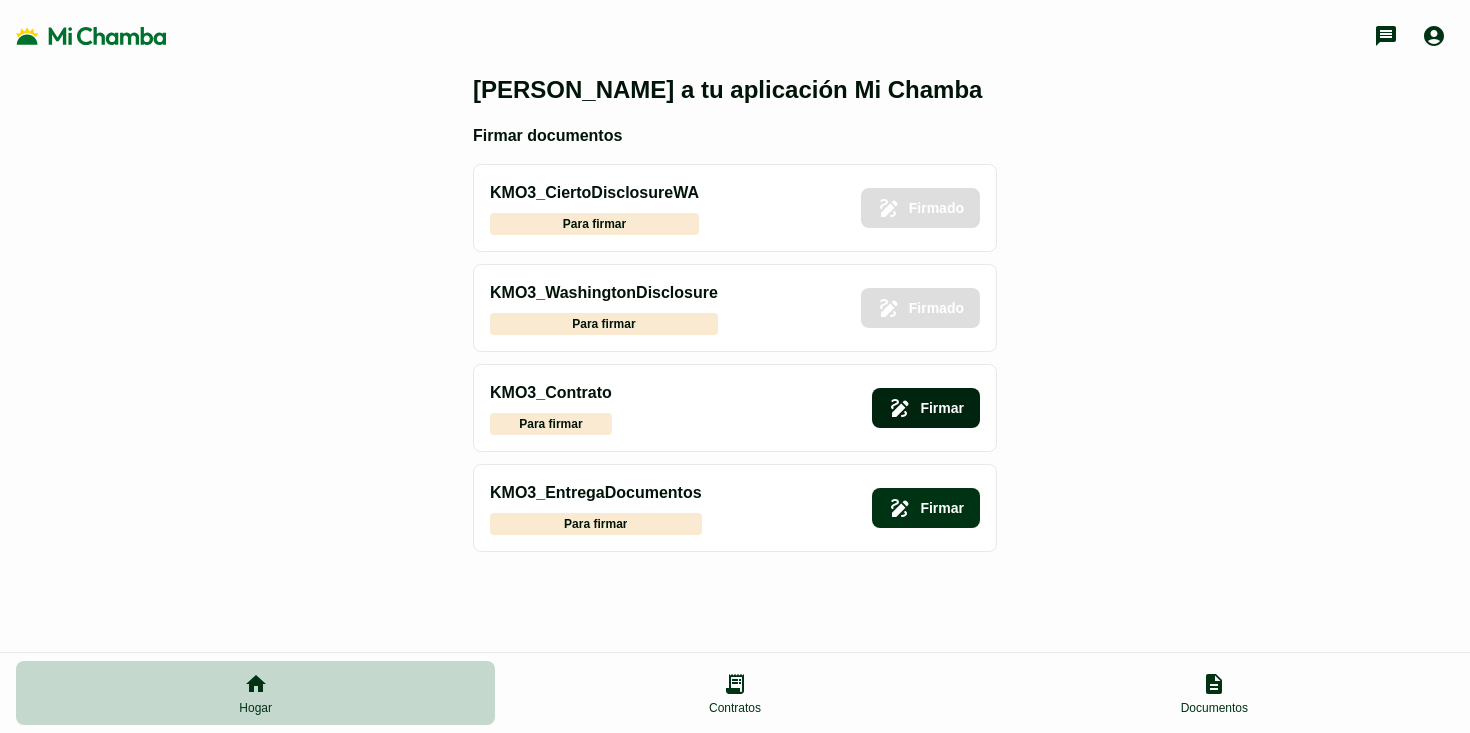 click on "Firmar" at bounding box center [926, 408] 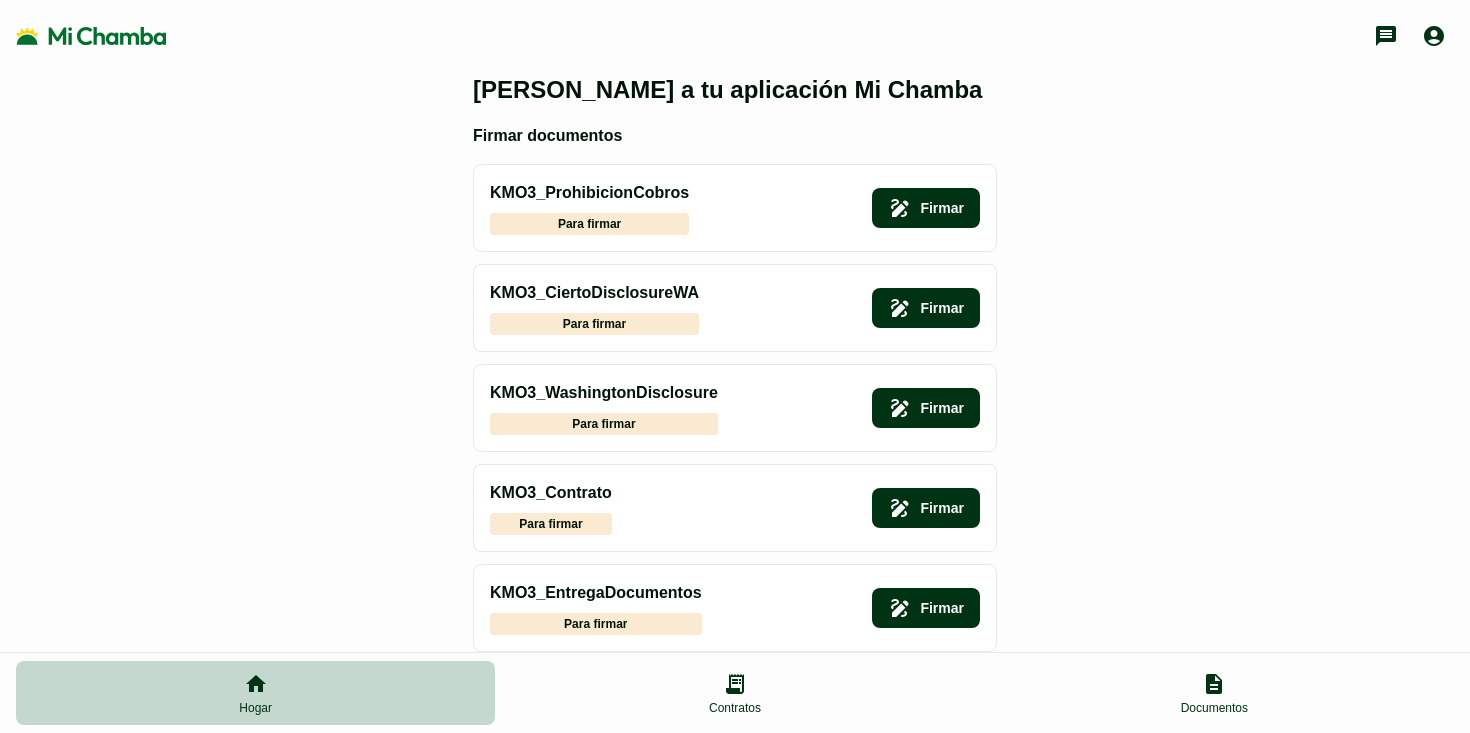 scroll, scrollTop: 0, scrollLeft: 0, axis: both 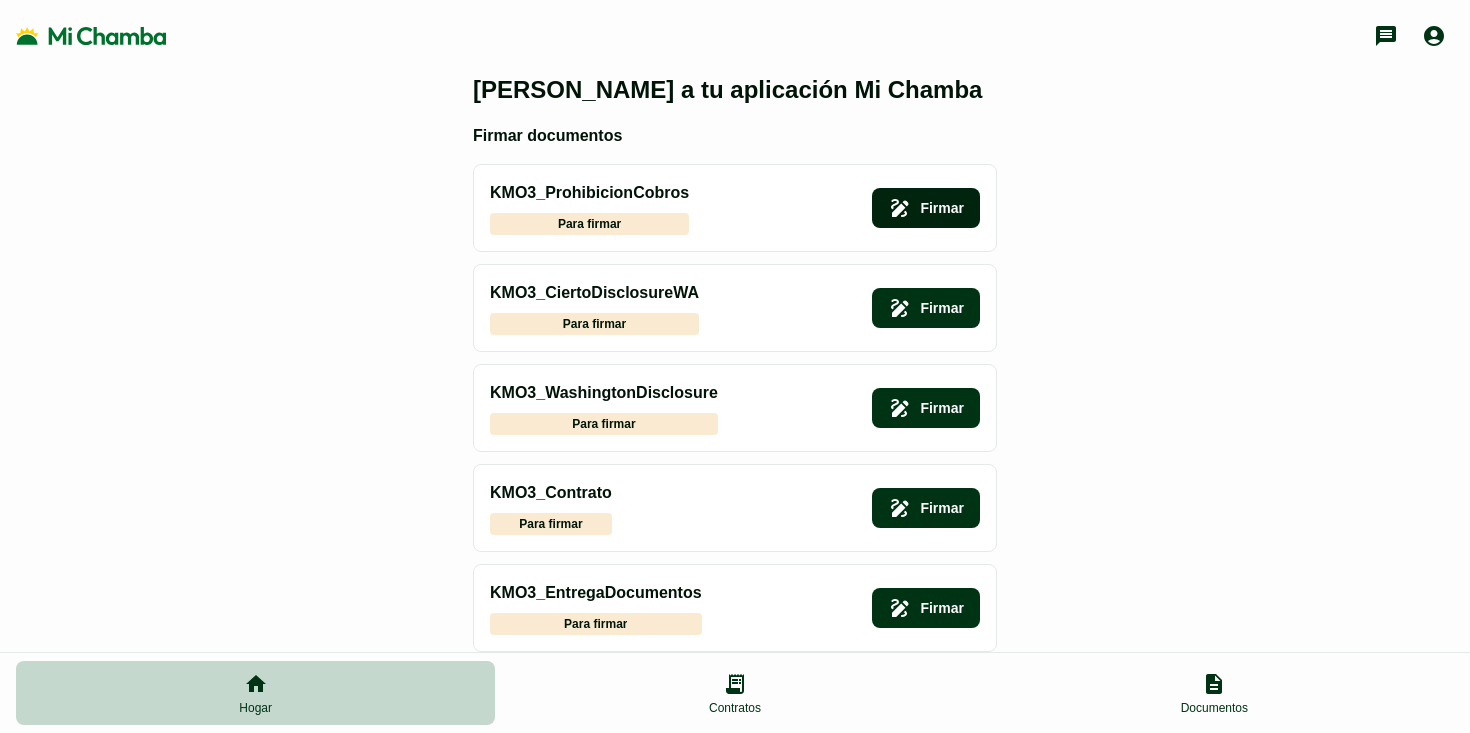 click on "Firmar" at bounding box center (926, 208) 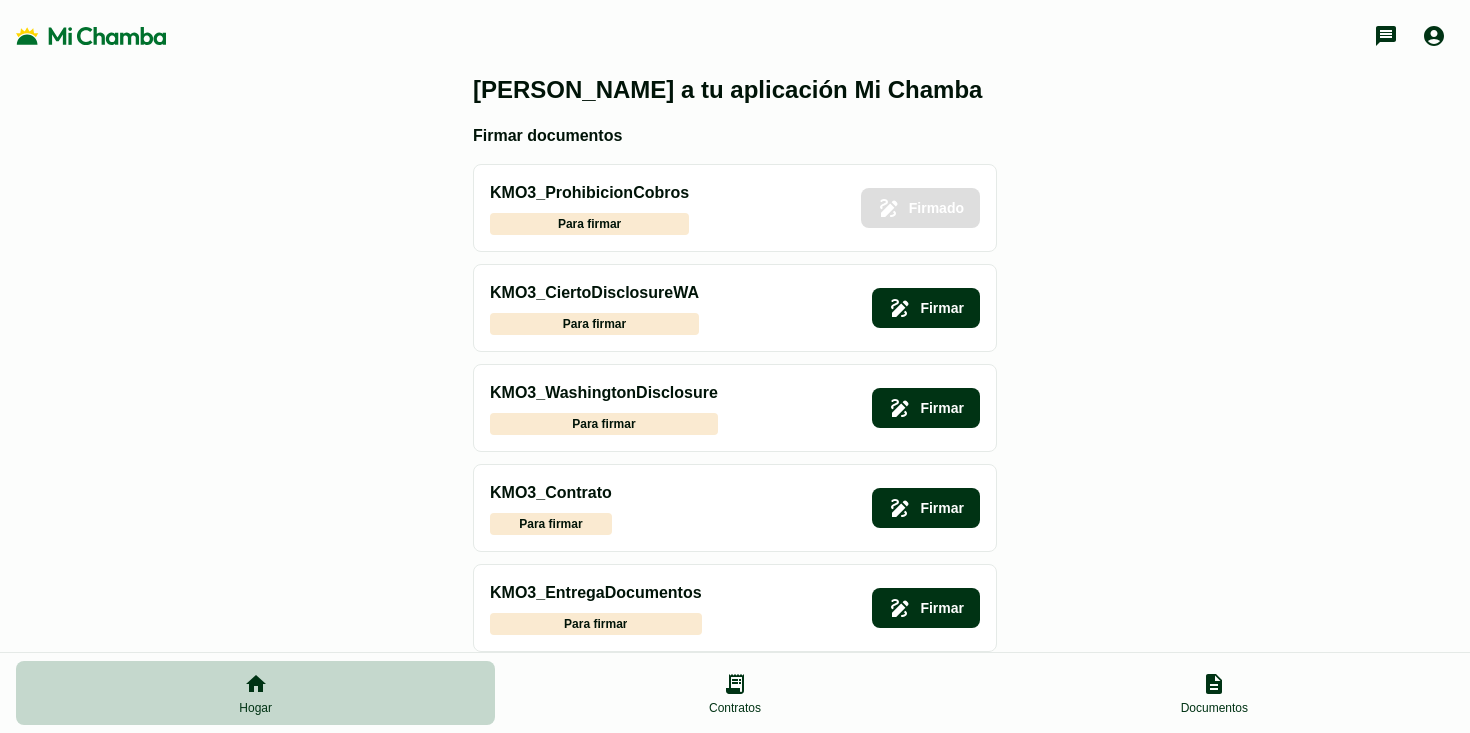scroll, scrollTop: 104, scrollLeft: 0, axis: vertical 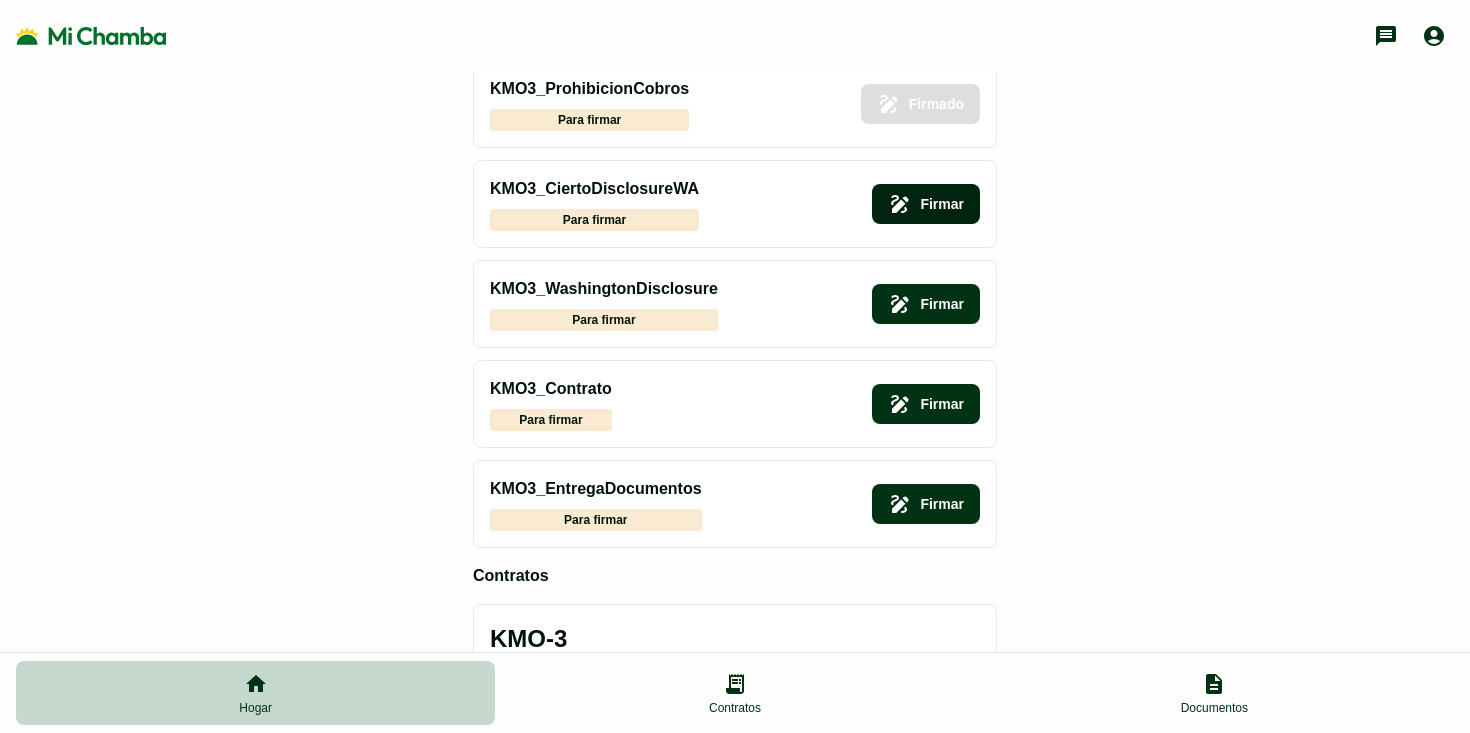 click on "Firmar" at bounding box center [926, 204] 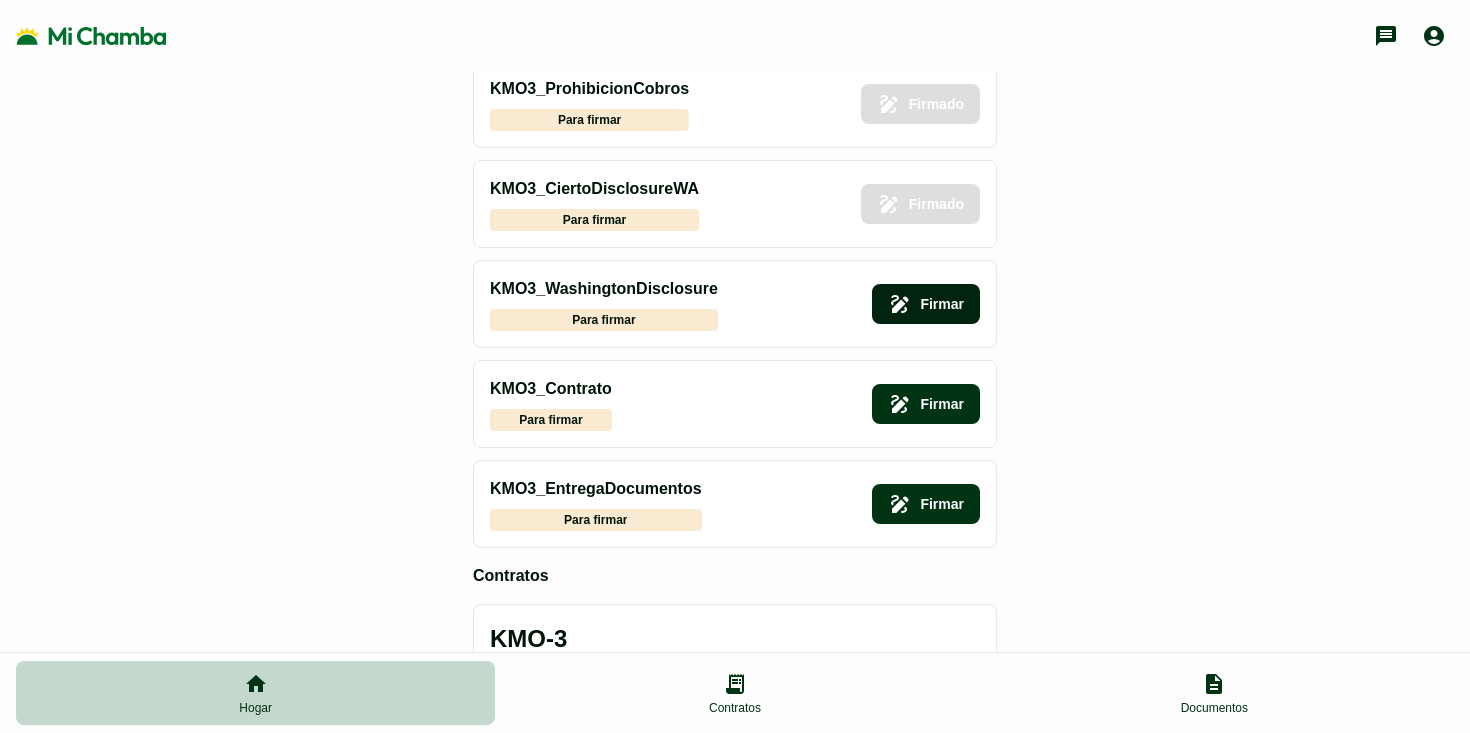 click on "Firmar" at bounding box center [926, 304] 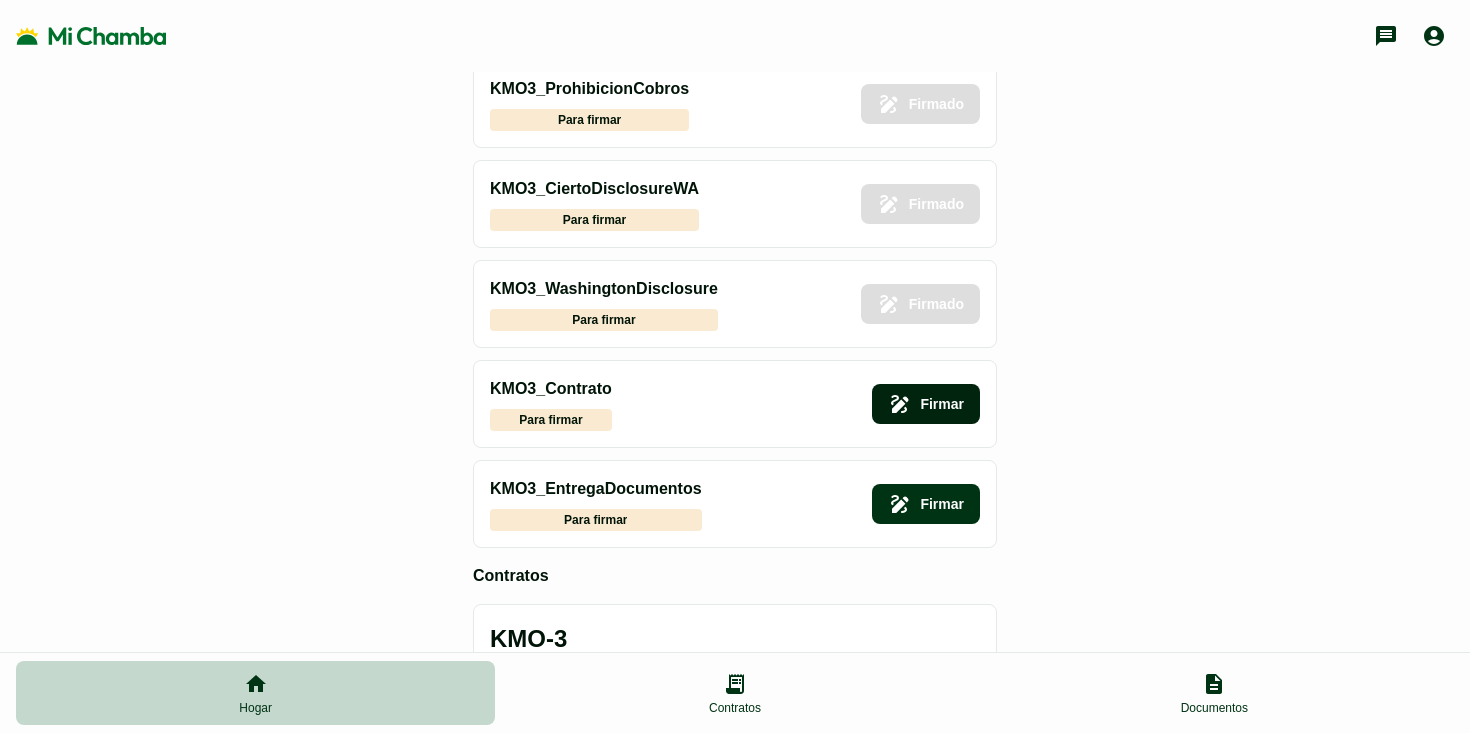 click on "Firmar" at bounding box center (926, 404) 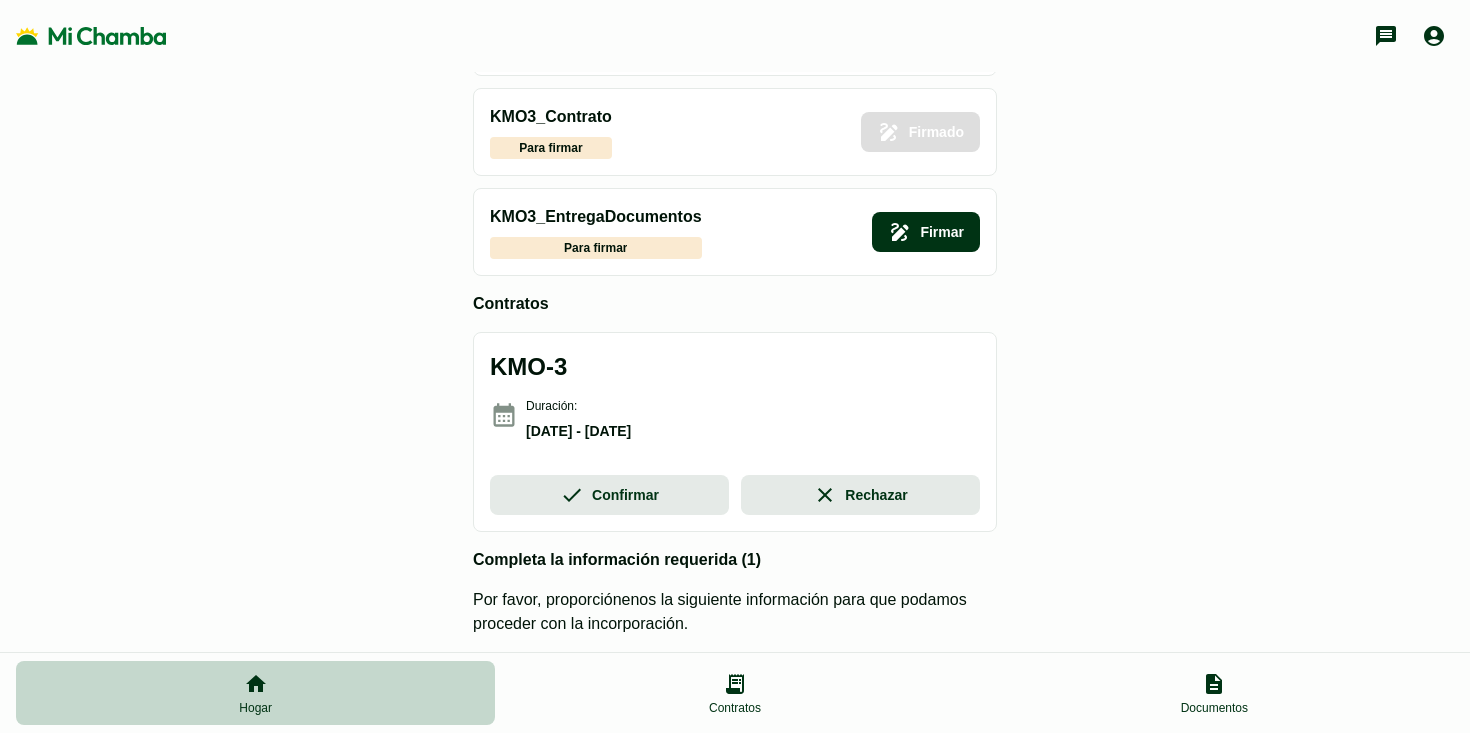 scroll, scrollTop: 378, scrollLeft: 0, axis: vertical 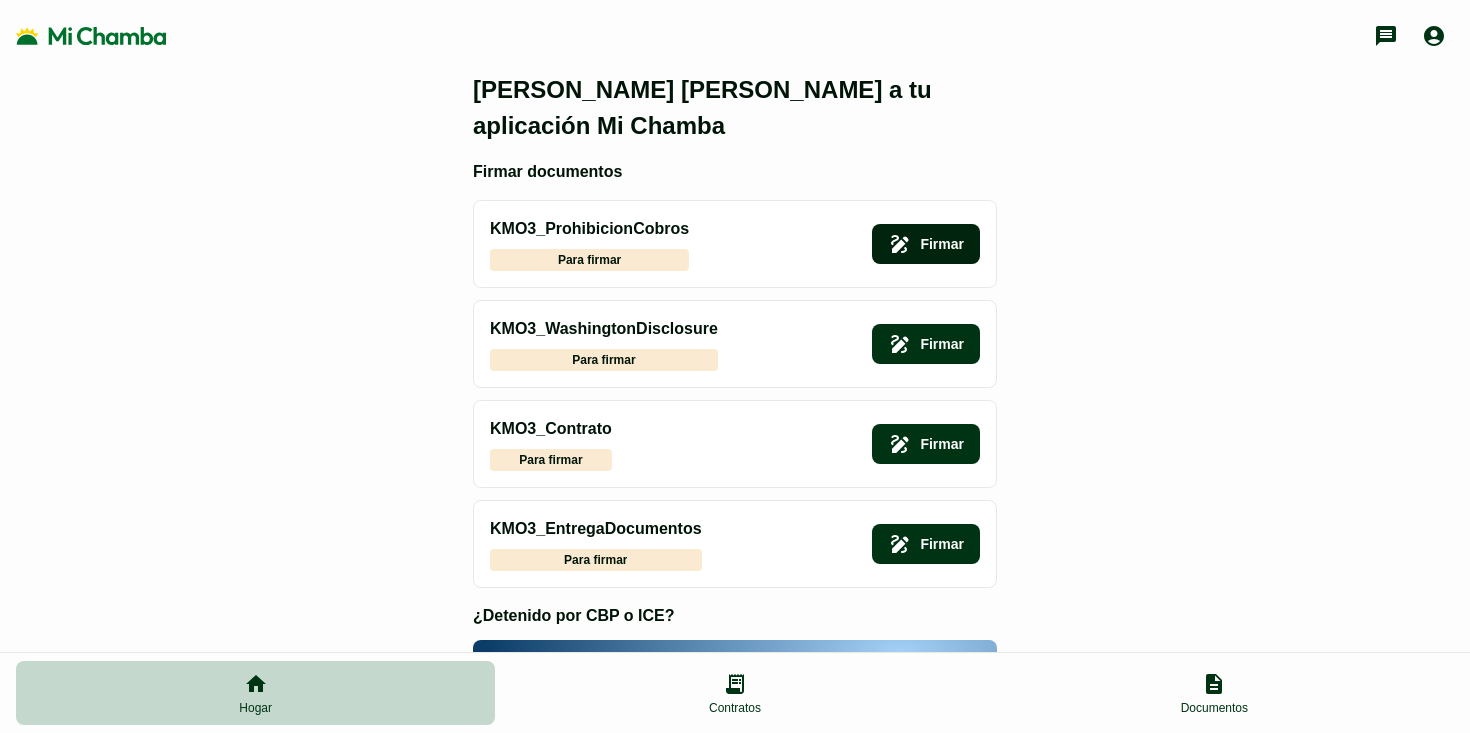 click on "Firmar" 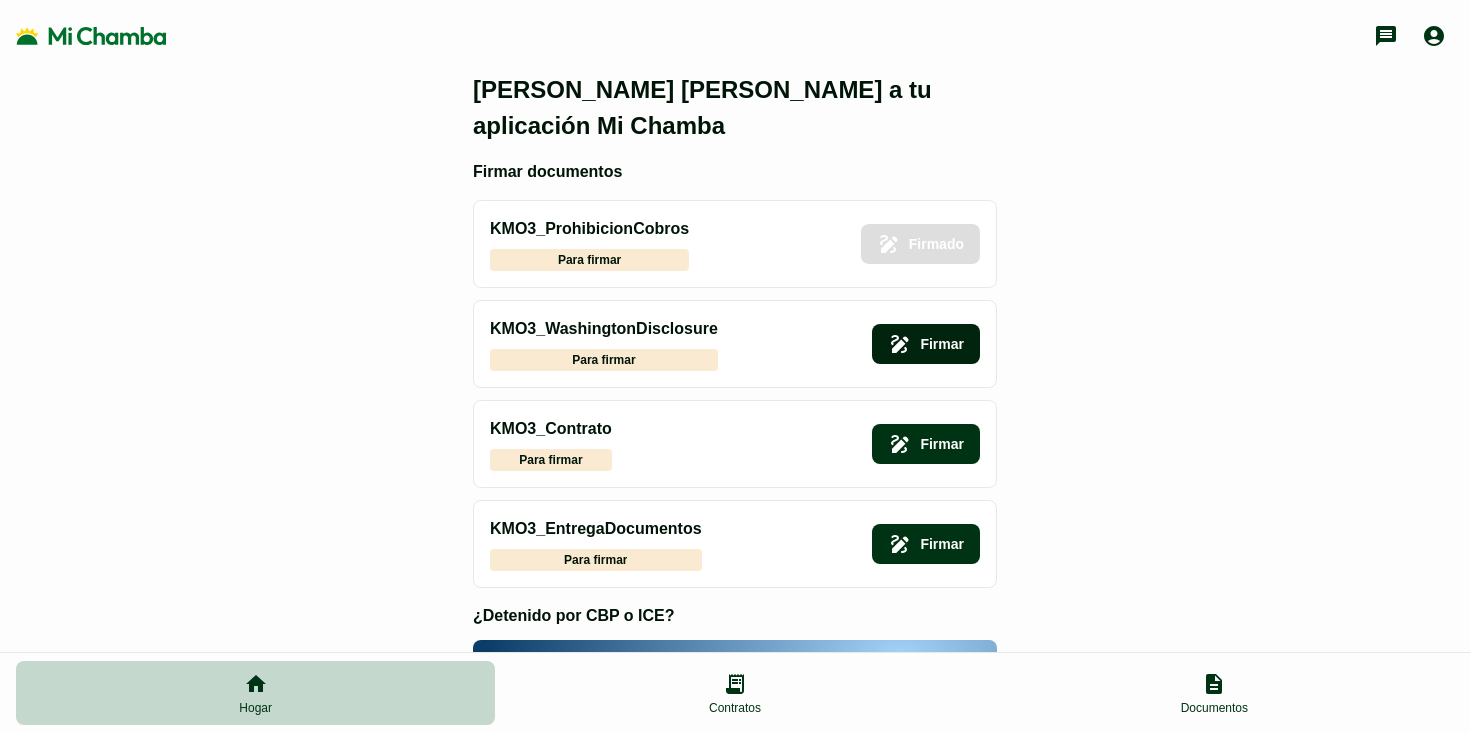 click on "Firmar" 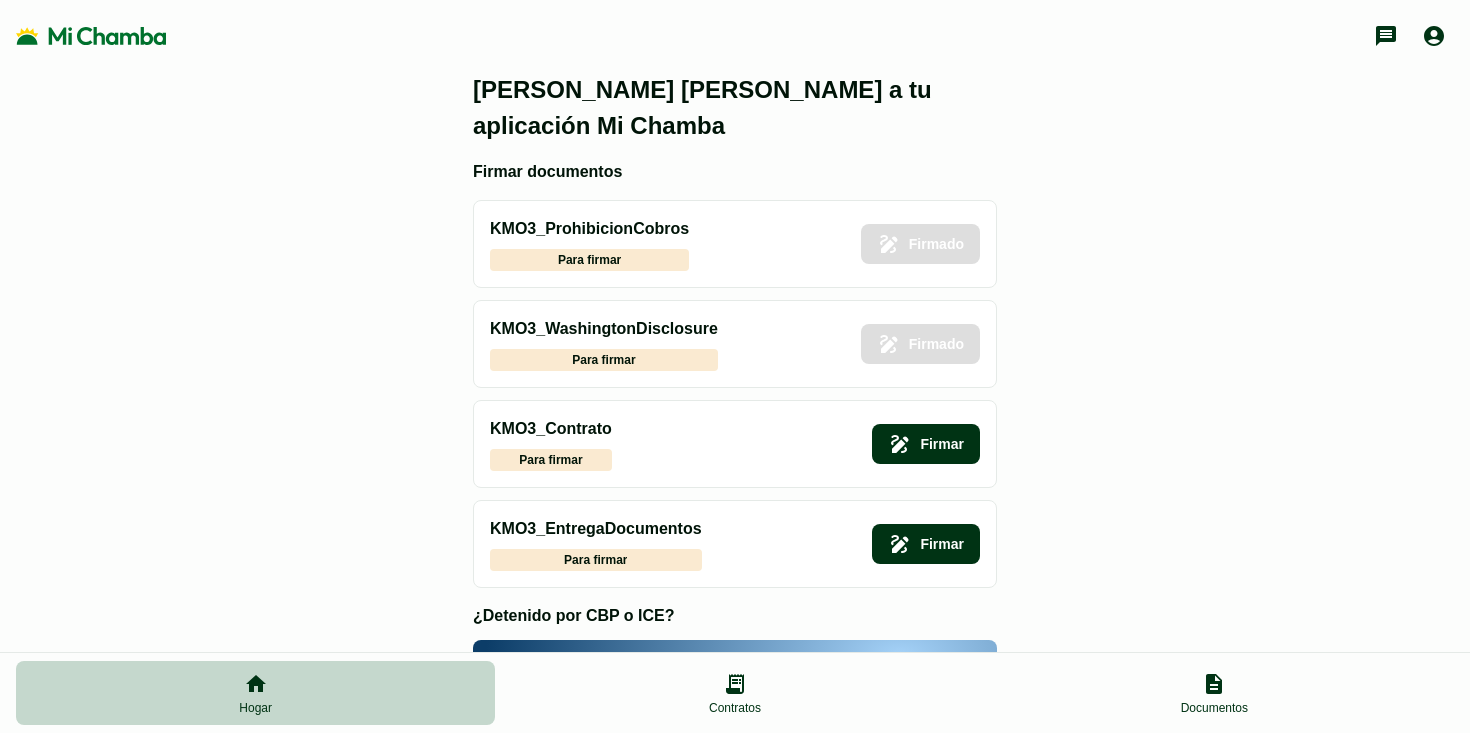 scroll, scrollTop: 80, scrollLeft: 0, axis: vertical 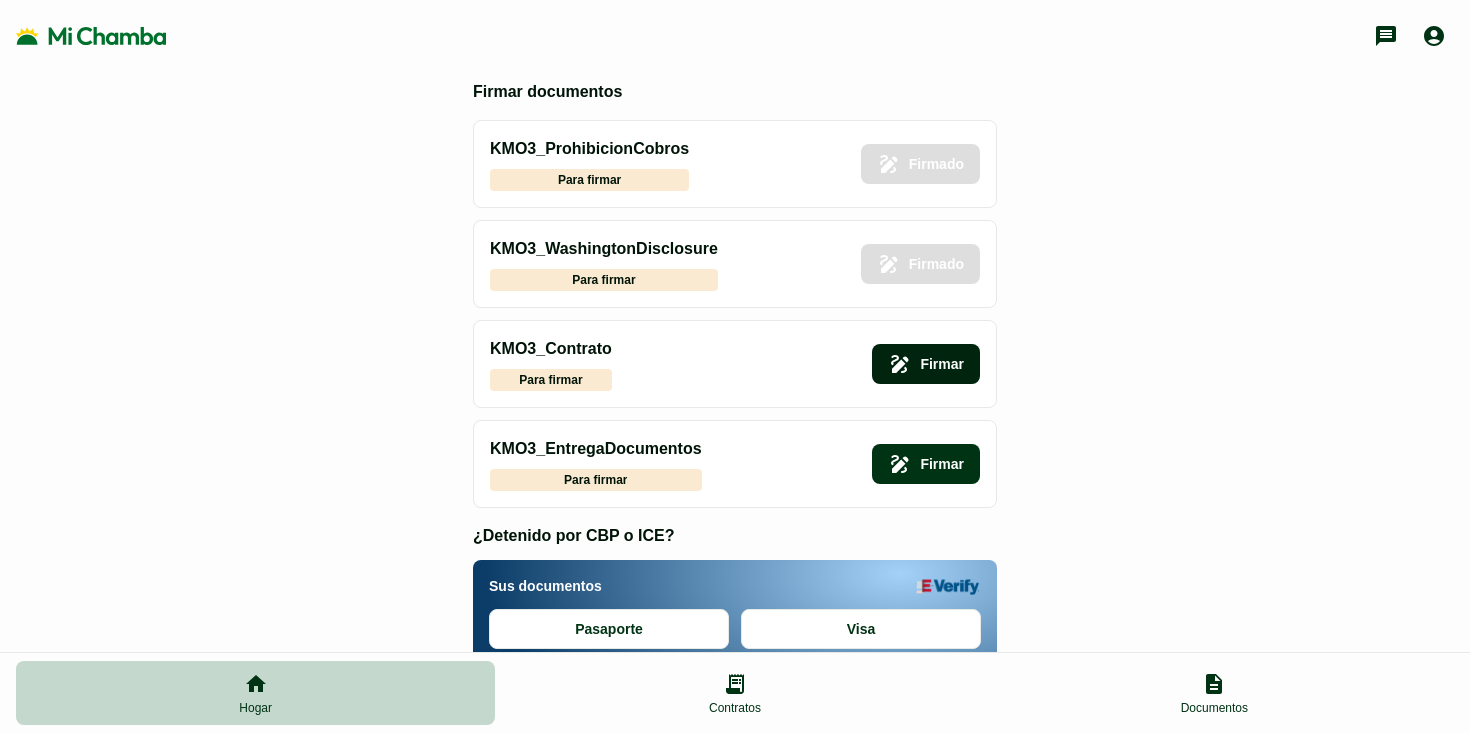 click on "Firmar" at bounding box center [926, 364] 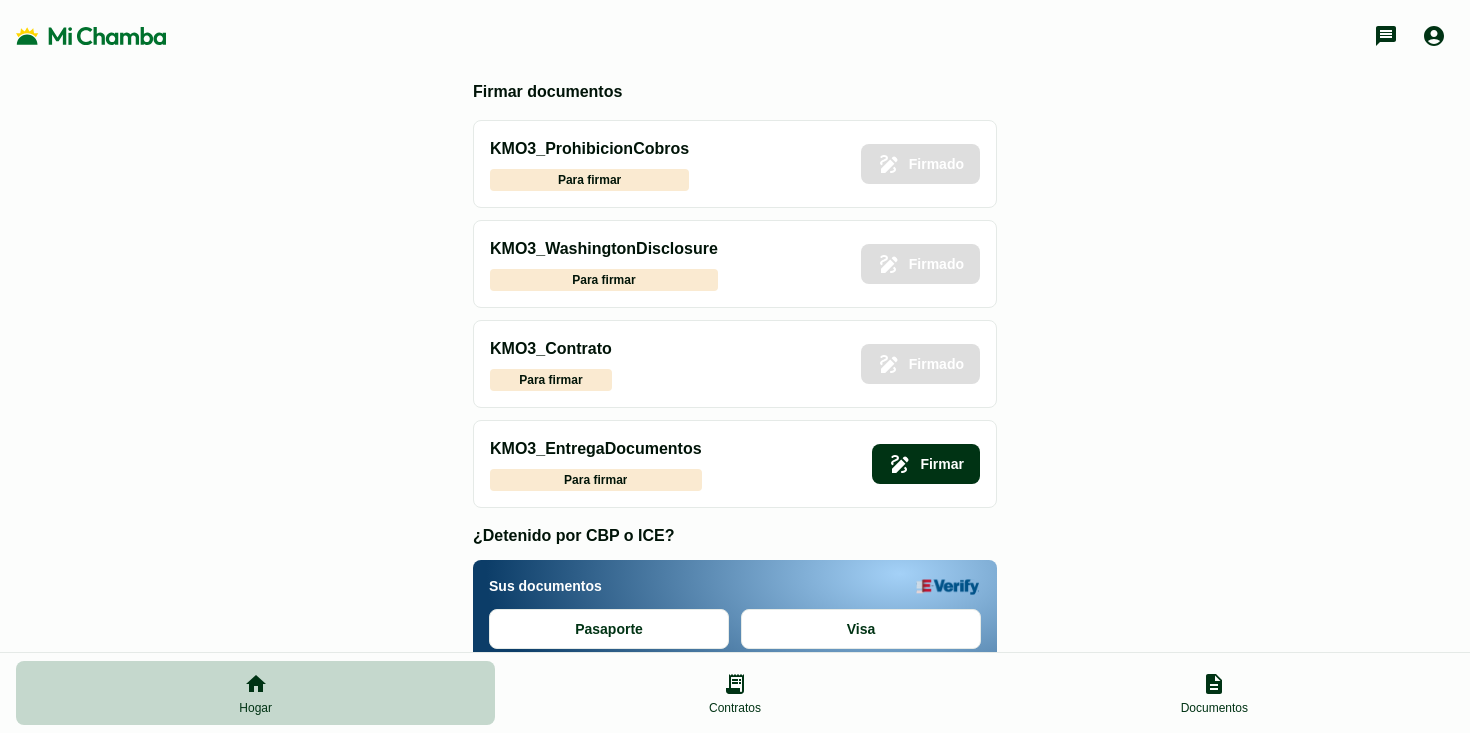 scroll, scrollTop: 93, scrollLeft: 0, axis: vertical 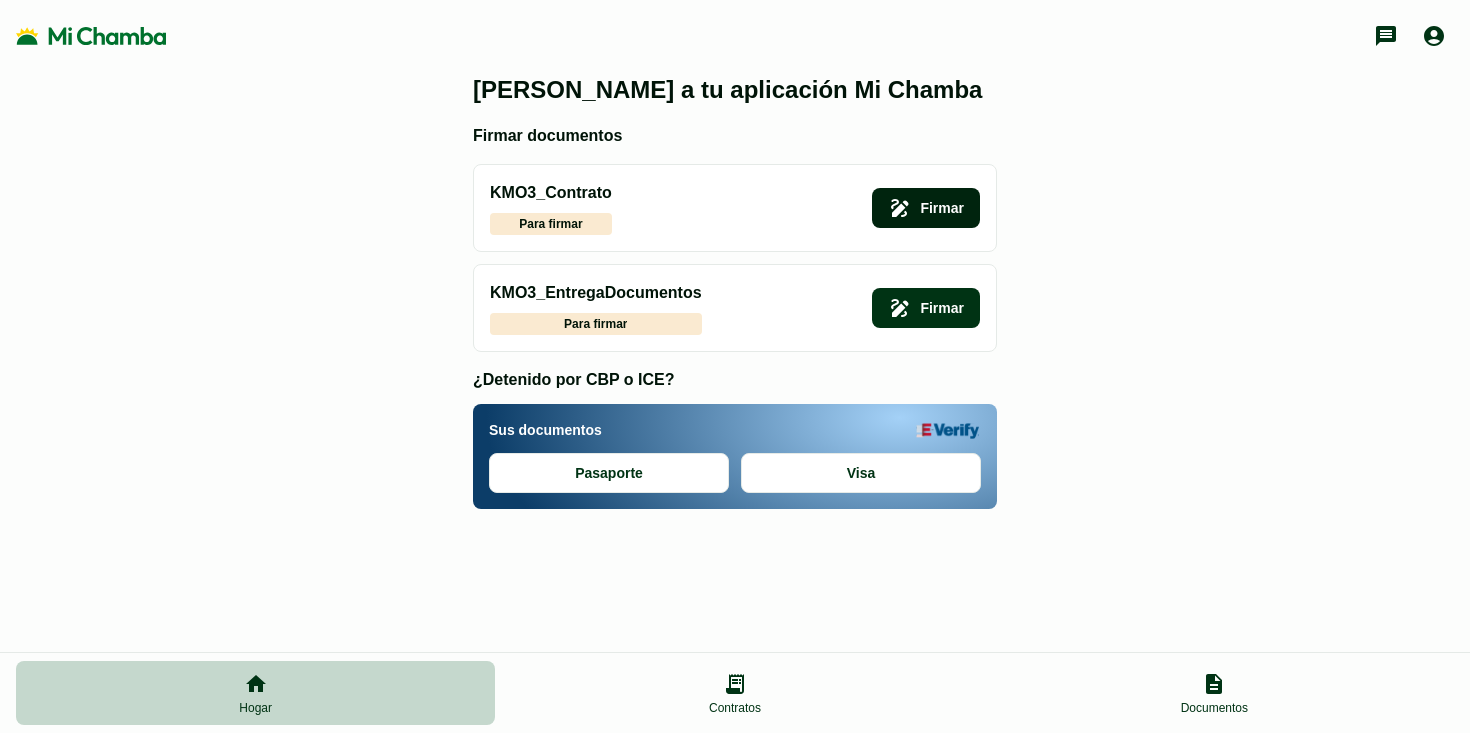 click on "Firmar" at bounding box center [926, 208] 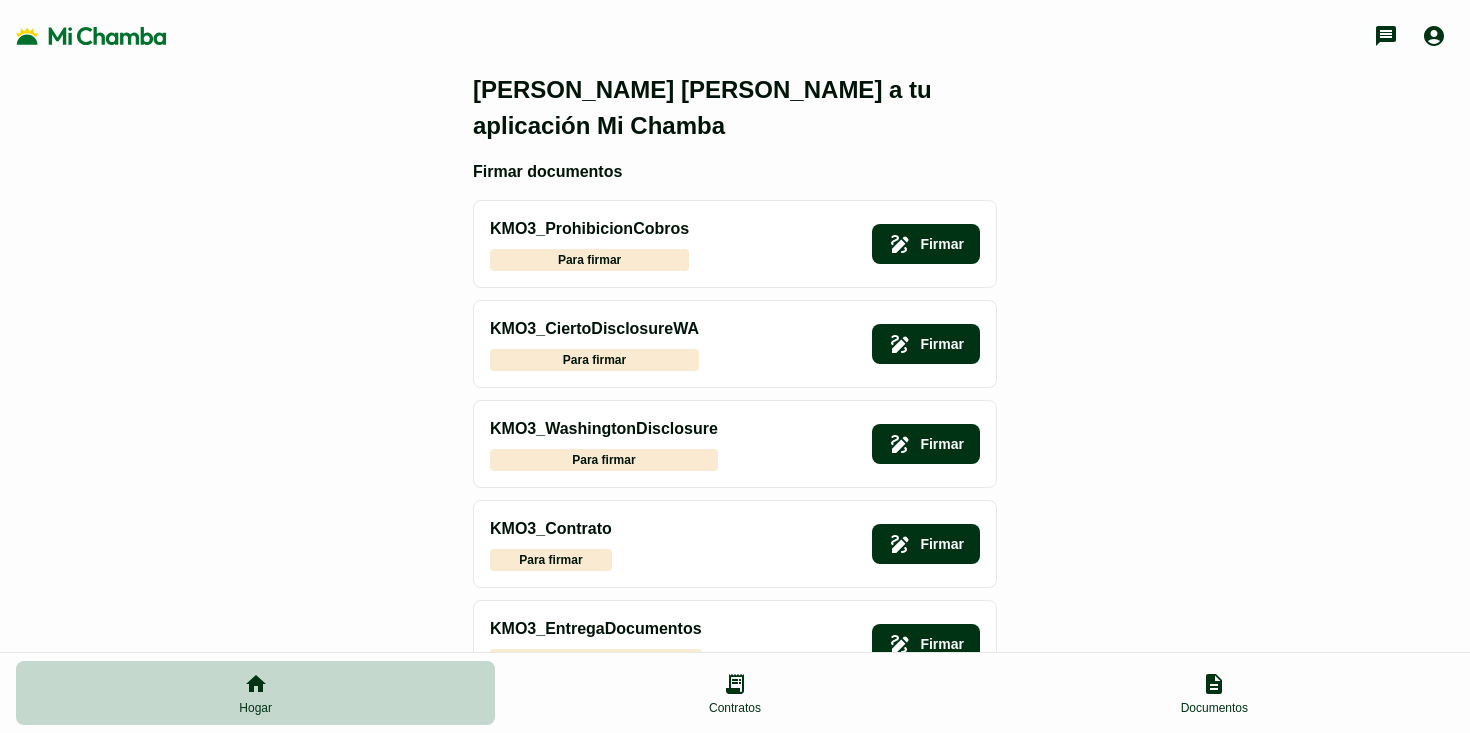 scroll, scrollTop: 0, scrollLeft: 0, axis: both 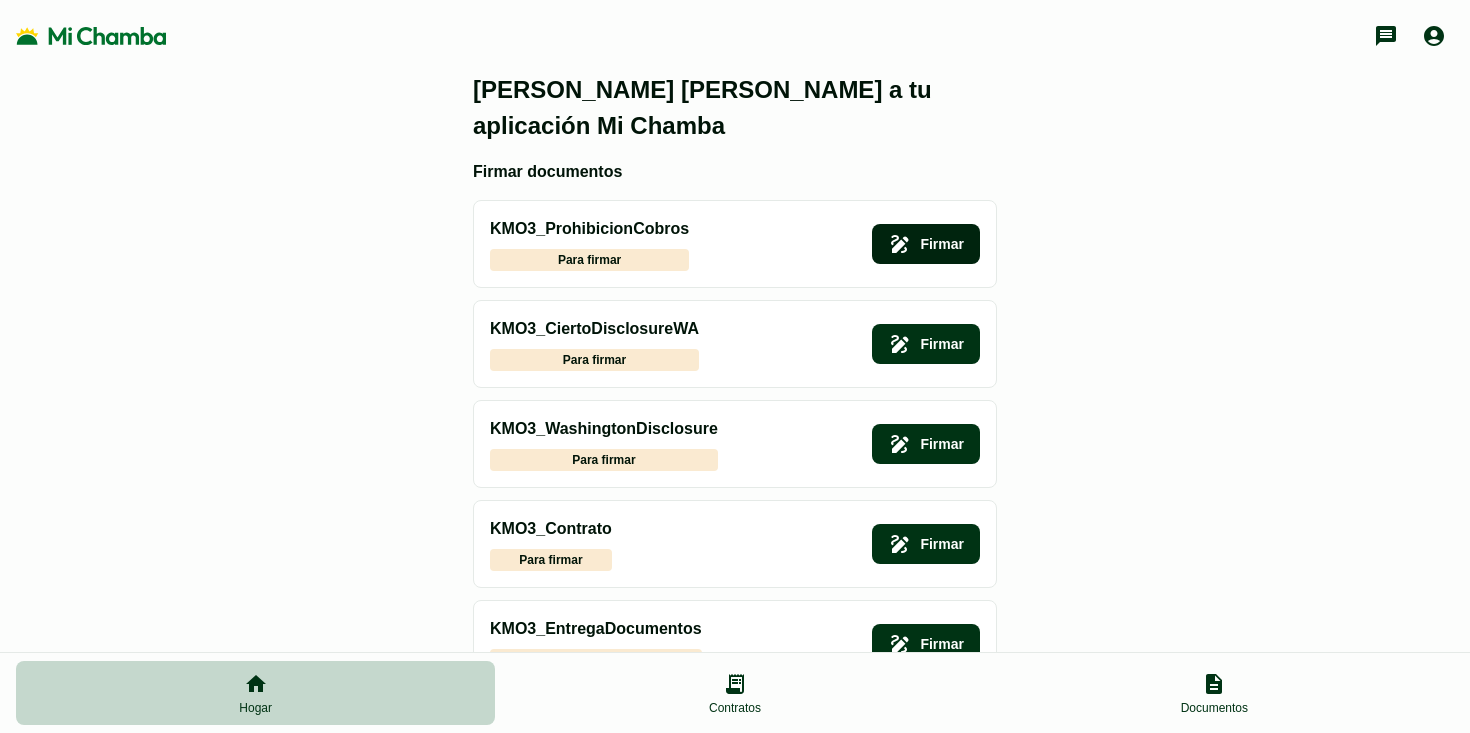 click on "Firmar" 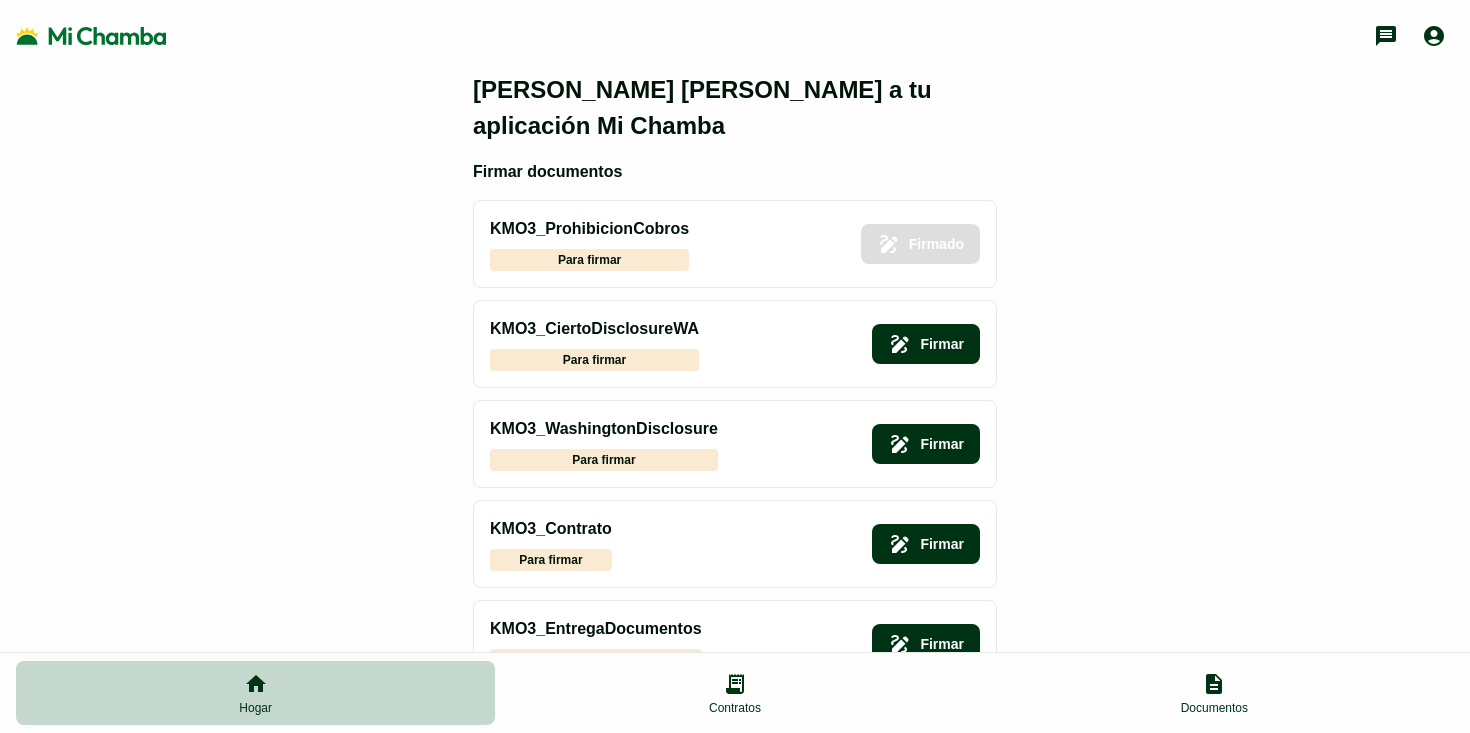 click on "KMO3_CiertoDisclosureWA   Para firmar       Firmar" at bounding box center [735, 344] 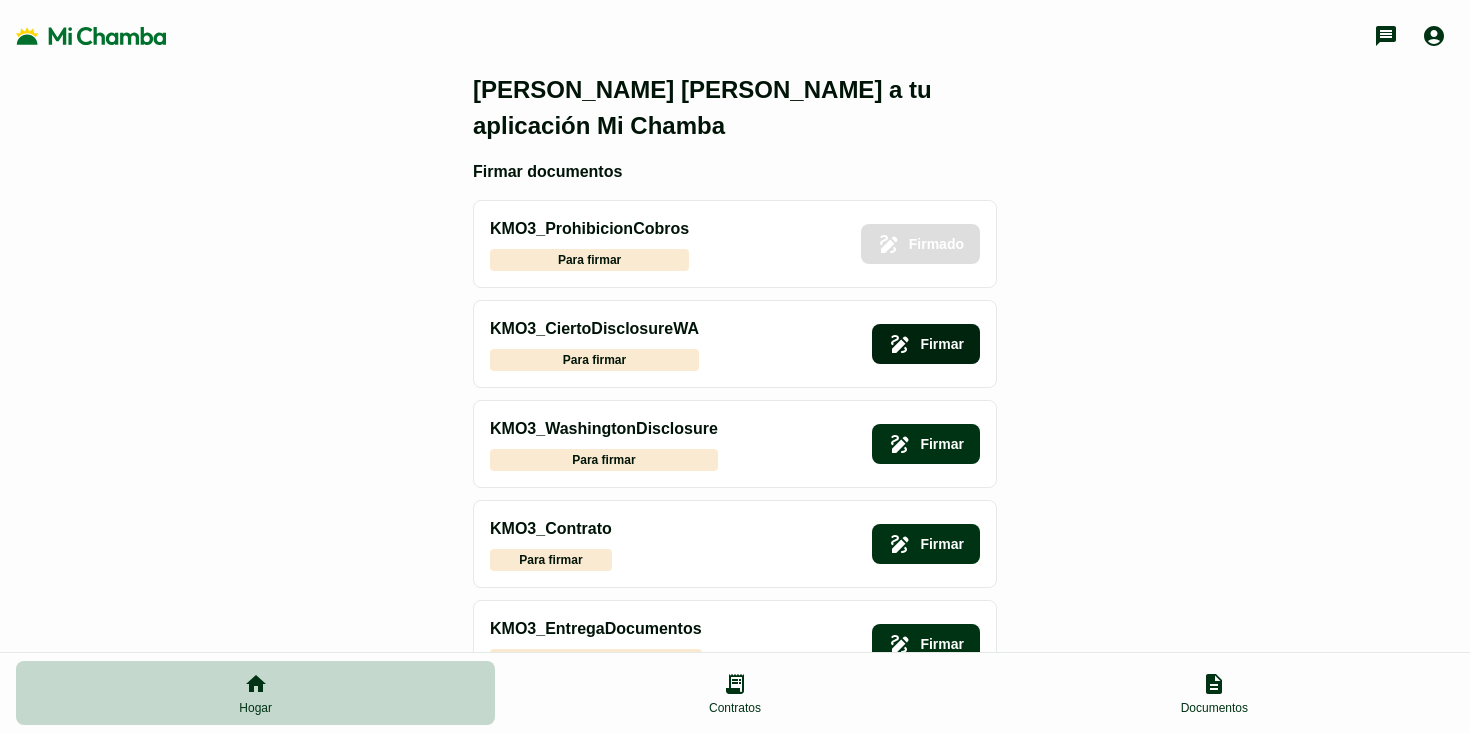 click on "Firmar" 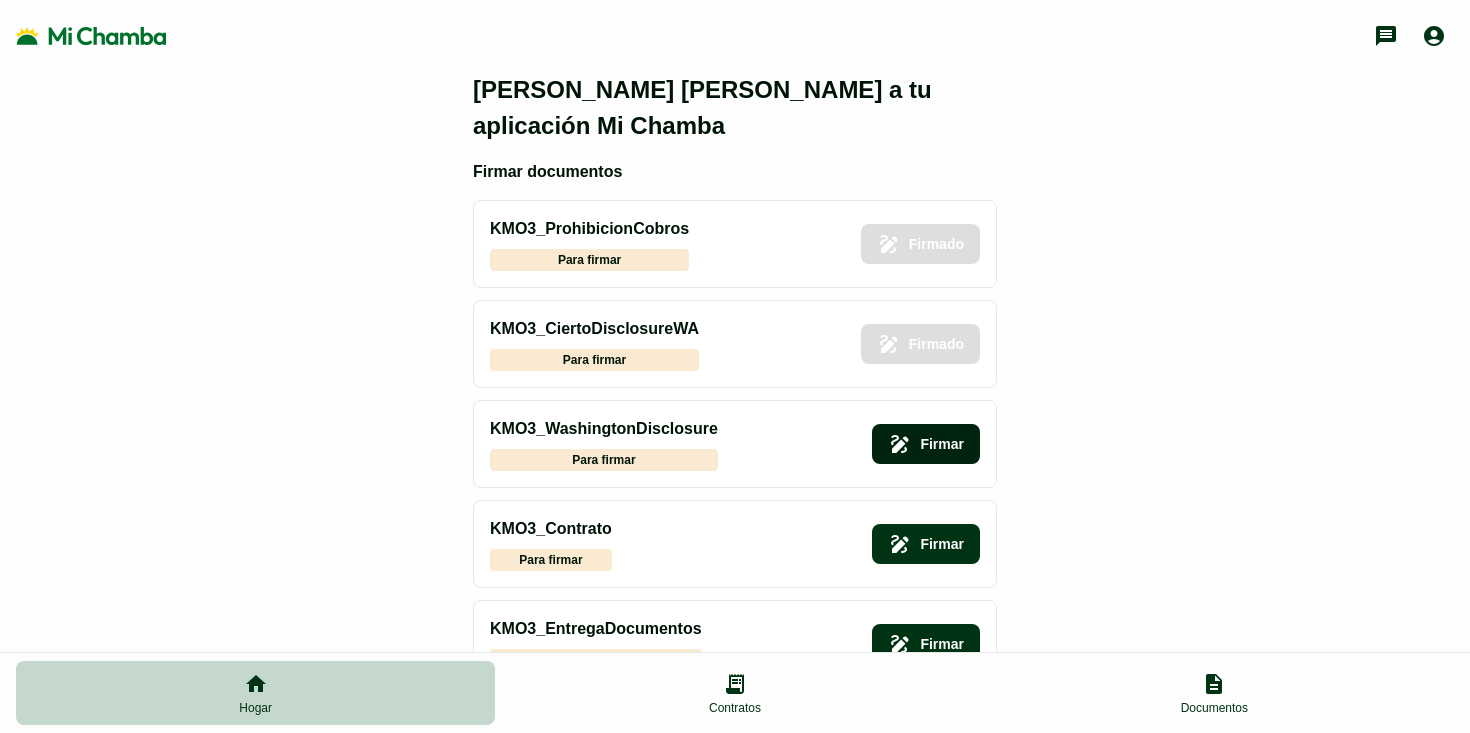 click on "Firmar" 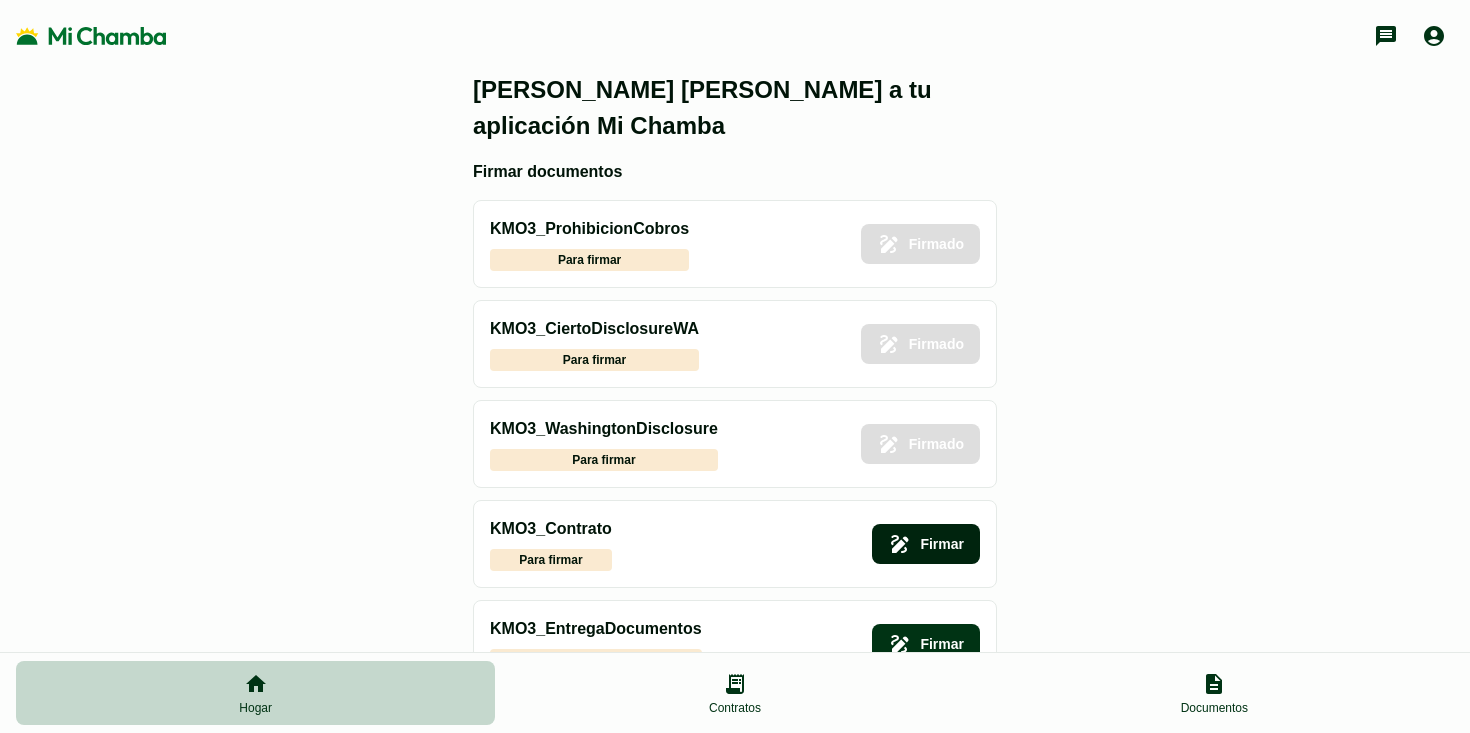click on "Firmar" 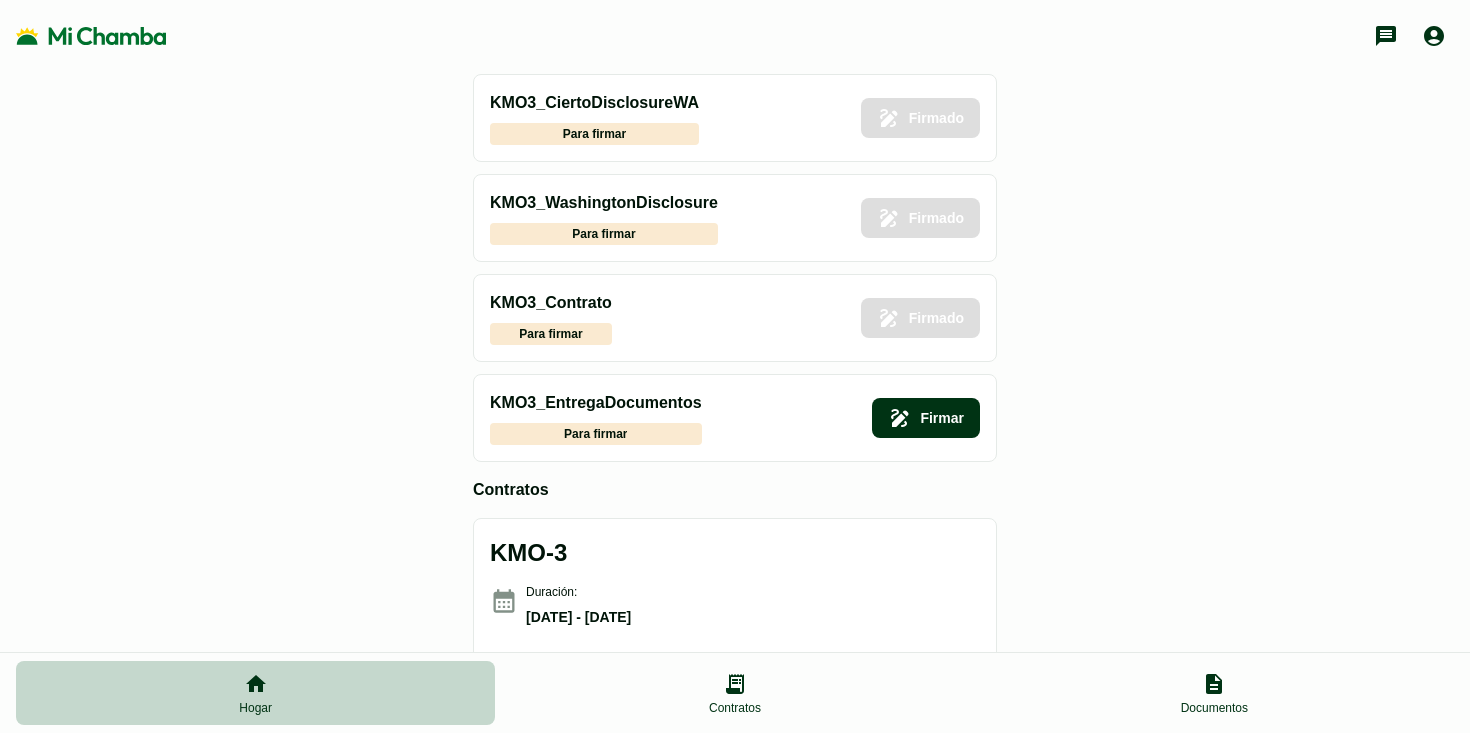 scroll, scrollTop: 235, scrollLeft: 0, axis: vertical 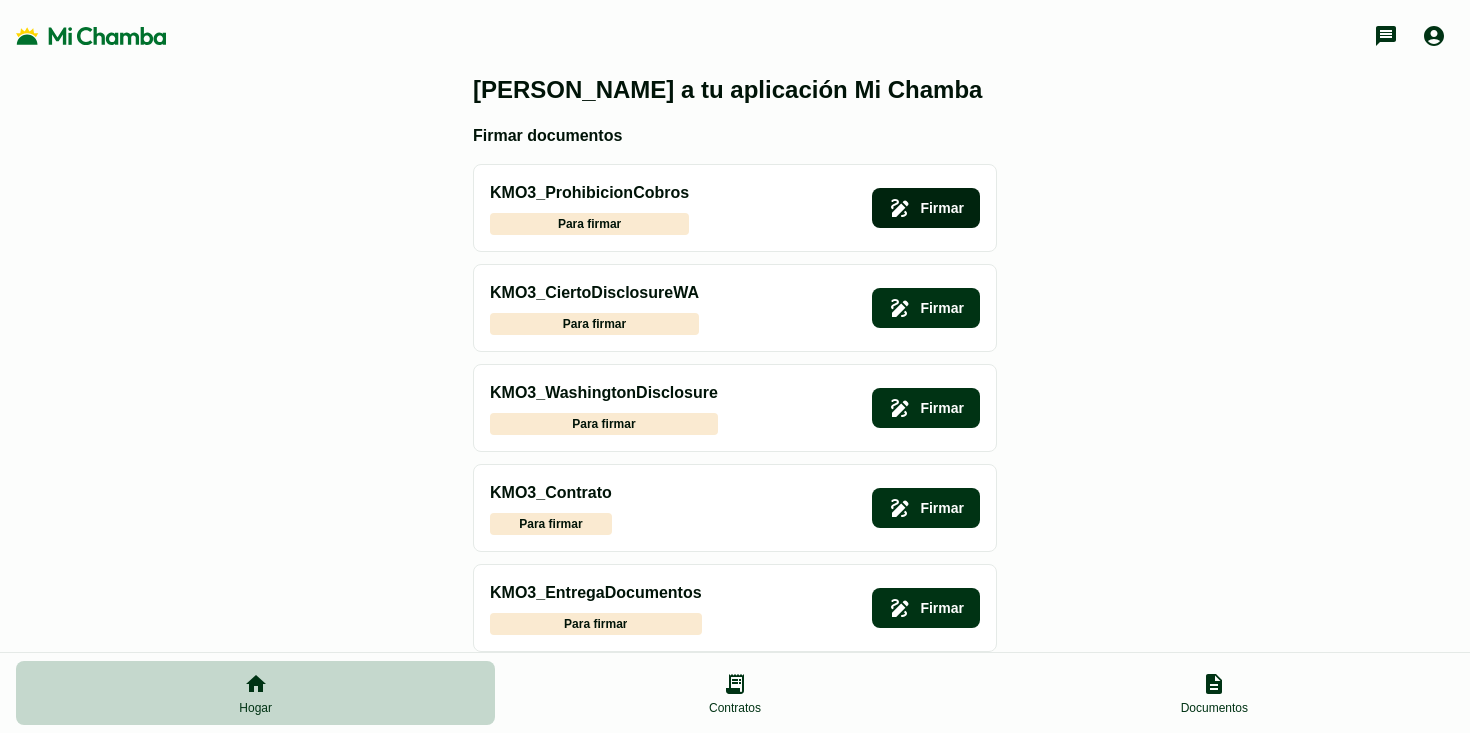 click on "Firmar" at bounding box center [926, 208] 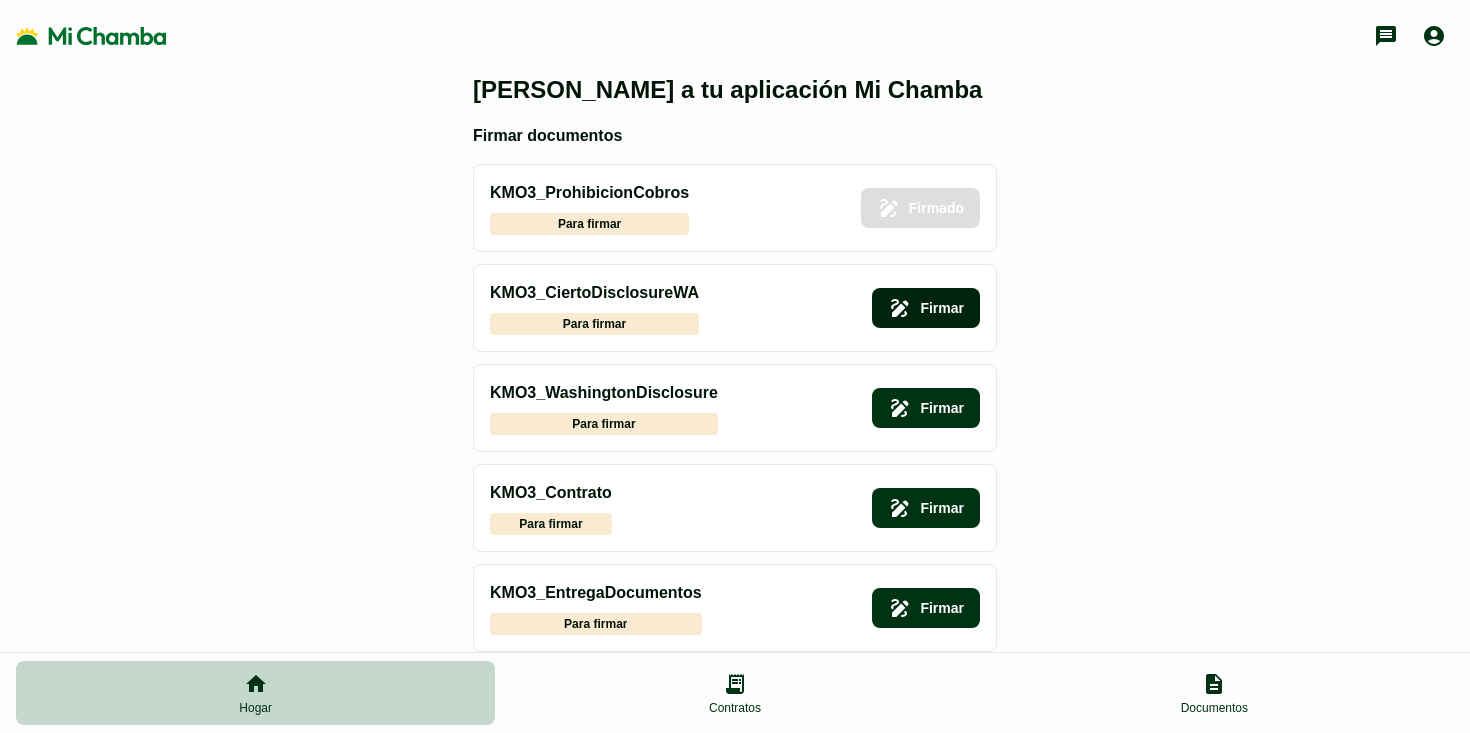 click on "Firmar" at bounding box center (926, 308) 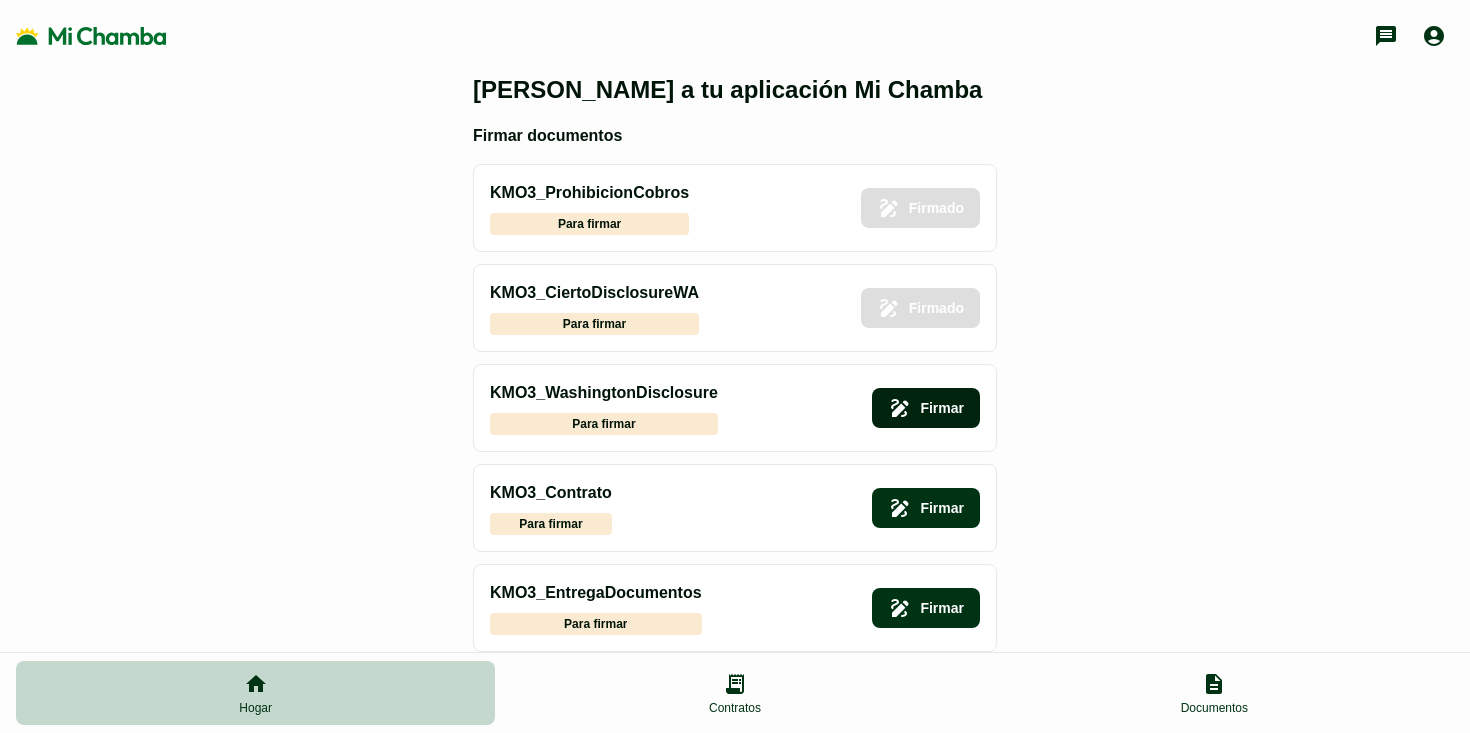 click on "Firmar" at bounding box center [926, 408] 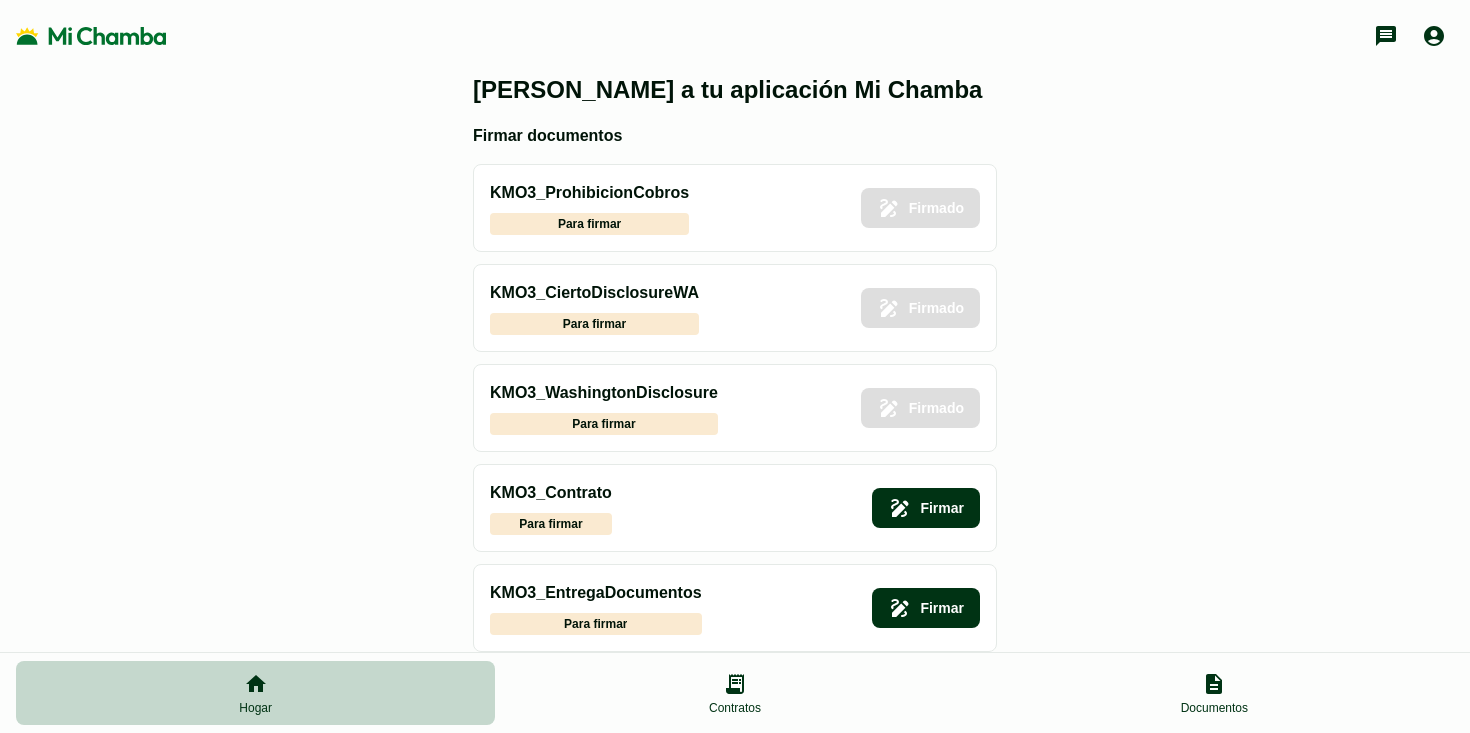 scroll, scrollTop: 36, scrollLeft: 0, axis: vertical 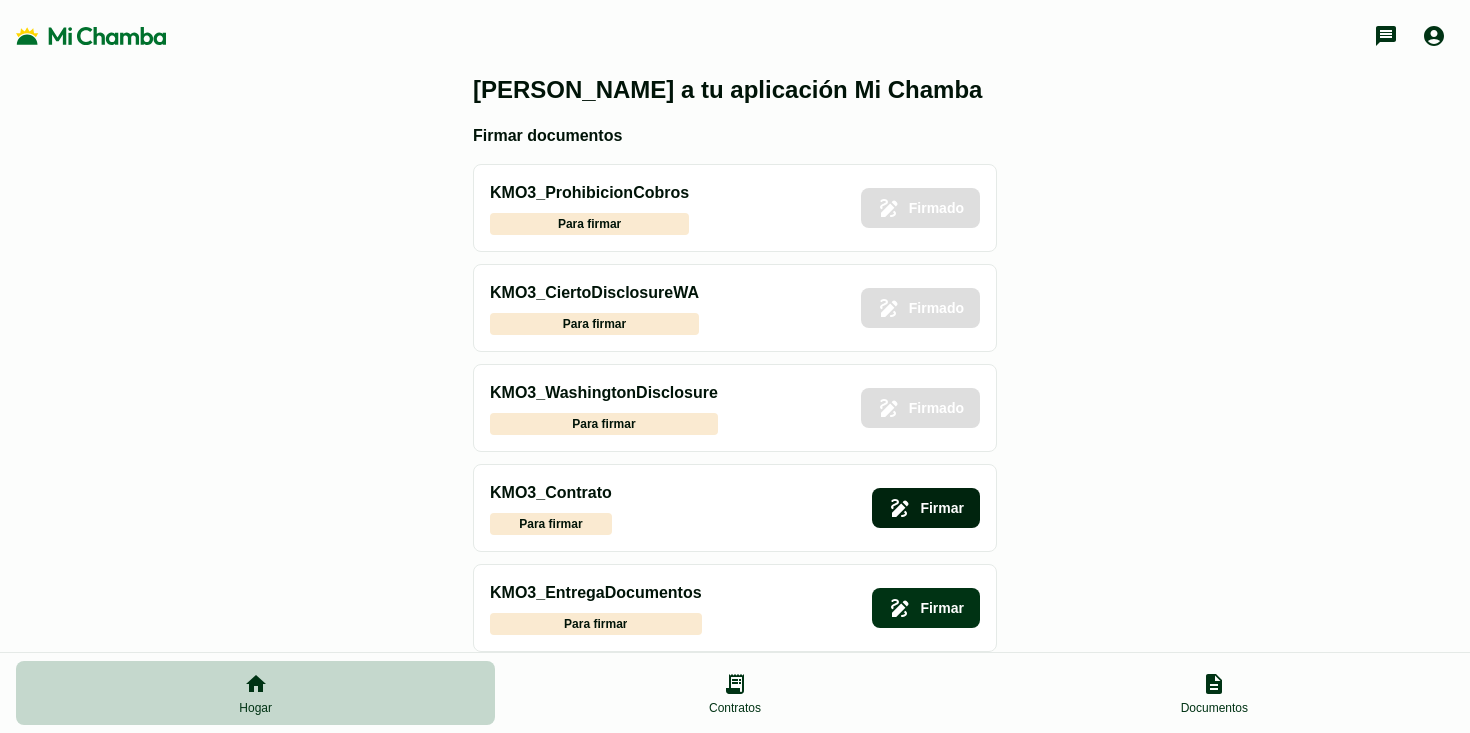 click on "Firmar" at bounding box center (926, 508) 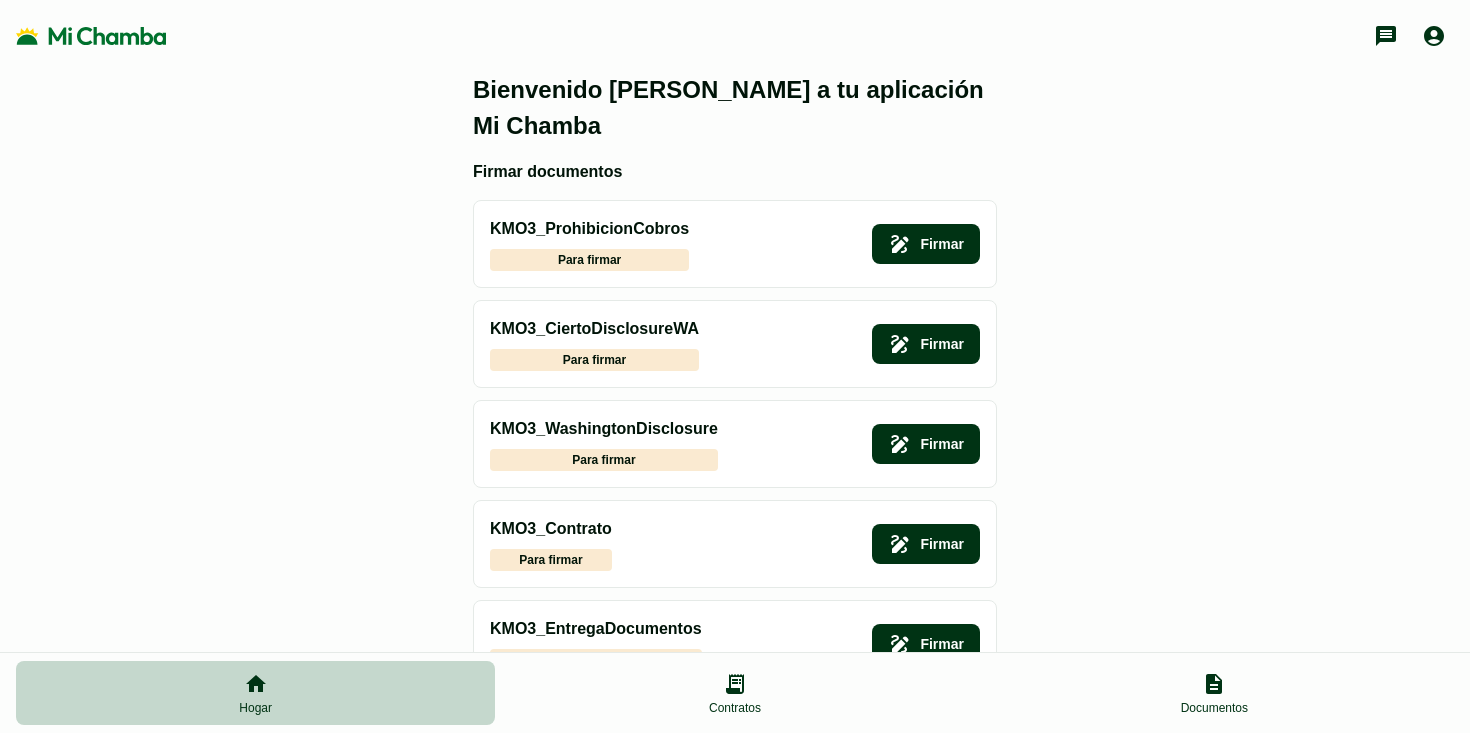 scroll, scrollTop: 0, scrollLeft: 0, axis: both 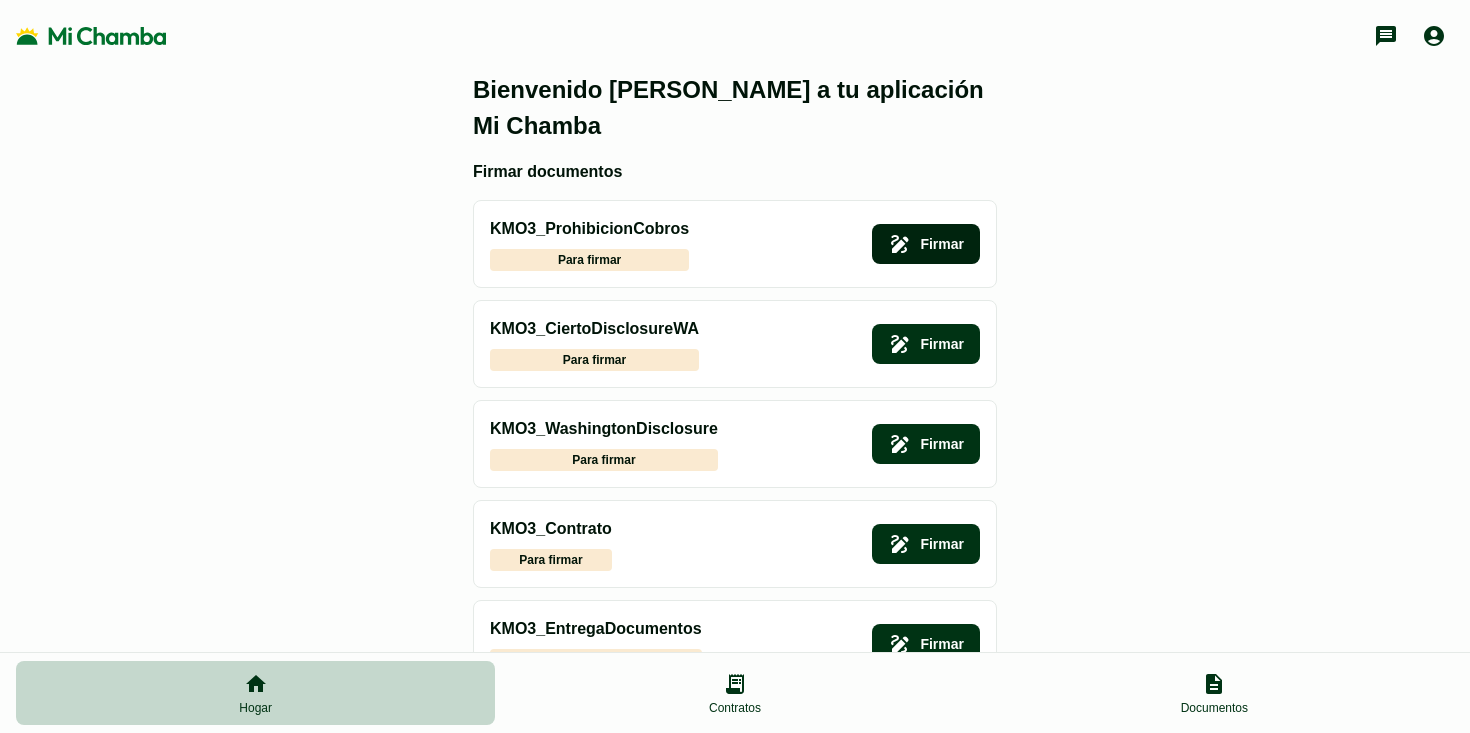 click on "Firmar" at bounding box center [926, 244] 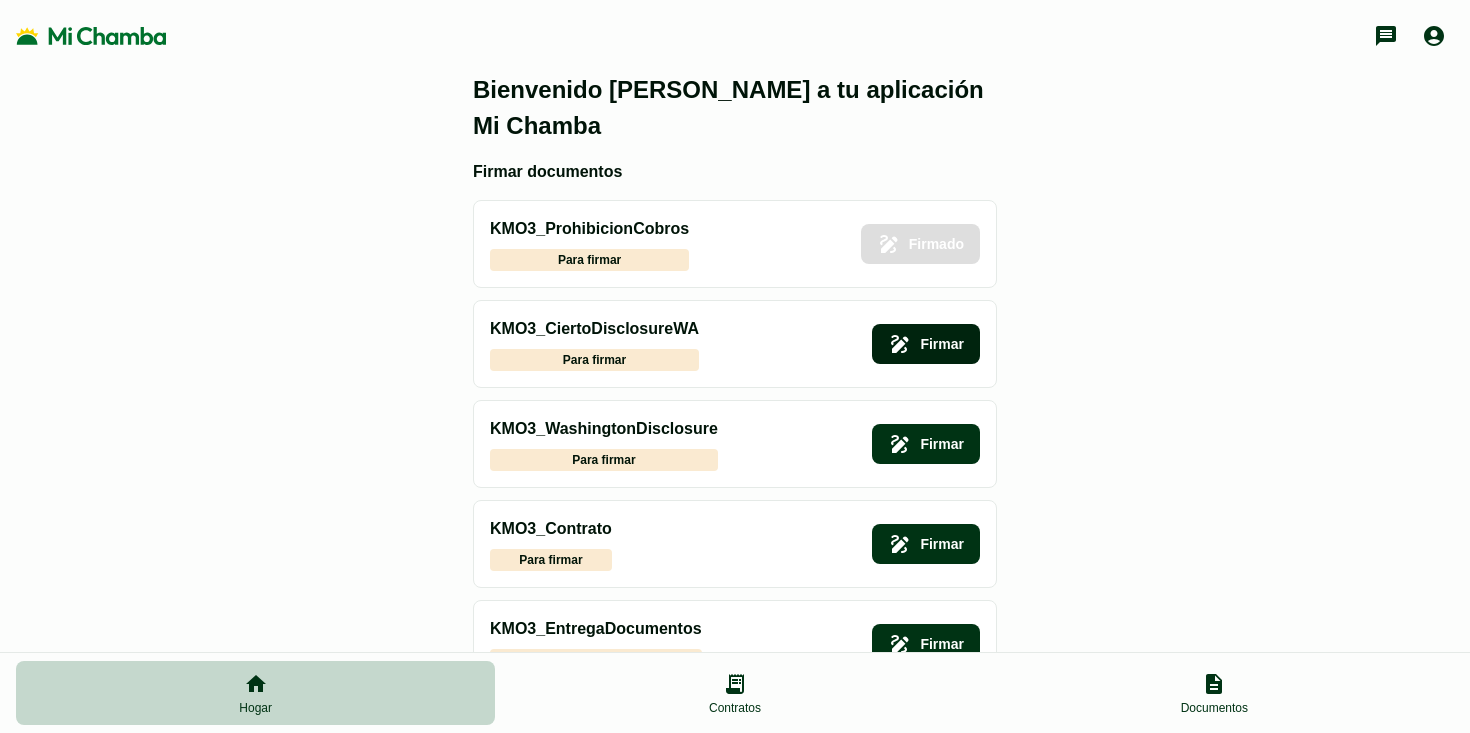 click on "Firmar" at bounding box center (926, 344) 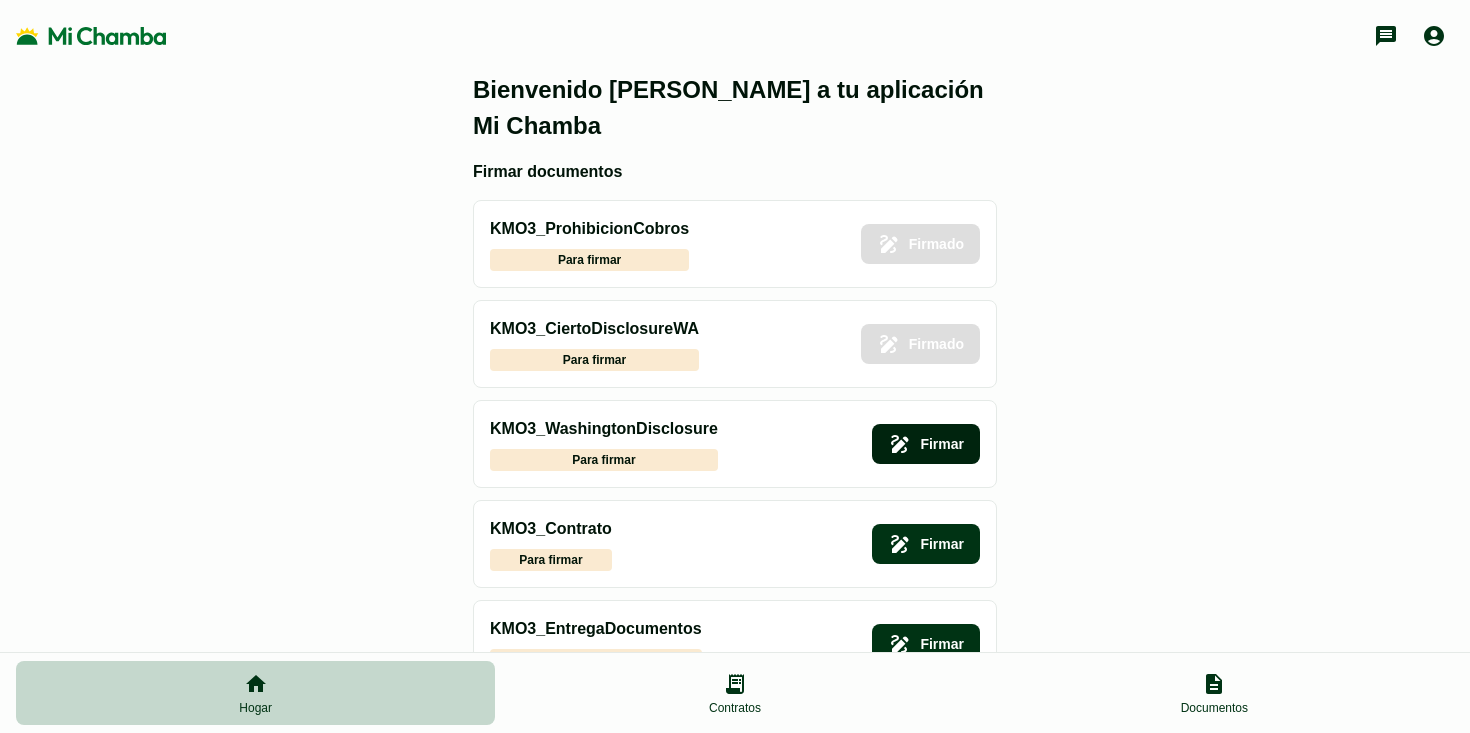 click on "Firmar" 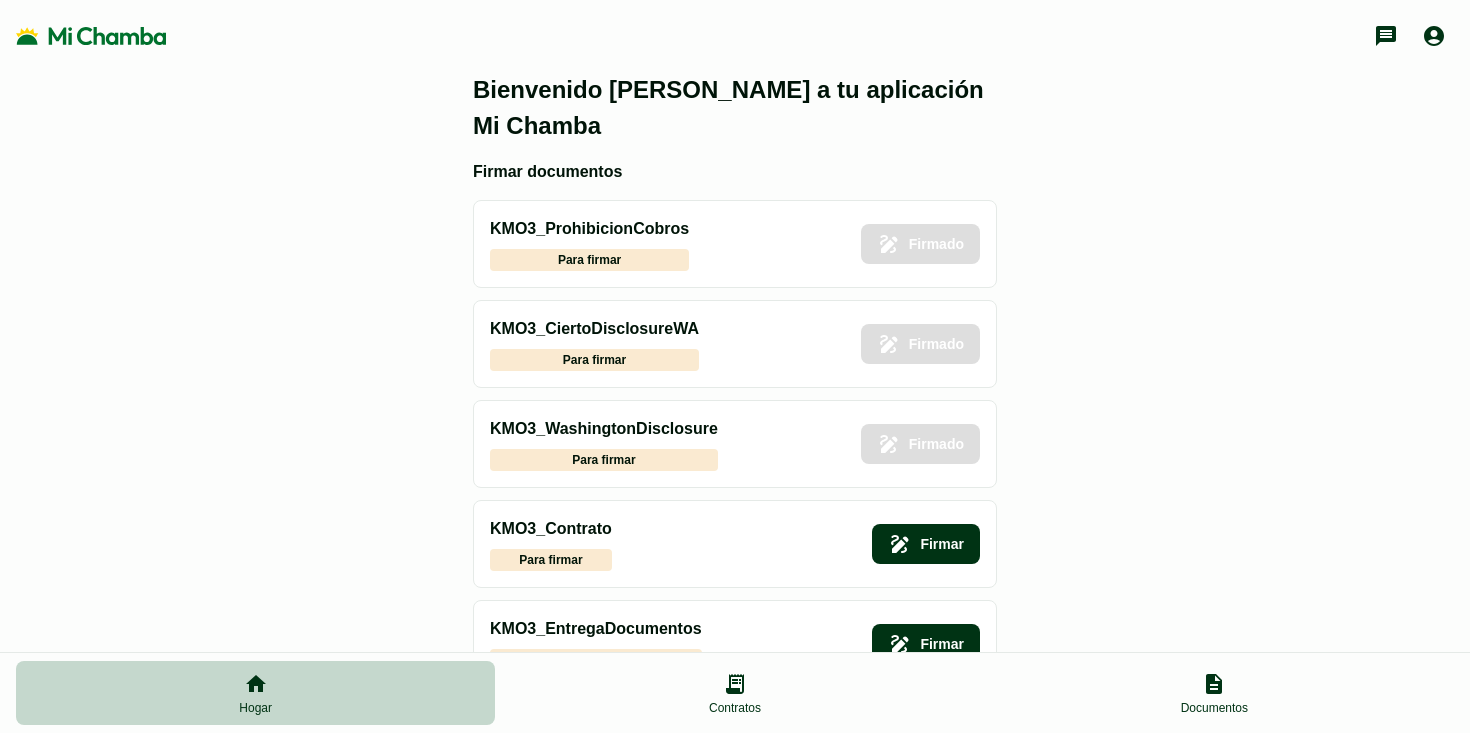 scroll, scrollTop: 43, scrollLeft: 0, axis: vertical 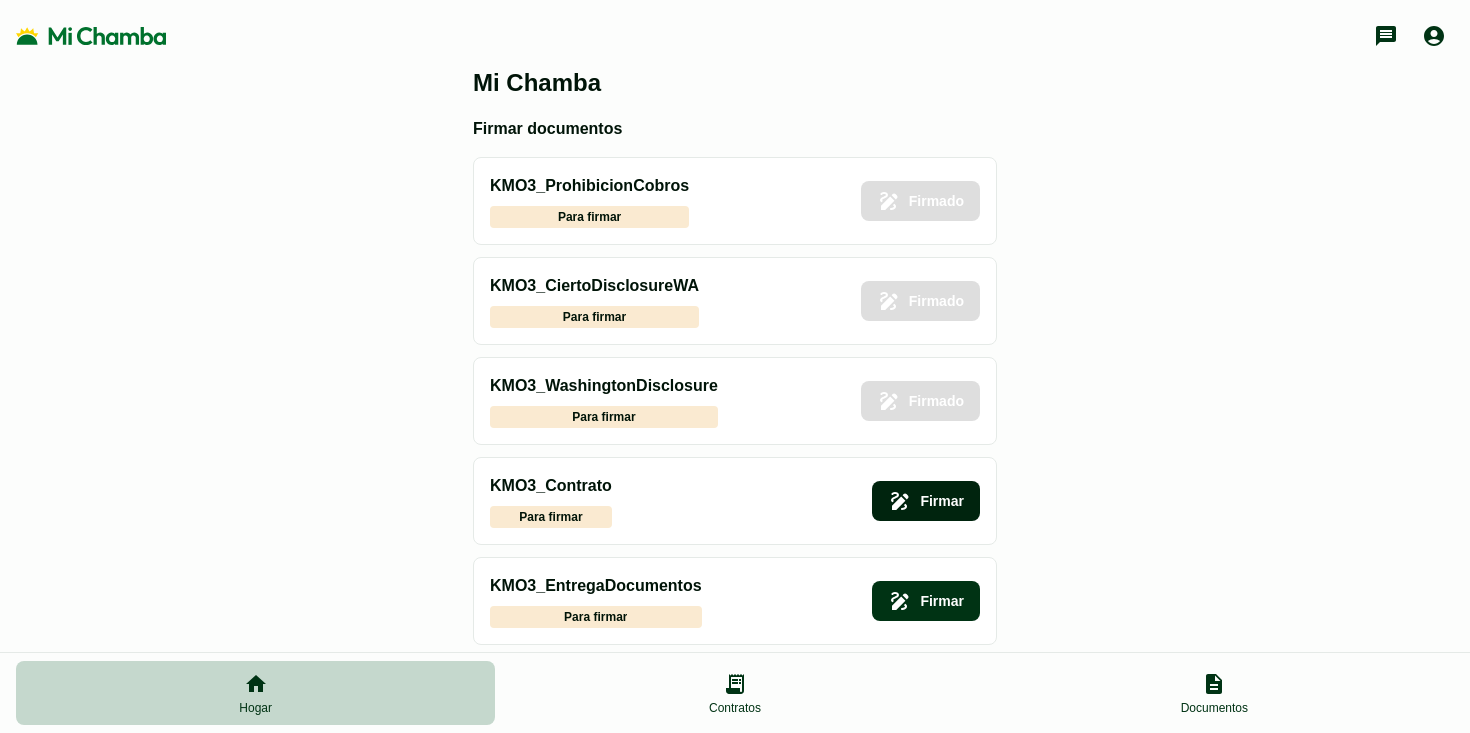 click on "Firmar" at bounding box center [926, 501] 